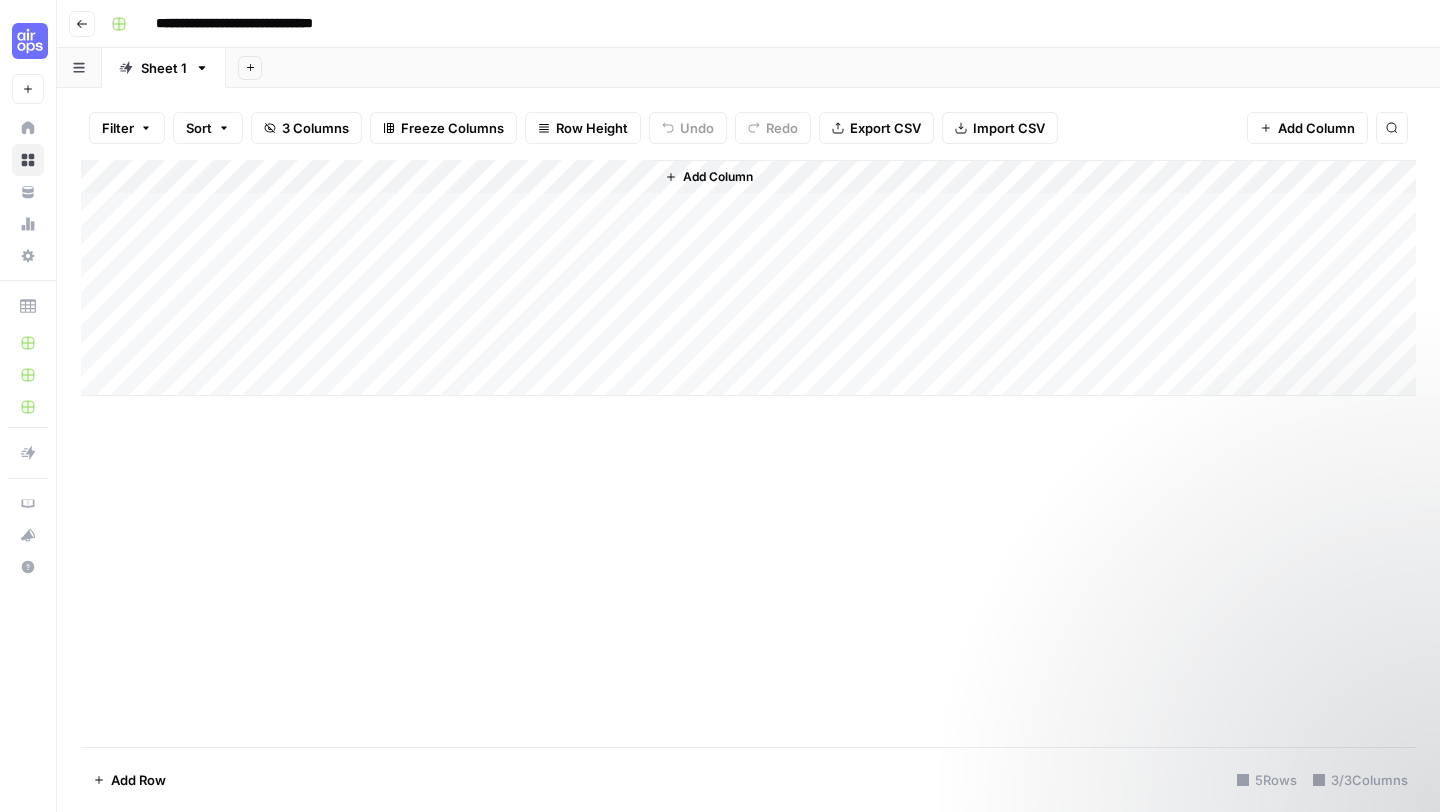 scroll, scrollTop: 0, scrollLeft: 0, axis: both 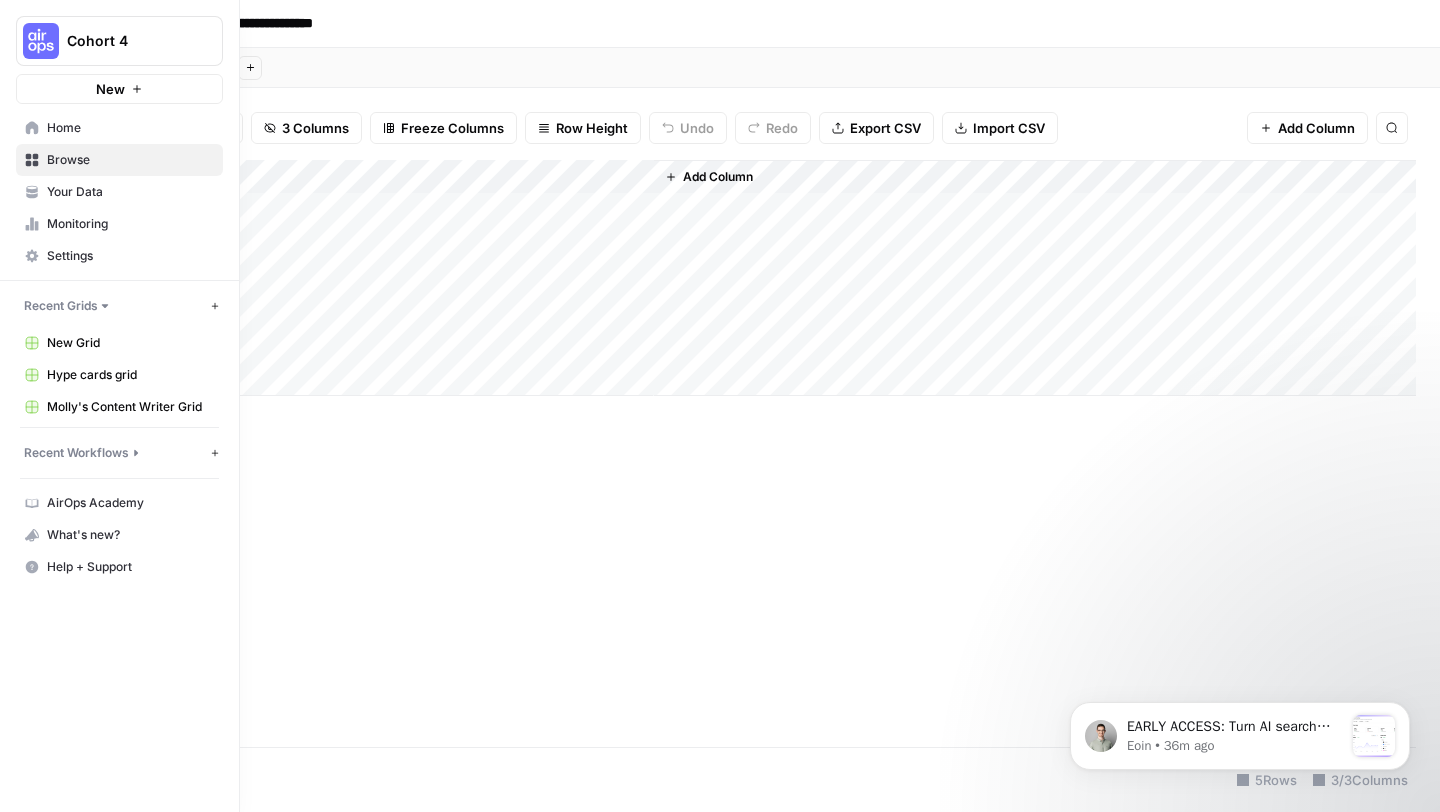 click on "Home" at bounding box center [130, 128] 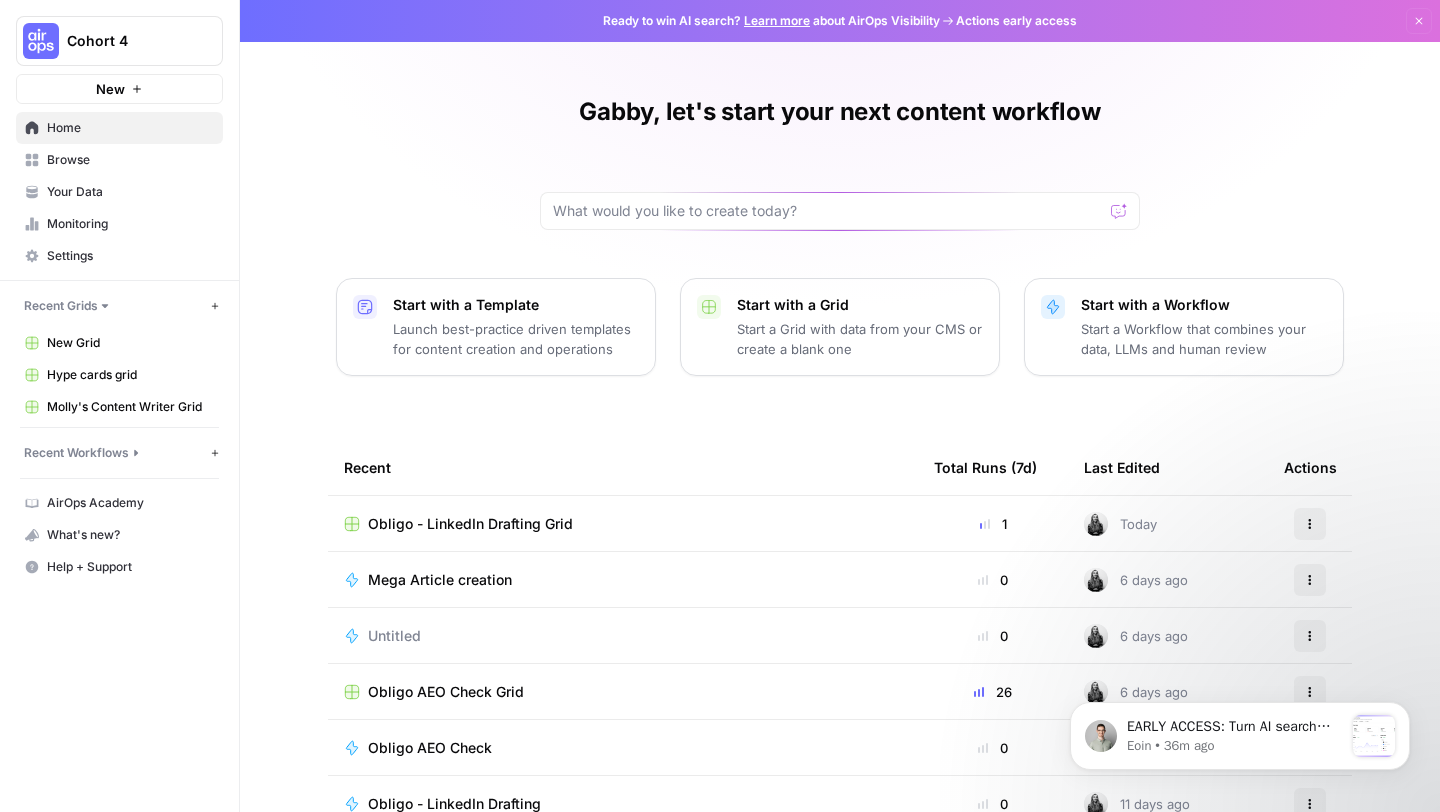 click on "Browse" at bounding box center (130, 160) 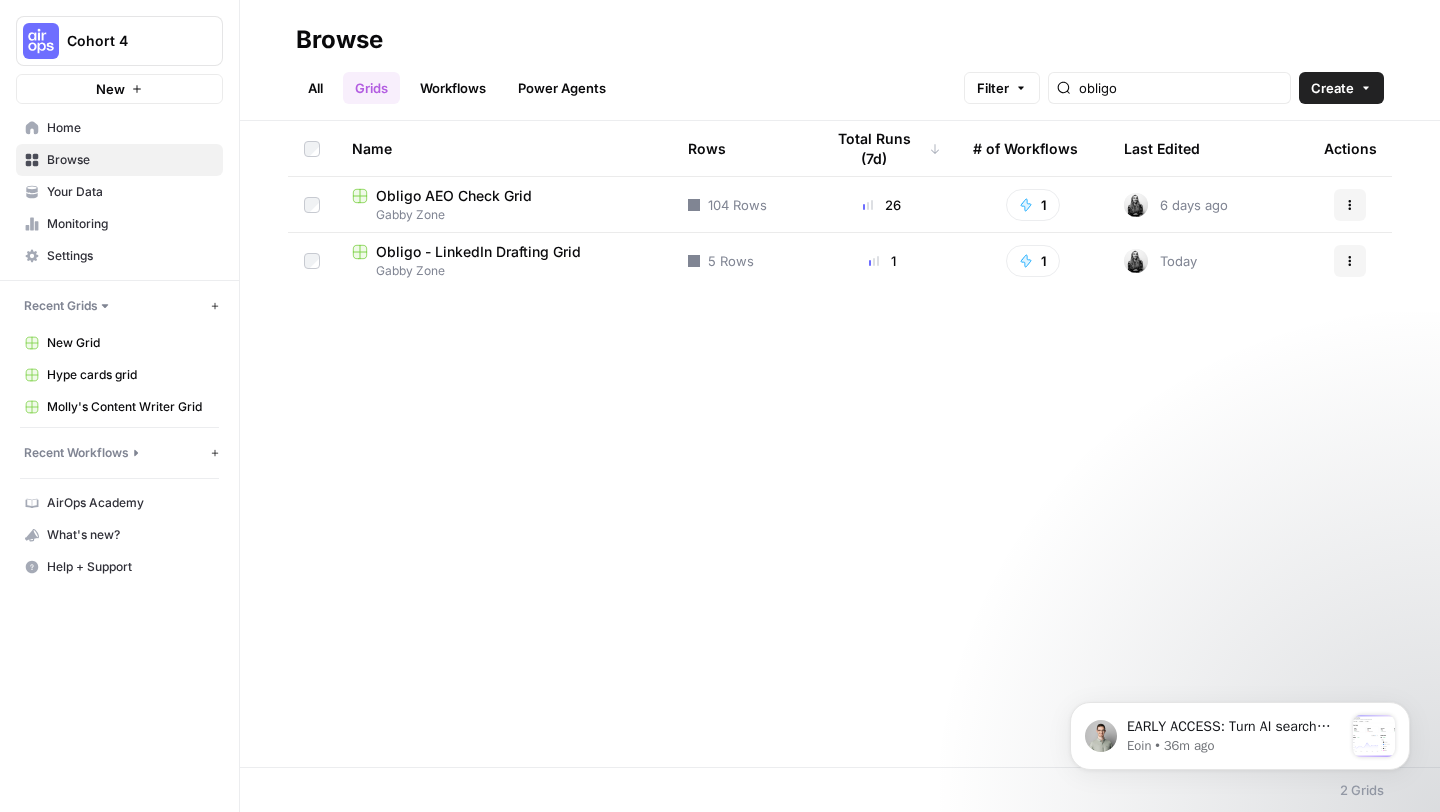 click on "All" at bounding box center (315, 88) 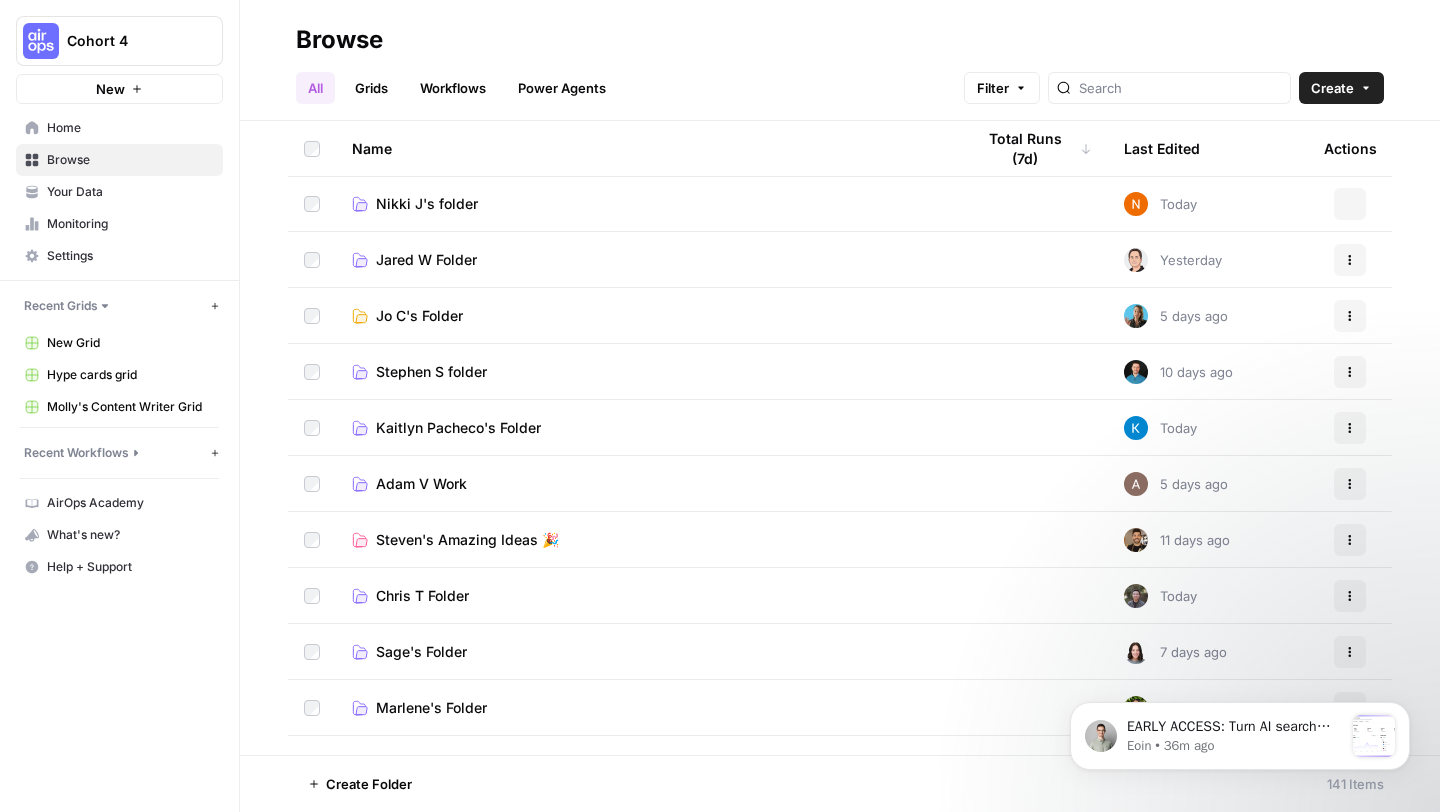 scroll, scrollTop: 0, scrollLeft: 0, axis: both 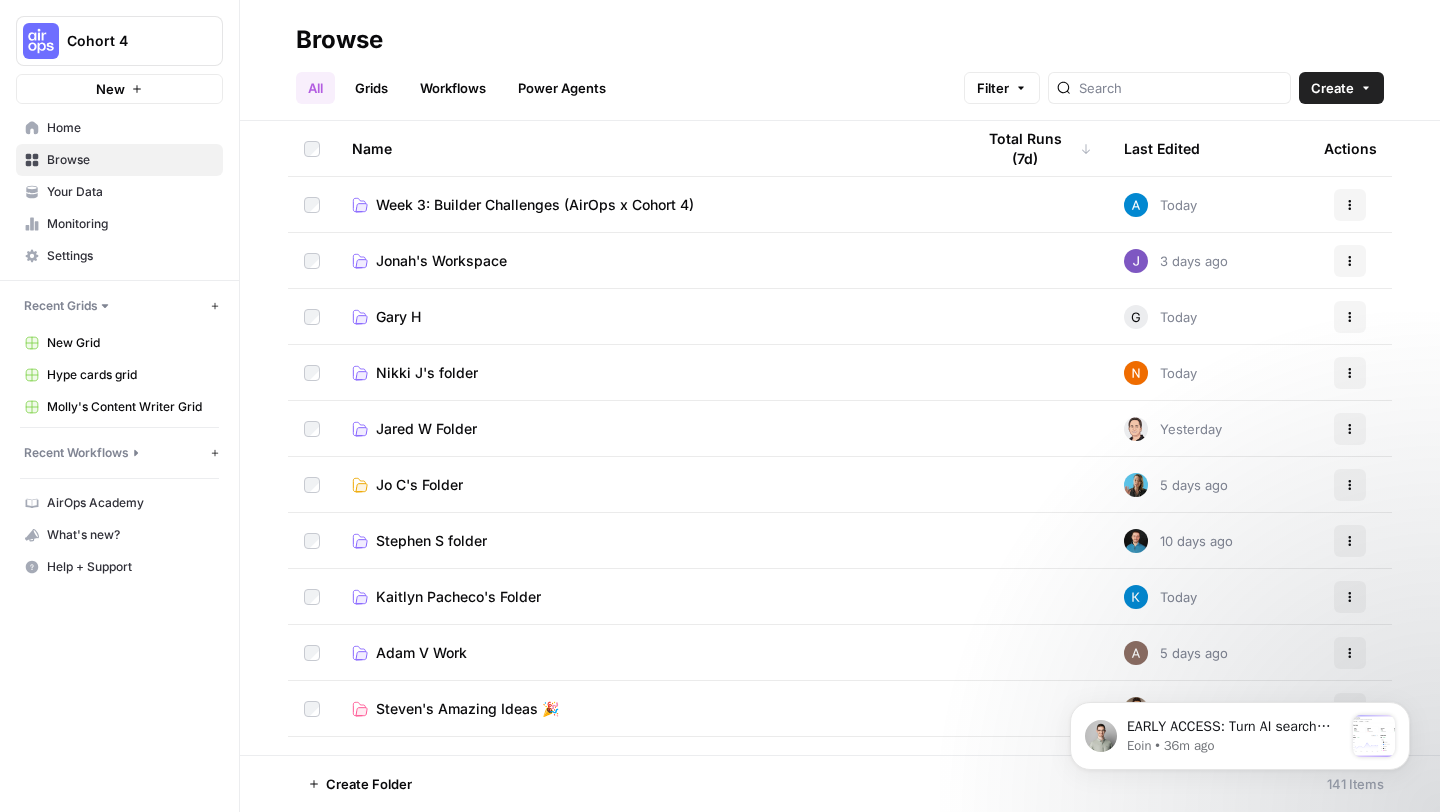 click on "Week 3: Builder Challenges (AirOps x Cohort 4)" at bounding box center [535, 205] 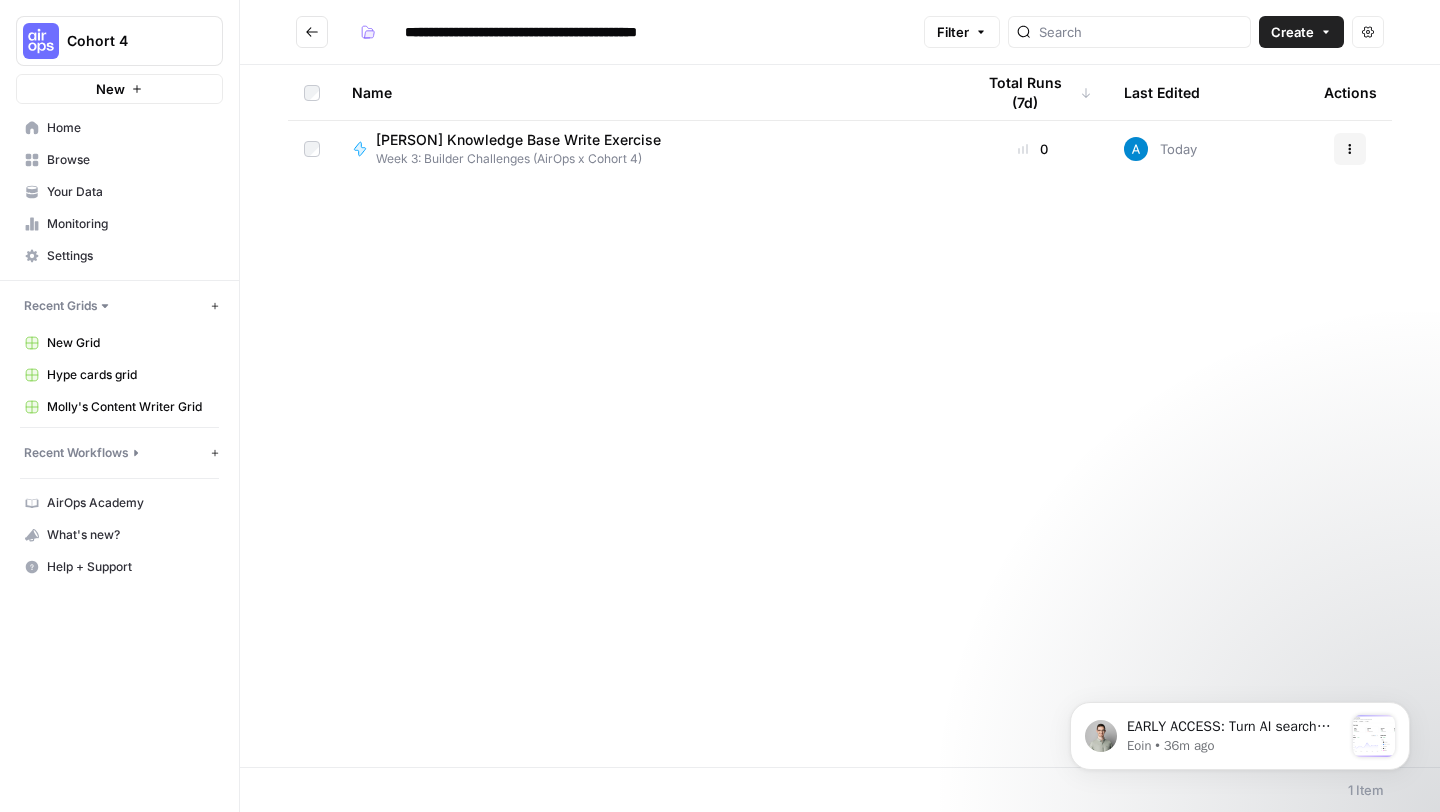 click on "Name Total Runs (7d) Last Edited Actions [PERSON] Knowledge Base Write Exercise Week 3: Builder Challenges (AirOps x Cohort 4) 0 Today Actions" at bounding box center (840, 416) 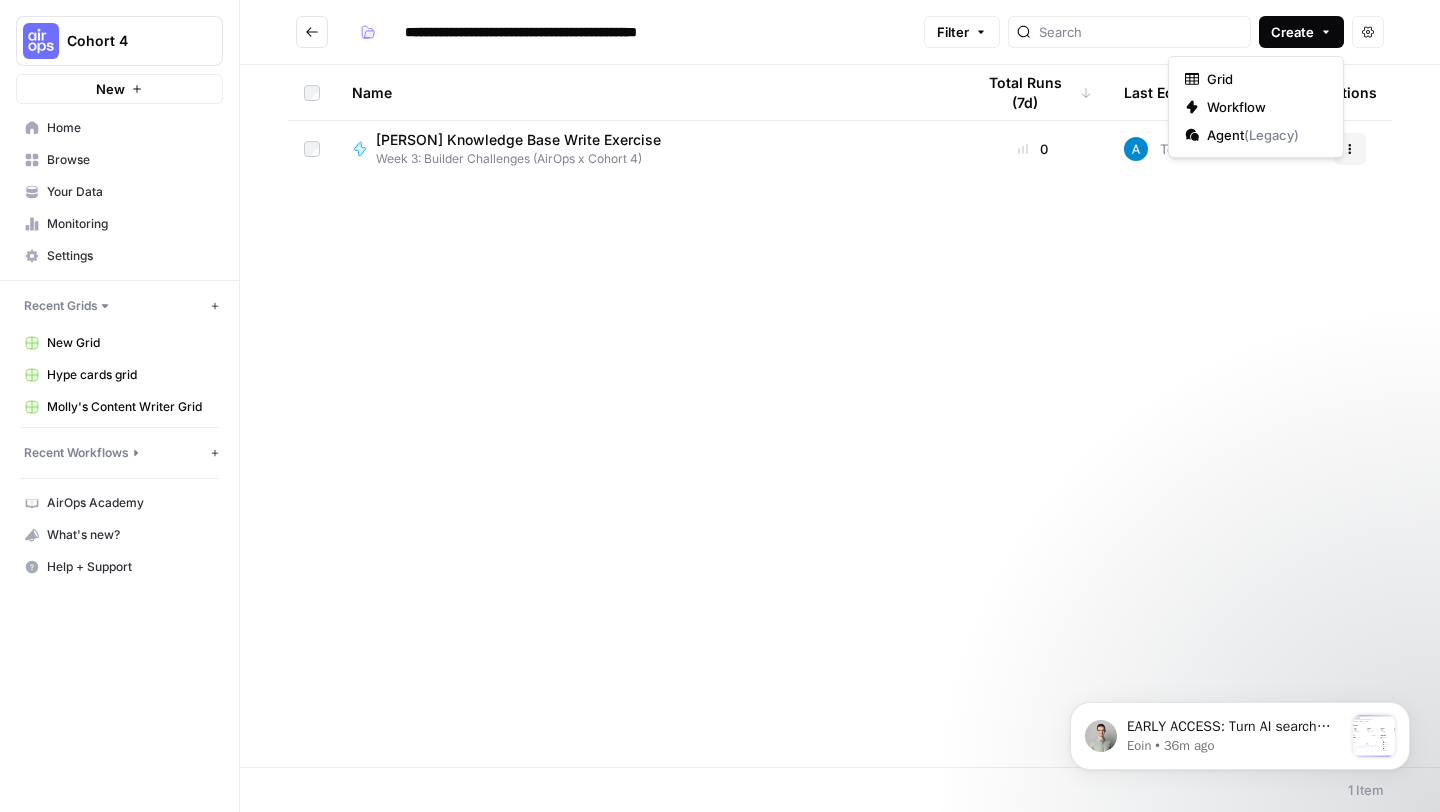 click on "Create" at bounding box center (1292, 32) 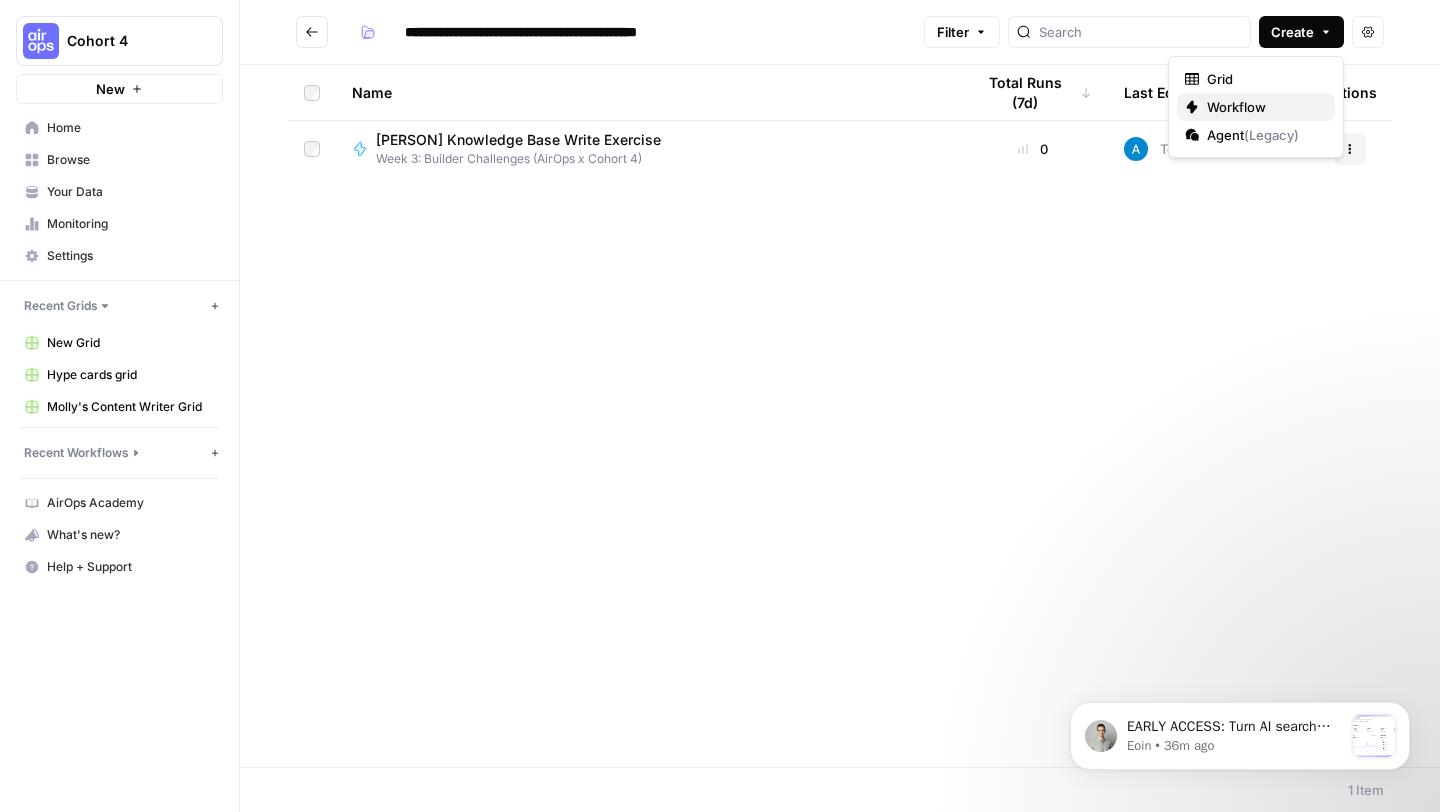 click on "Workflow" at bounding box center (1263, 107) 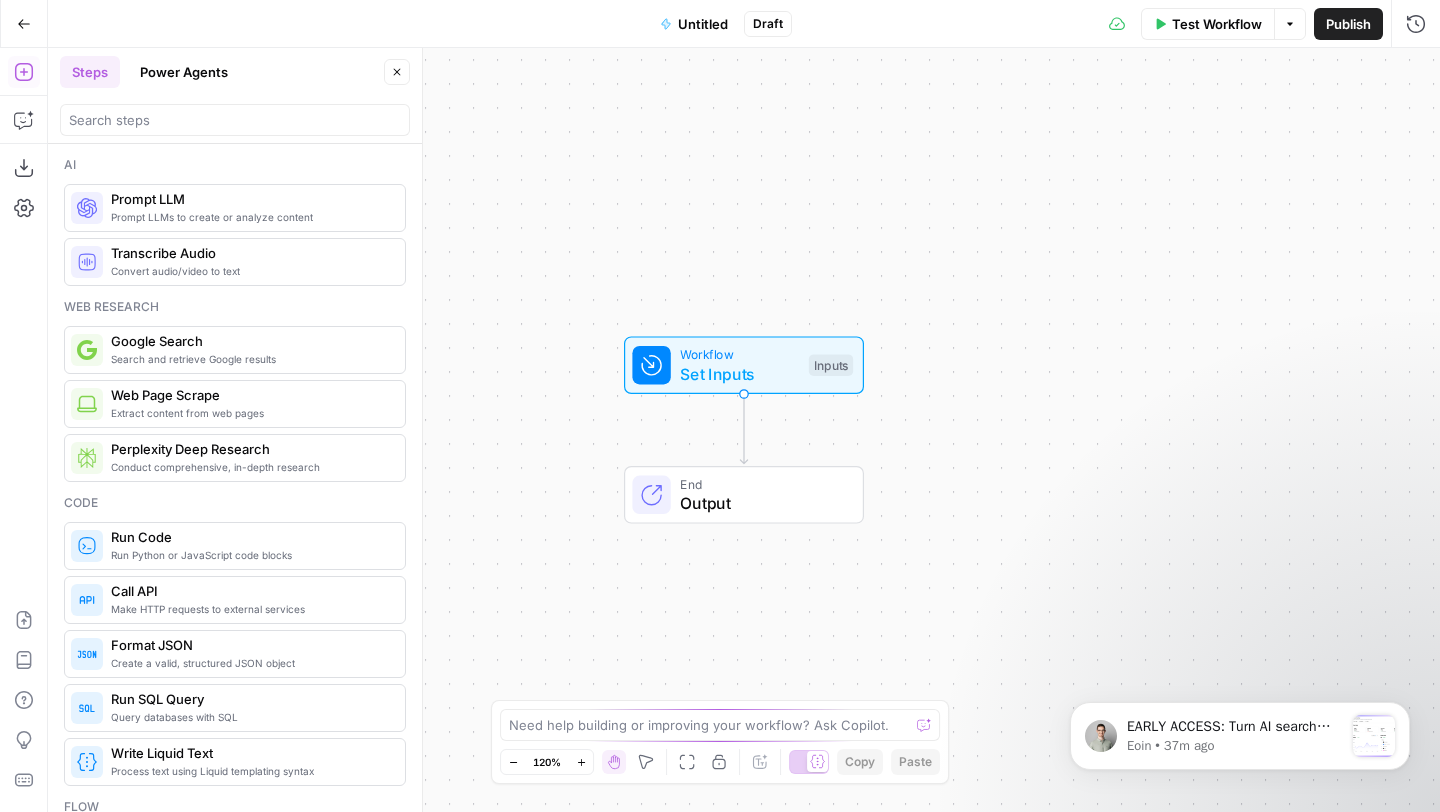 click on "Untitled" at bounding box center [694, 24] 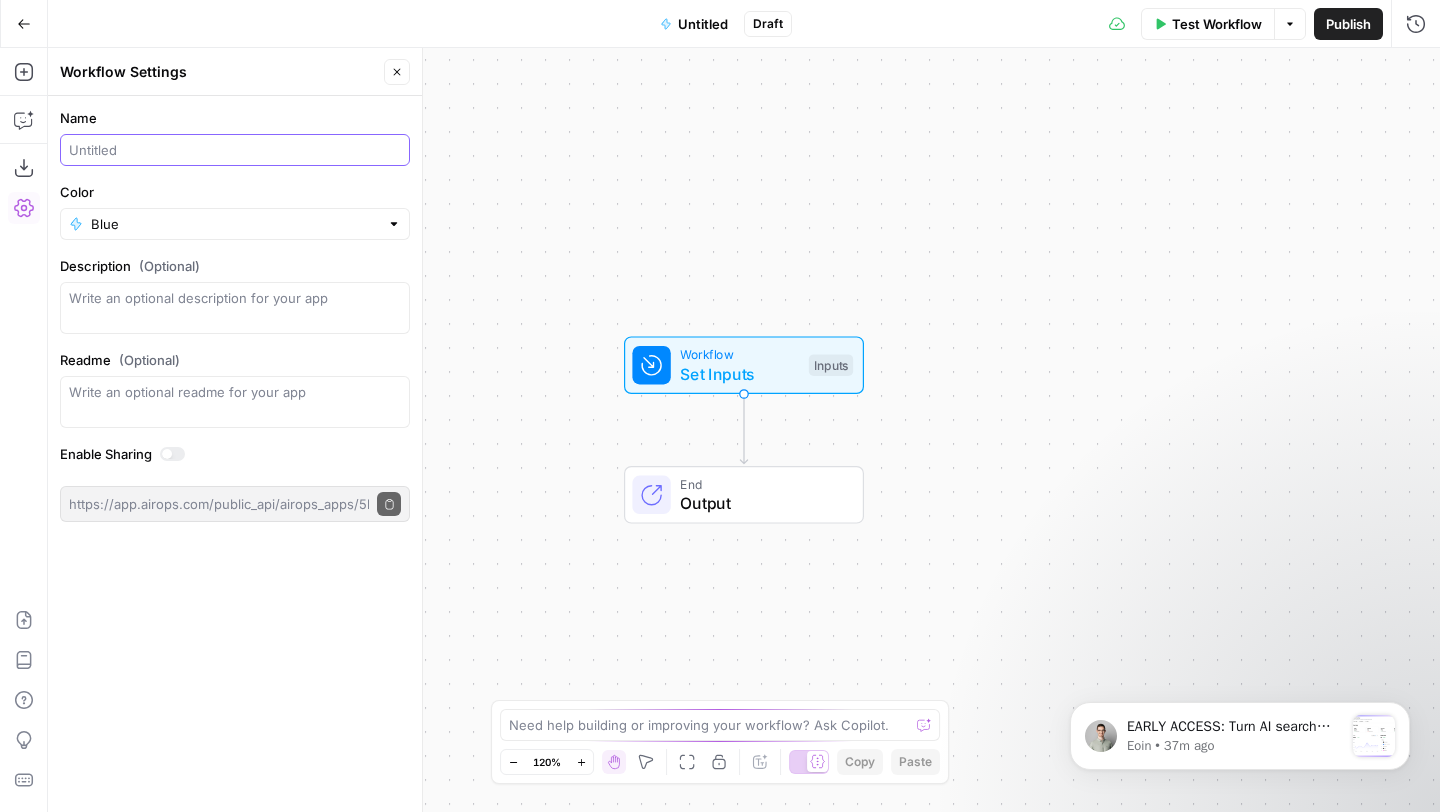 click on "Name" at bounding box center [235, 150] 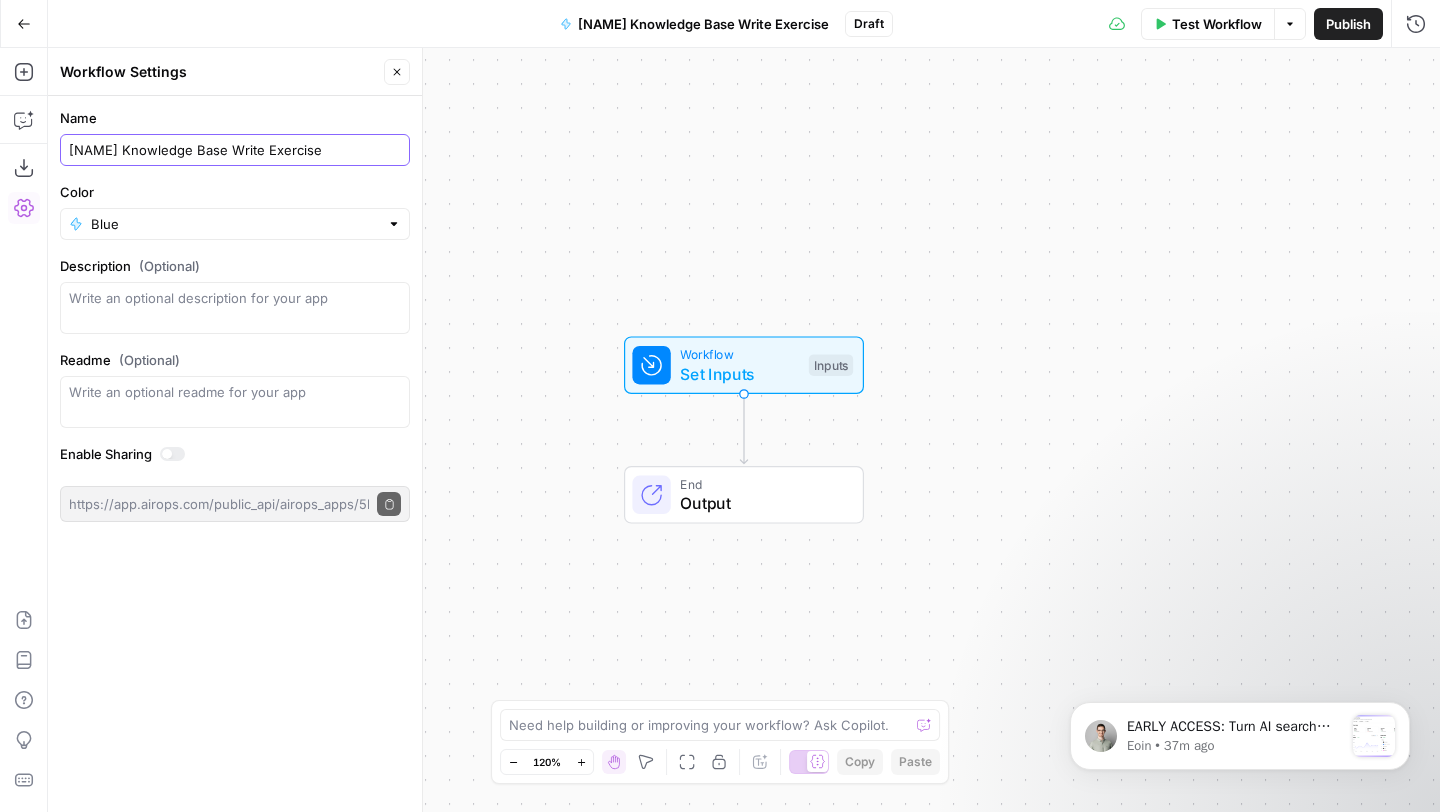click on "[NAME] Knowledge Base Write Exercise" at bounding box center [235, 150] 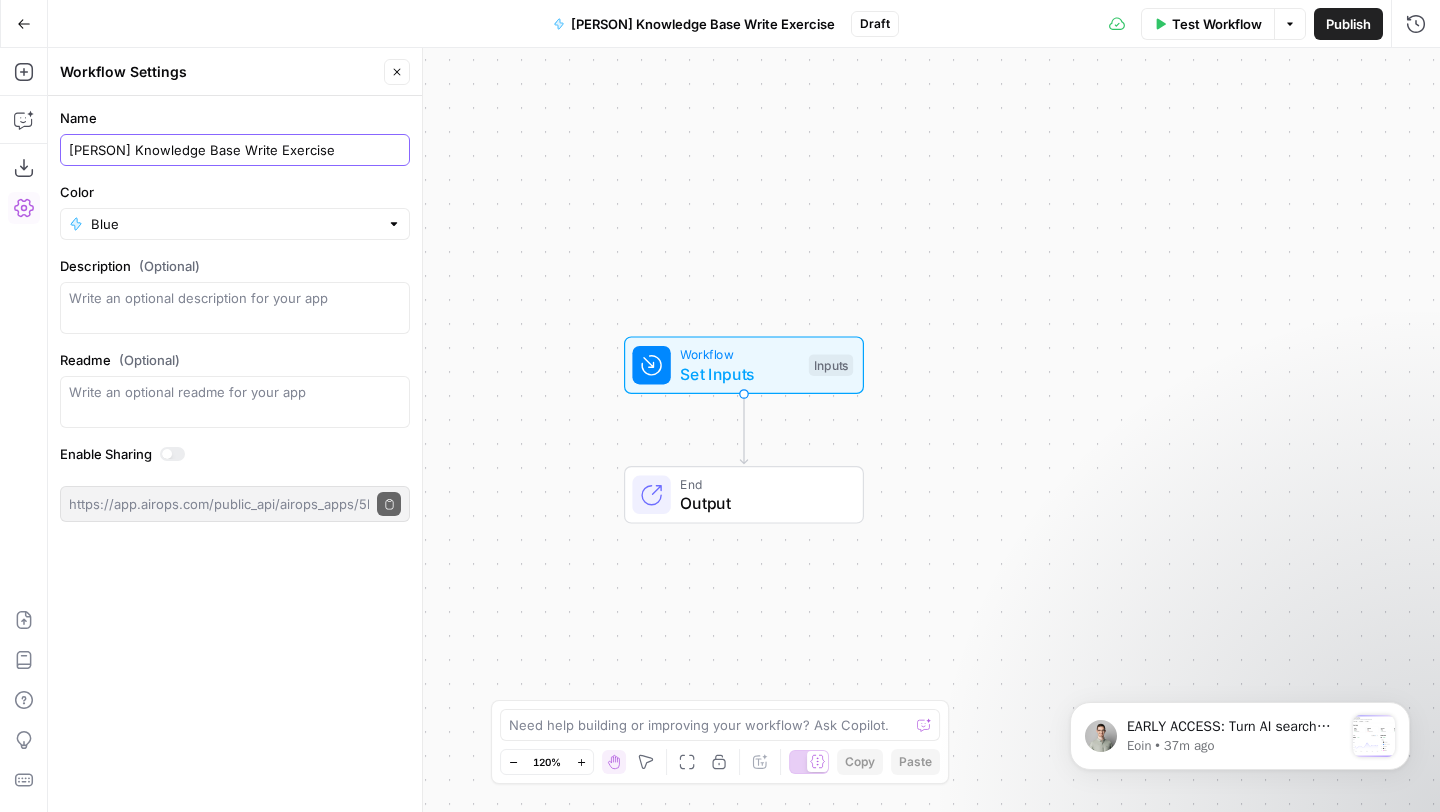 click on "[PERSON] Knowledge Base Write Exercise" at bounding box center (235, 150) 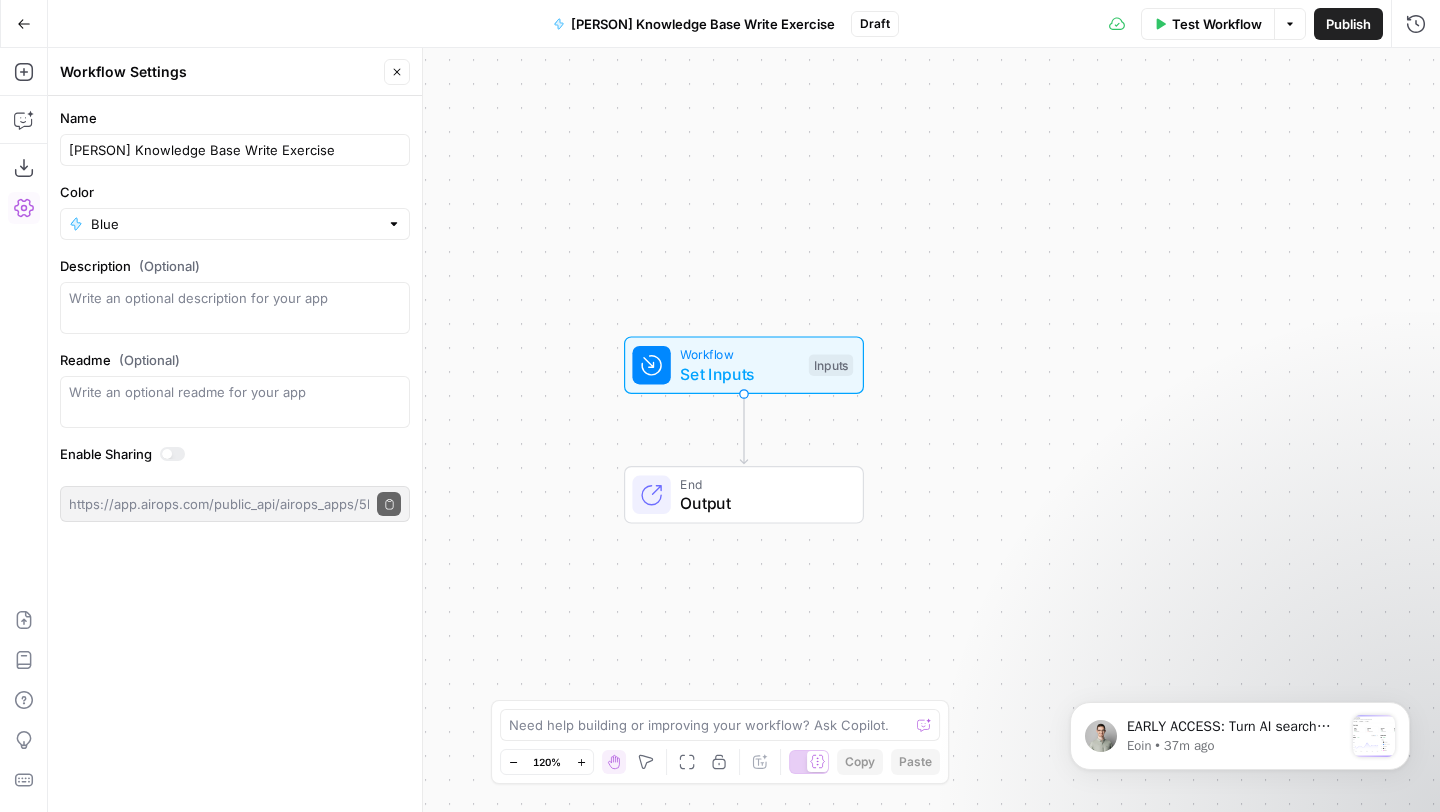 click on "Workflow Set Inputs Inputs End Output" at bounding box center (744, 430) 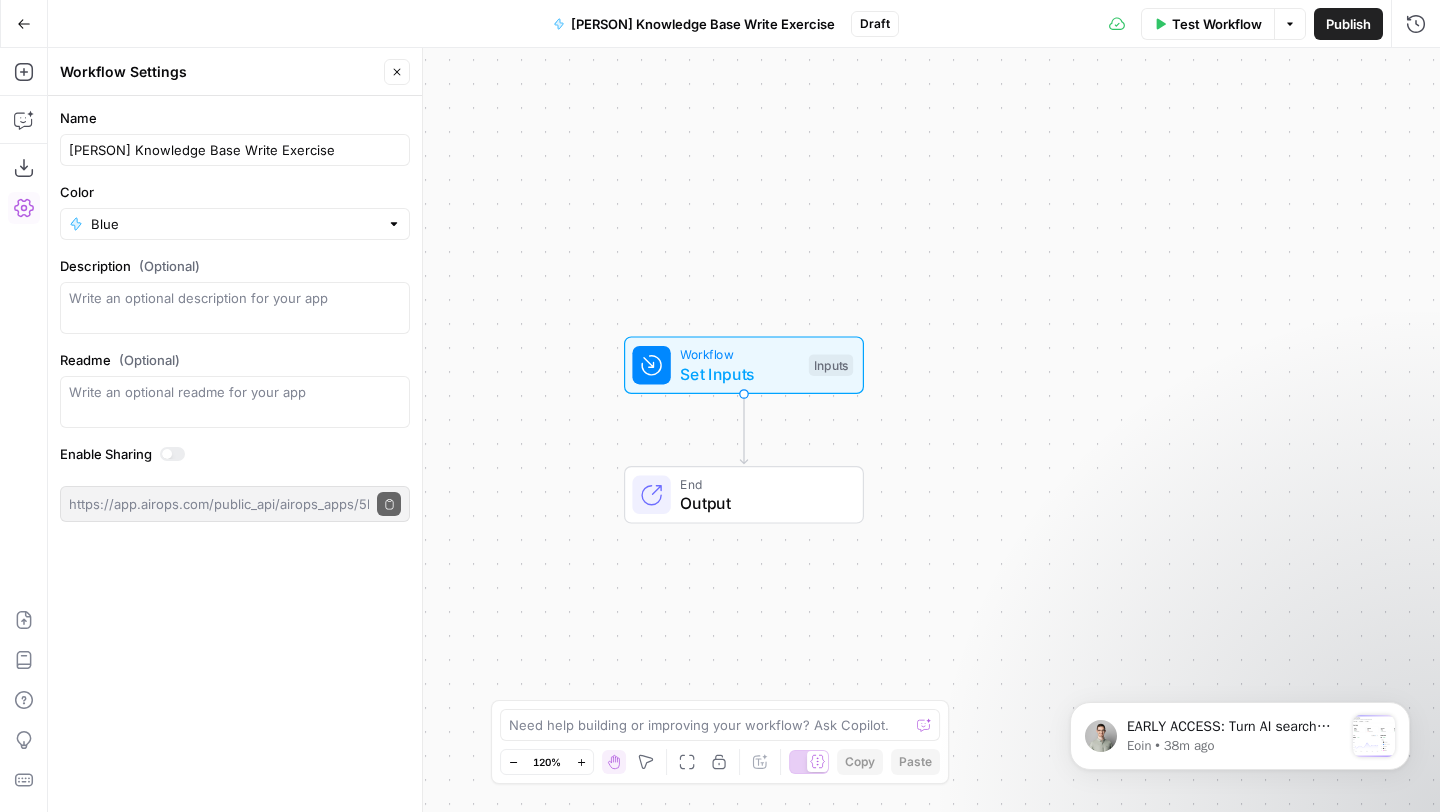 click on "Workflow Set Inputs Inputs End Output" at bounding box center (744, 430) 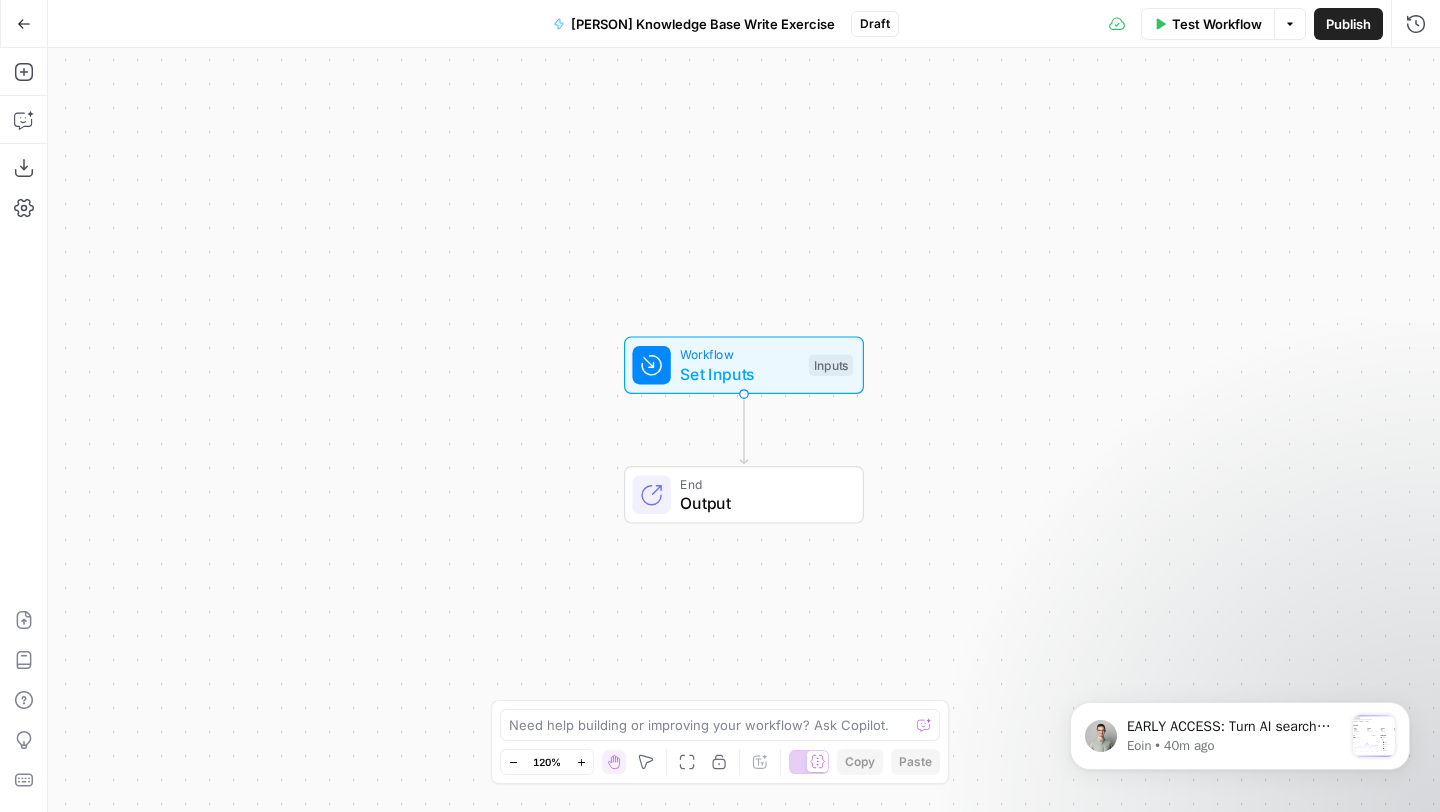 click on "Workflow" at bounding box center [739, 354] 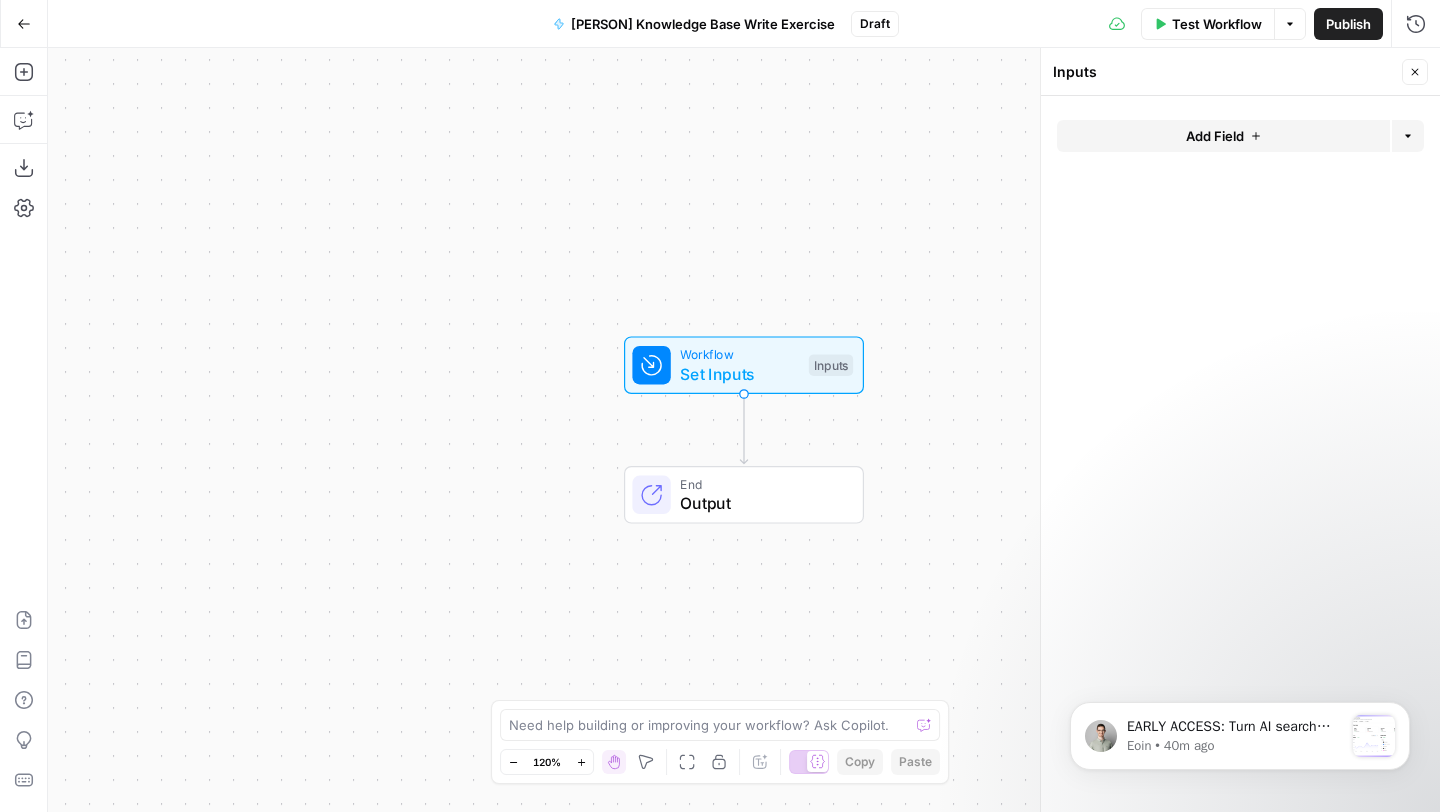 click on "Add Field" at bounding box center (1223, 136) 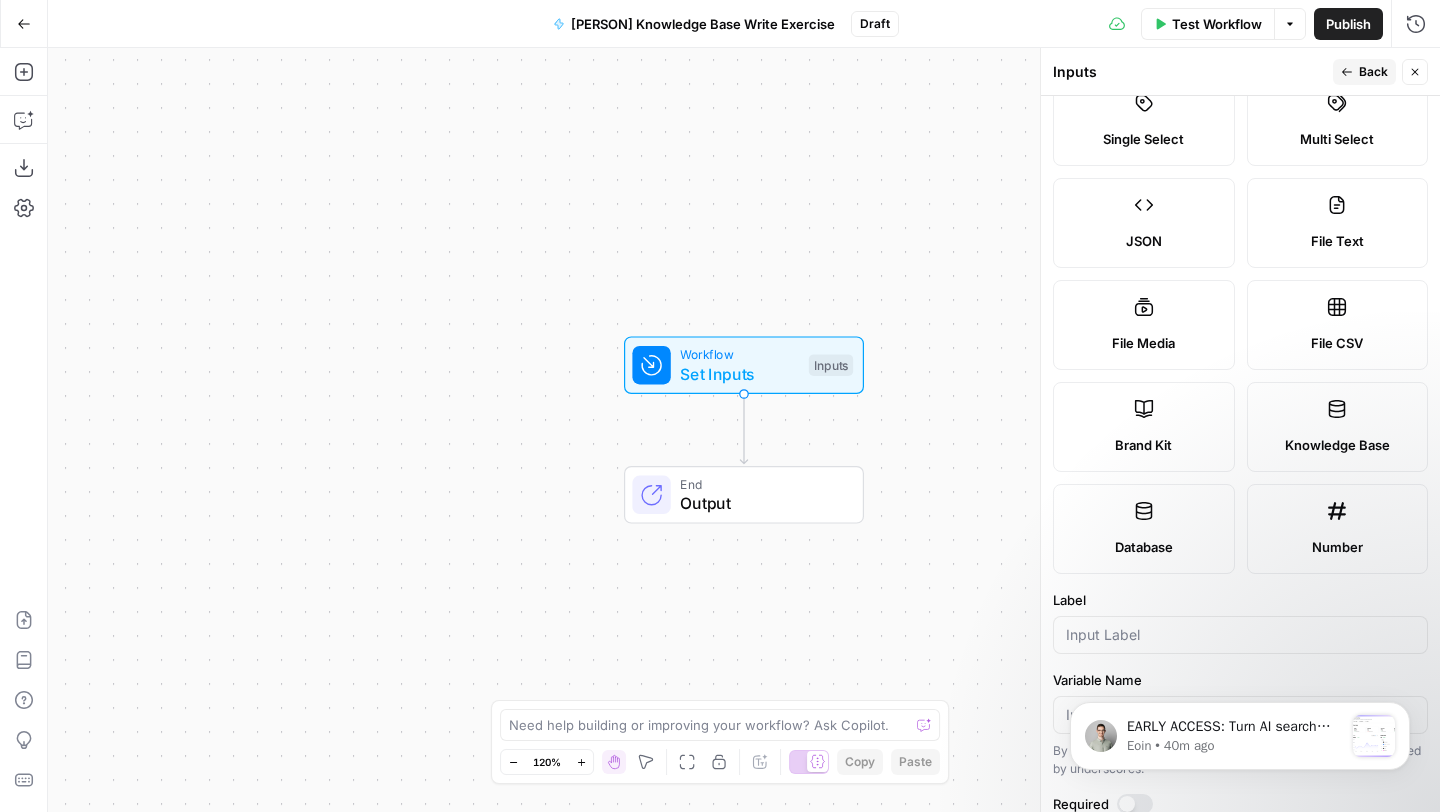 scroll, scrollTop: 162, scrollLeft: 0, axis: vertical 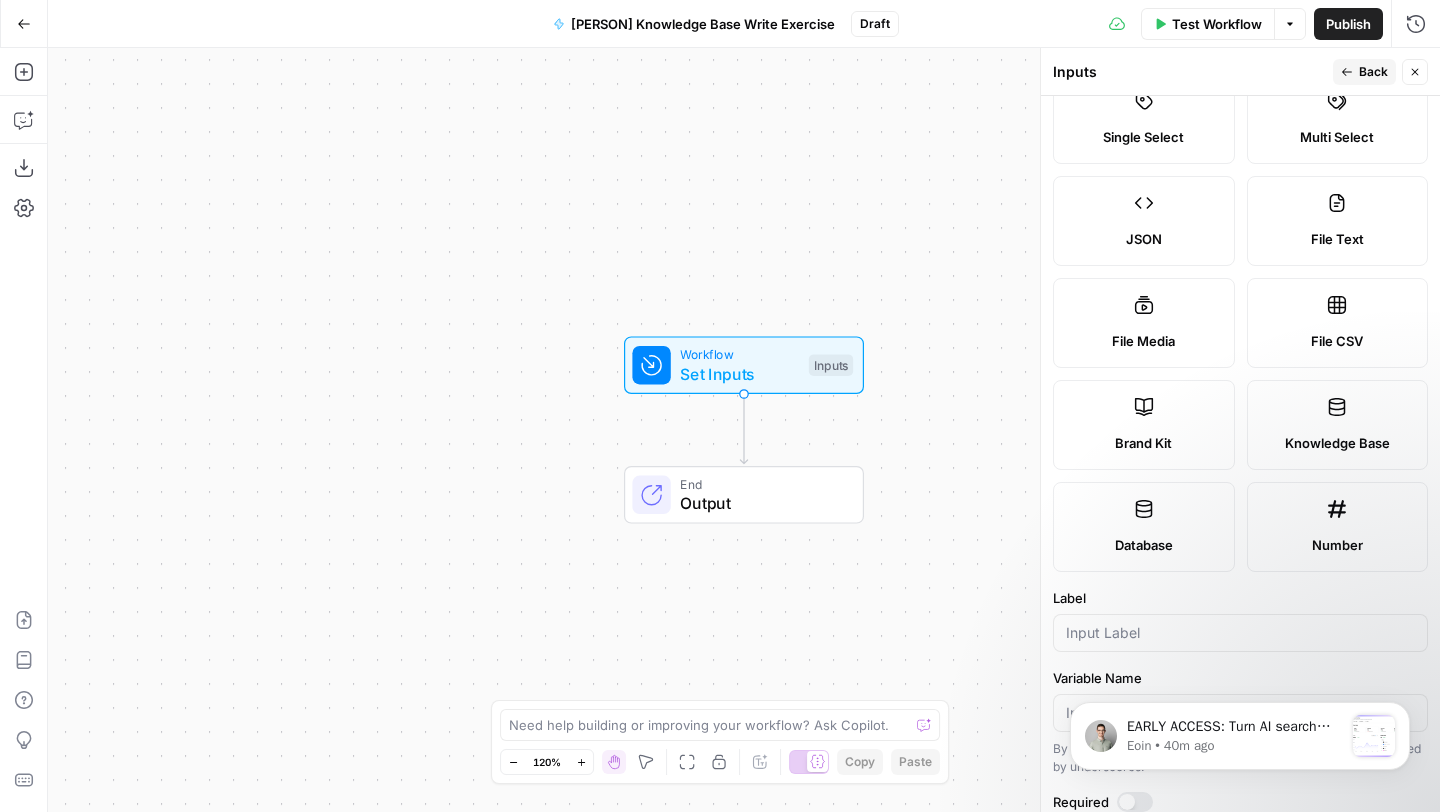 click 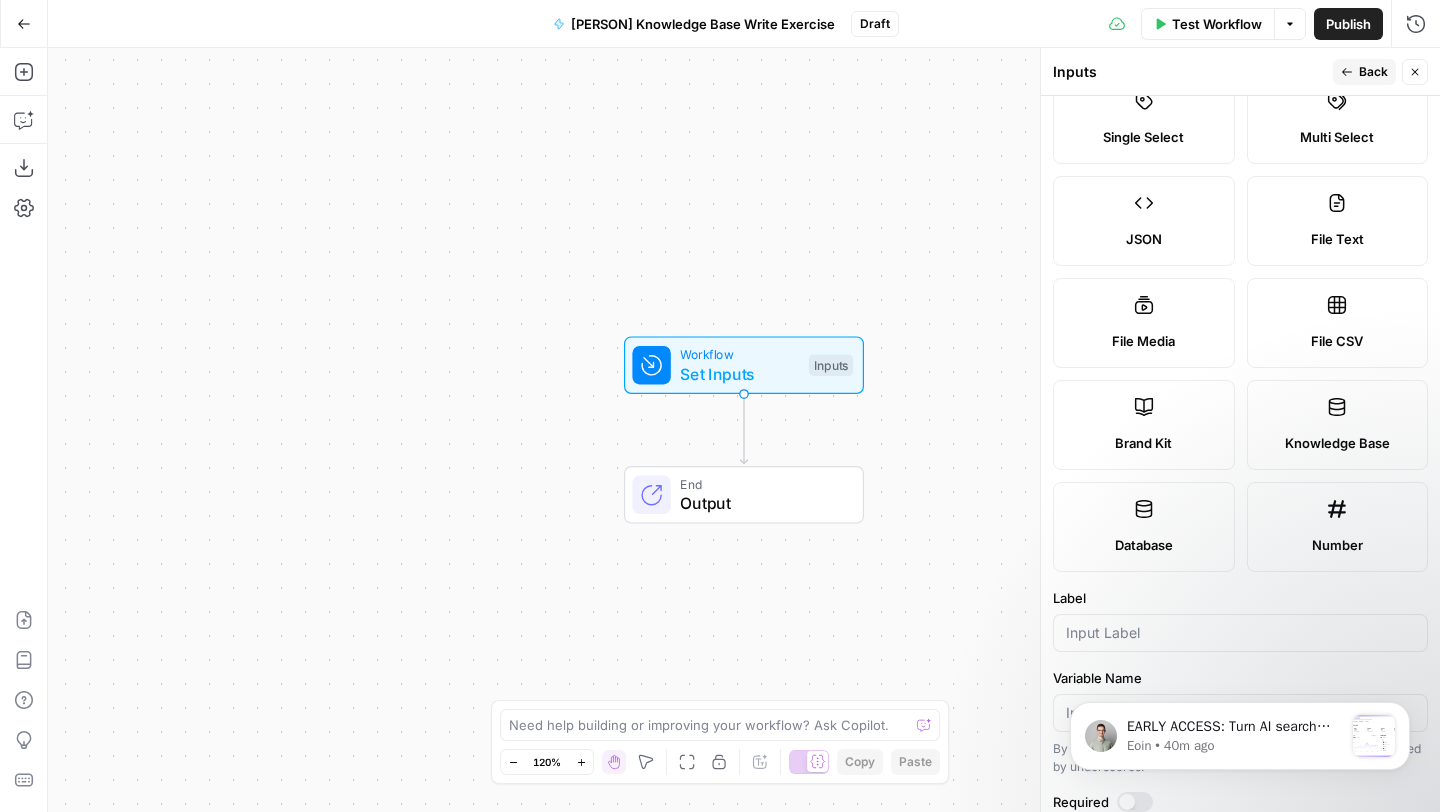scroll, scrollTop: 286, scrollLeft: 0, axis: vertical 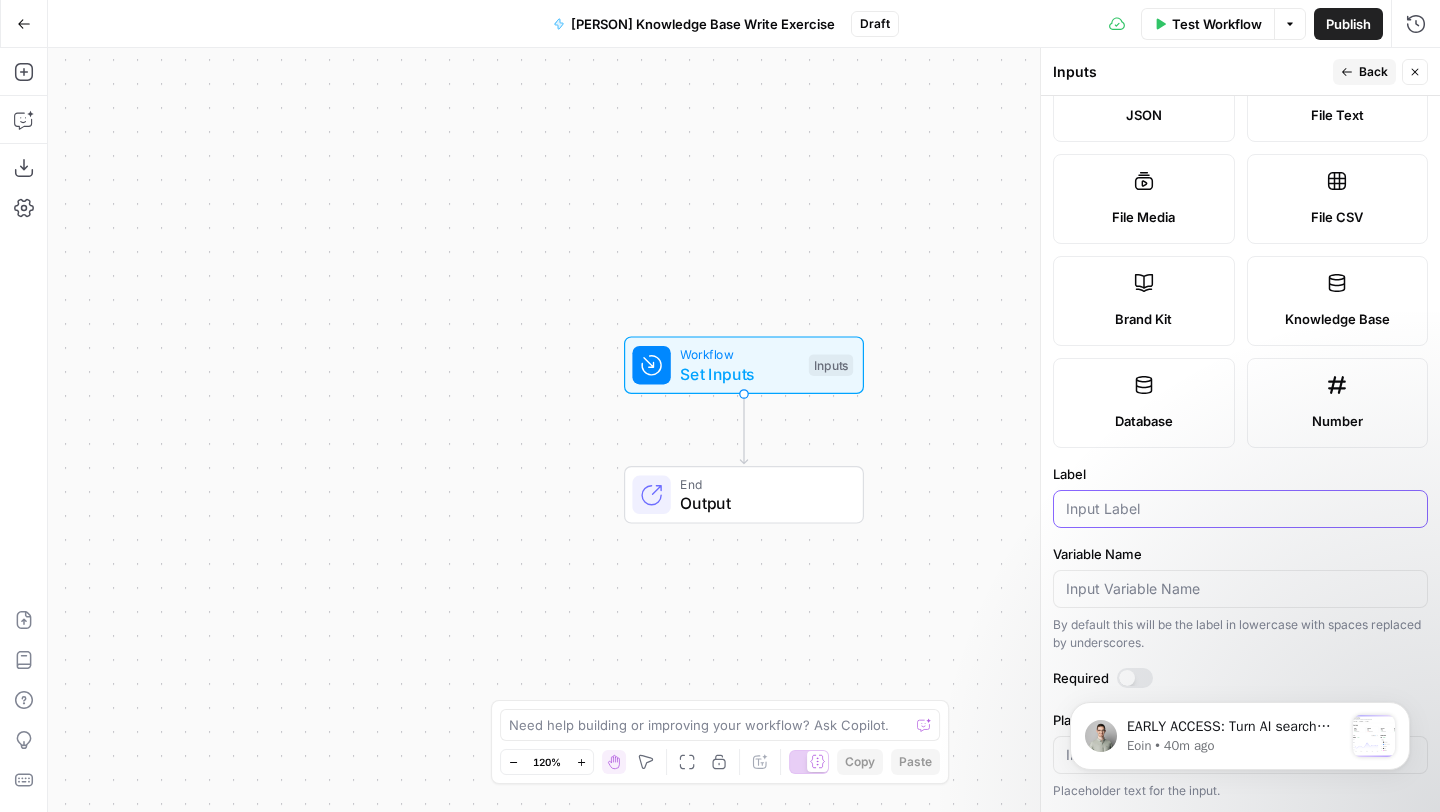 click on "Label" at bounding box center [1240, 509] 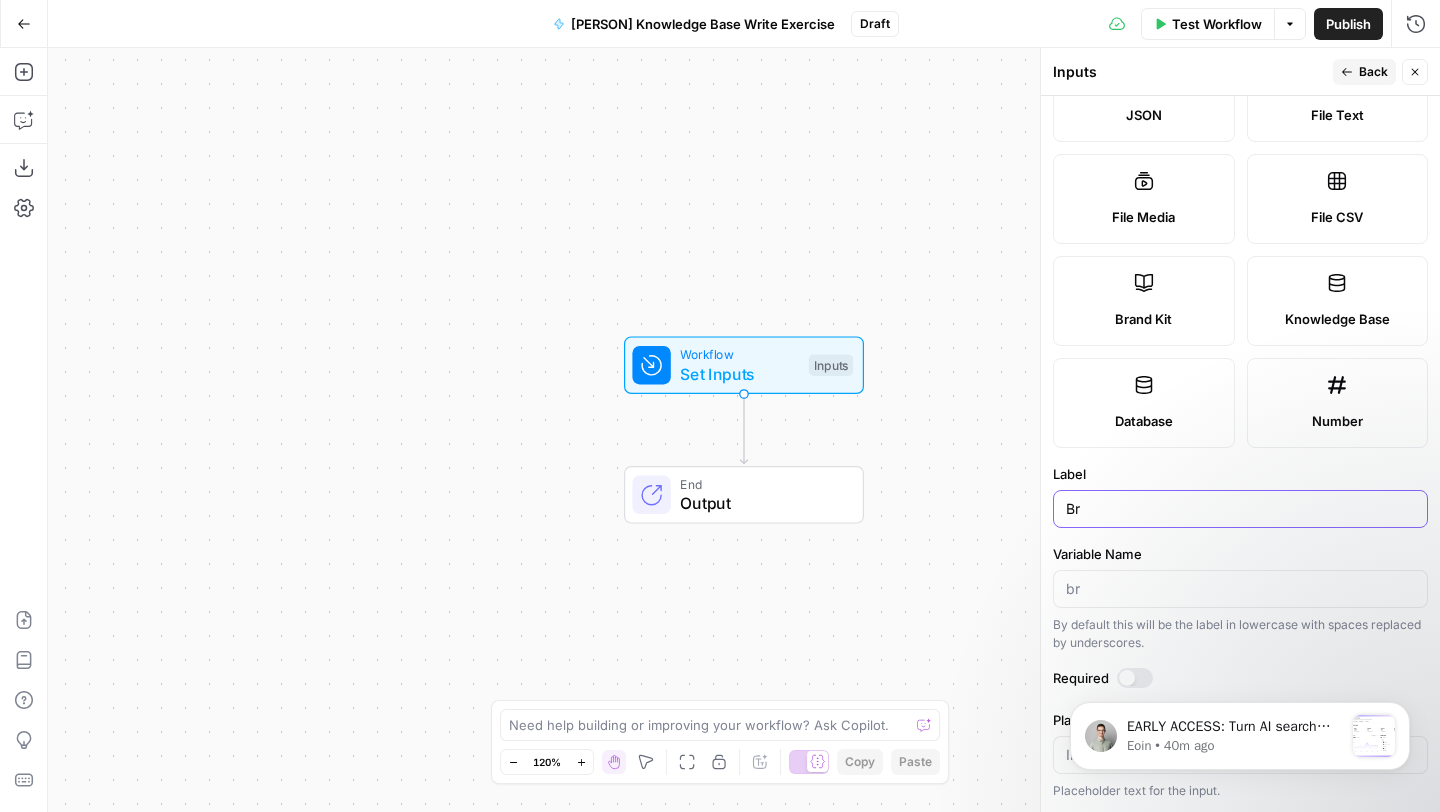 type on "B" 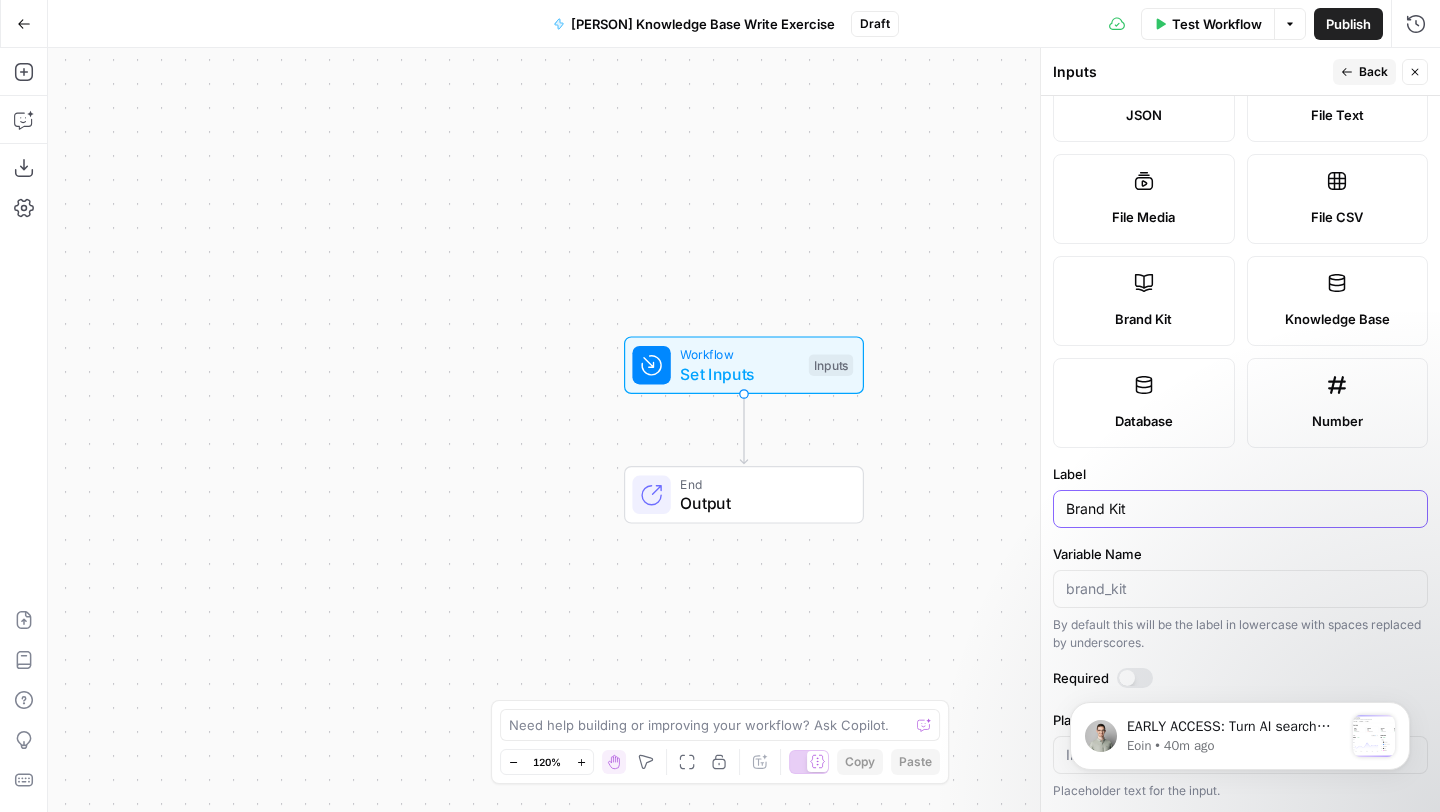 type on "Brand Kit" 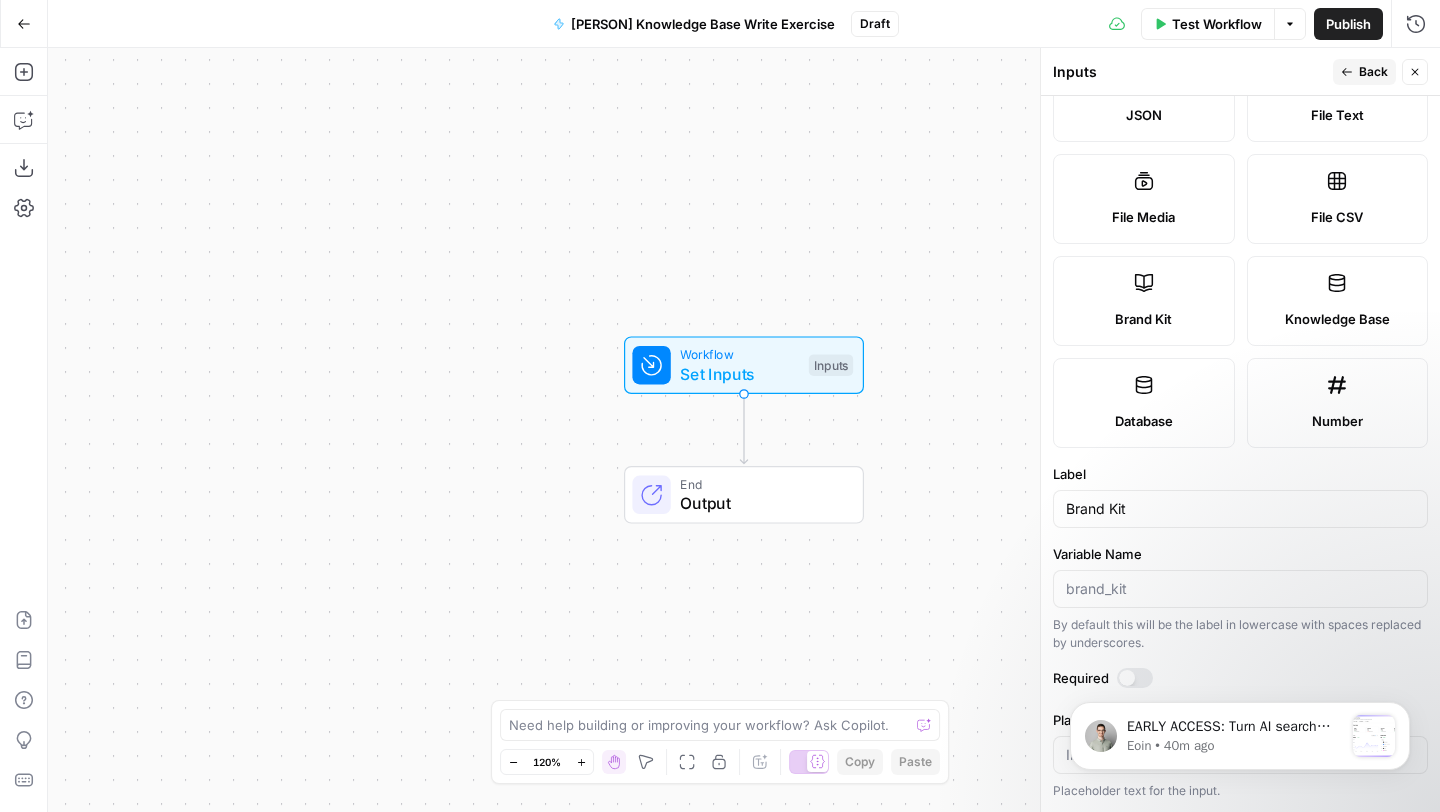 click on "Back" at bounding box center (1373, 72) 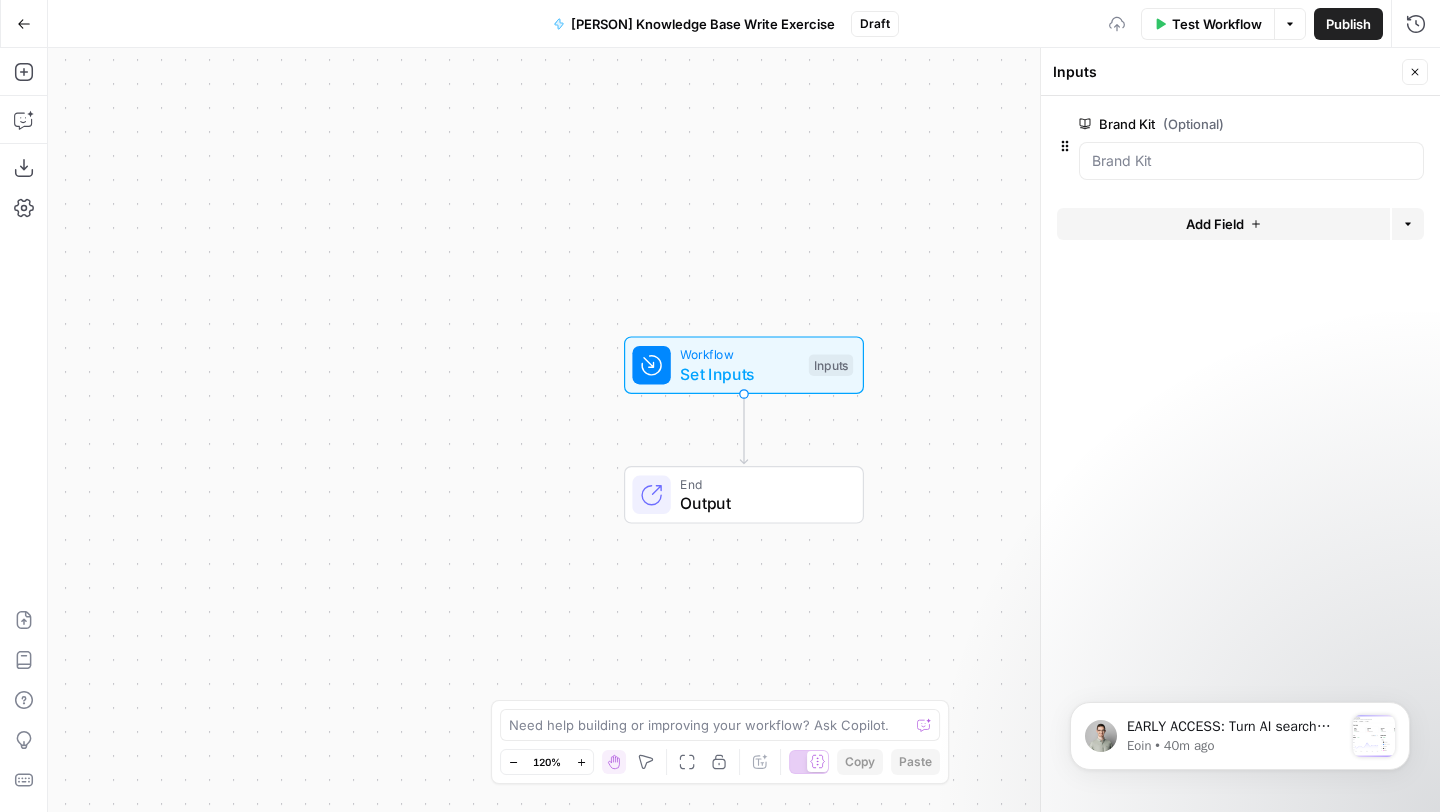 click on "Add Field" at bounding box center [1215, 224] 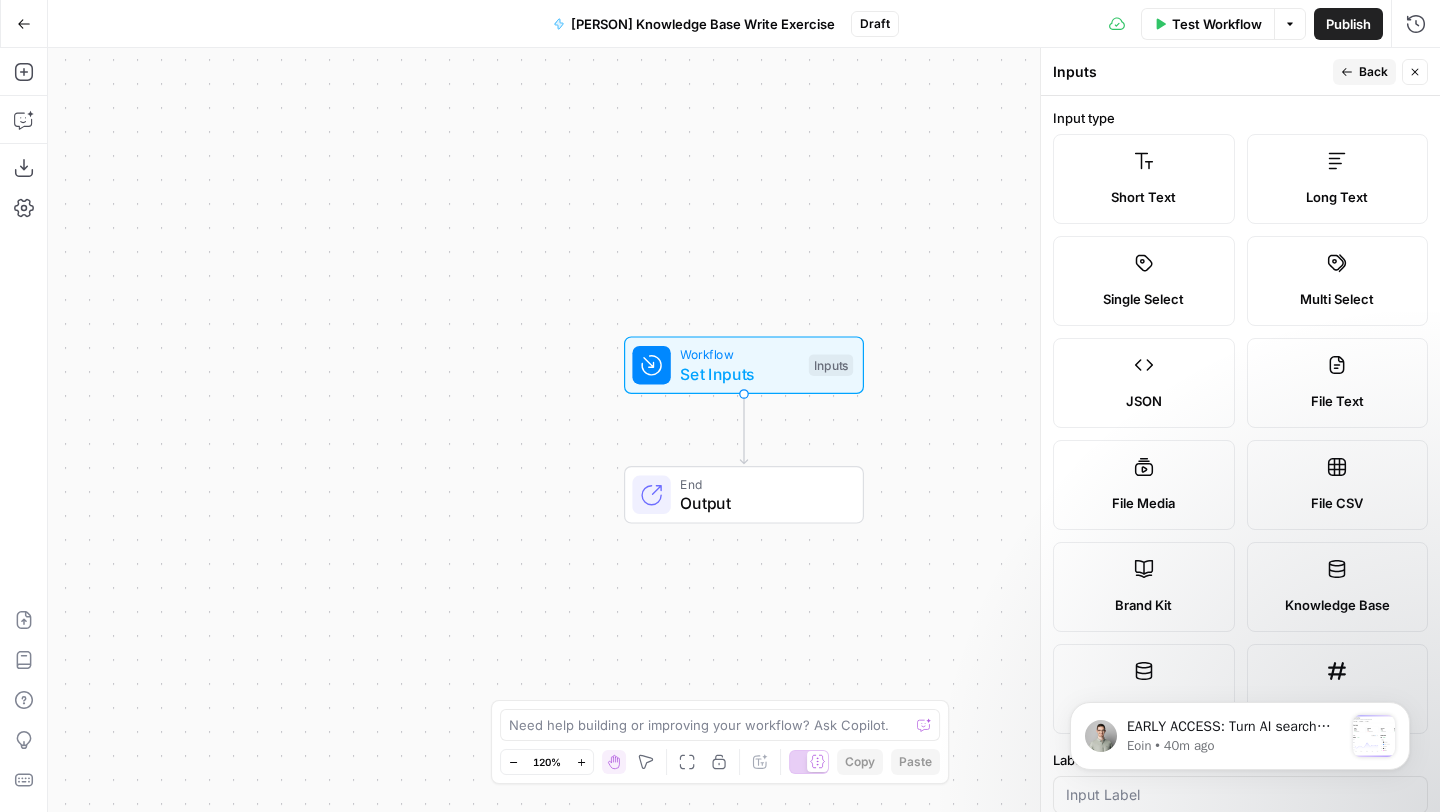click on "Short Text" at bounding box center (1144, 197) 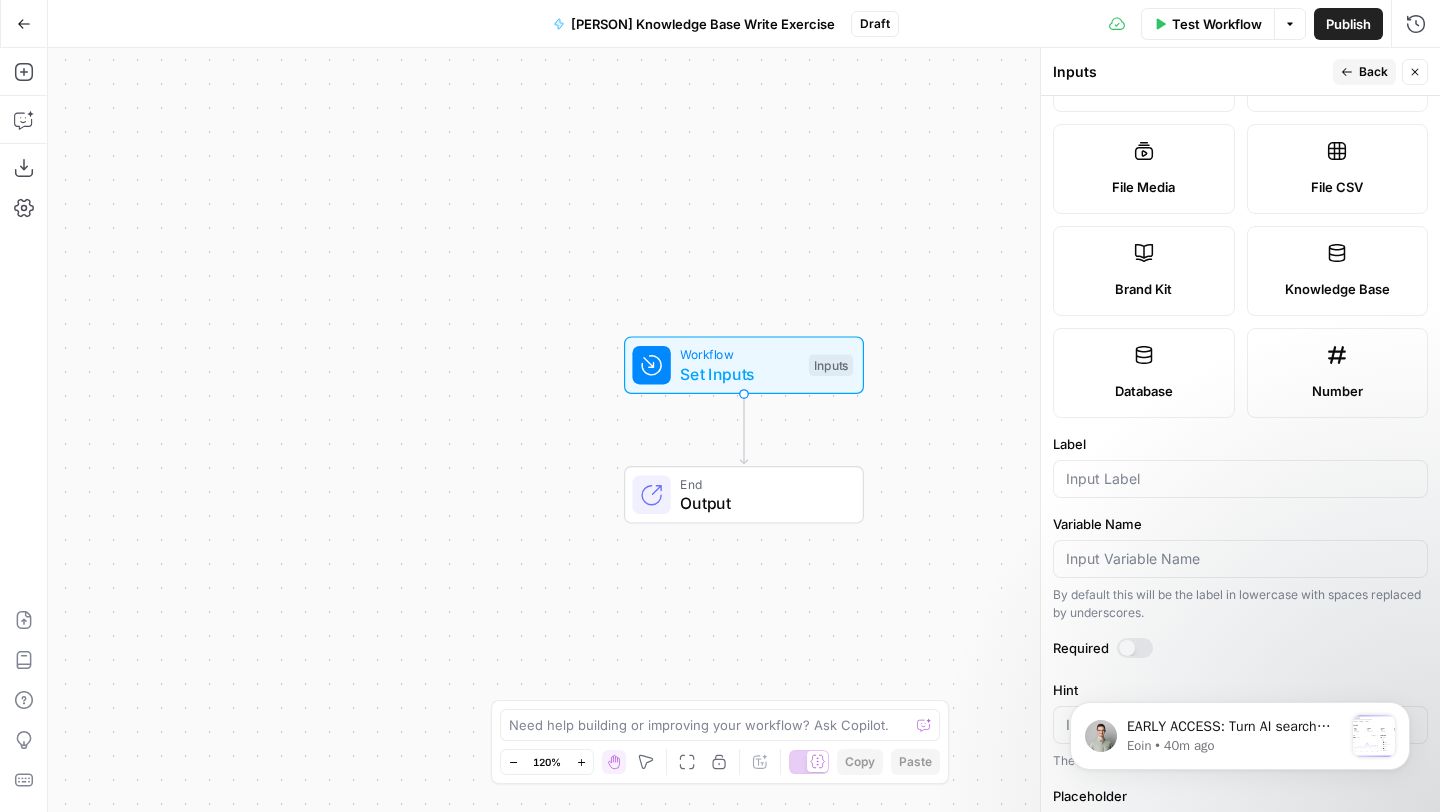 scroll, scrollTop: 406, scrollLeft: 0, axis: vertical 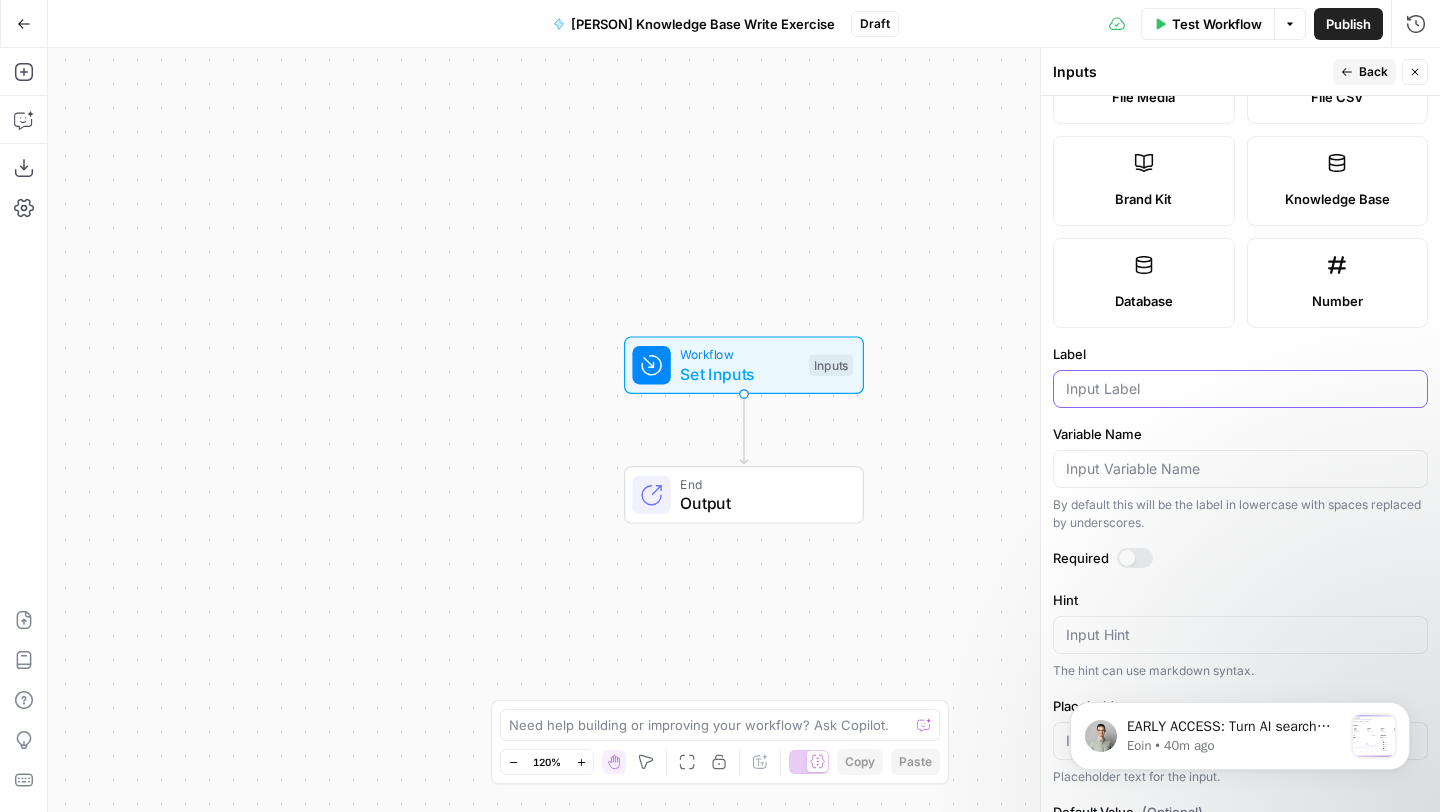 click on "Label" at bounding box center [1240, 389] 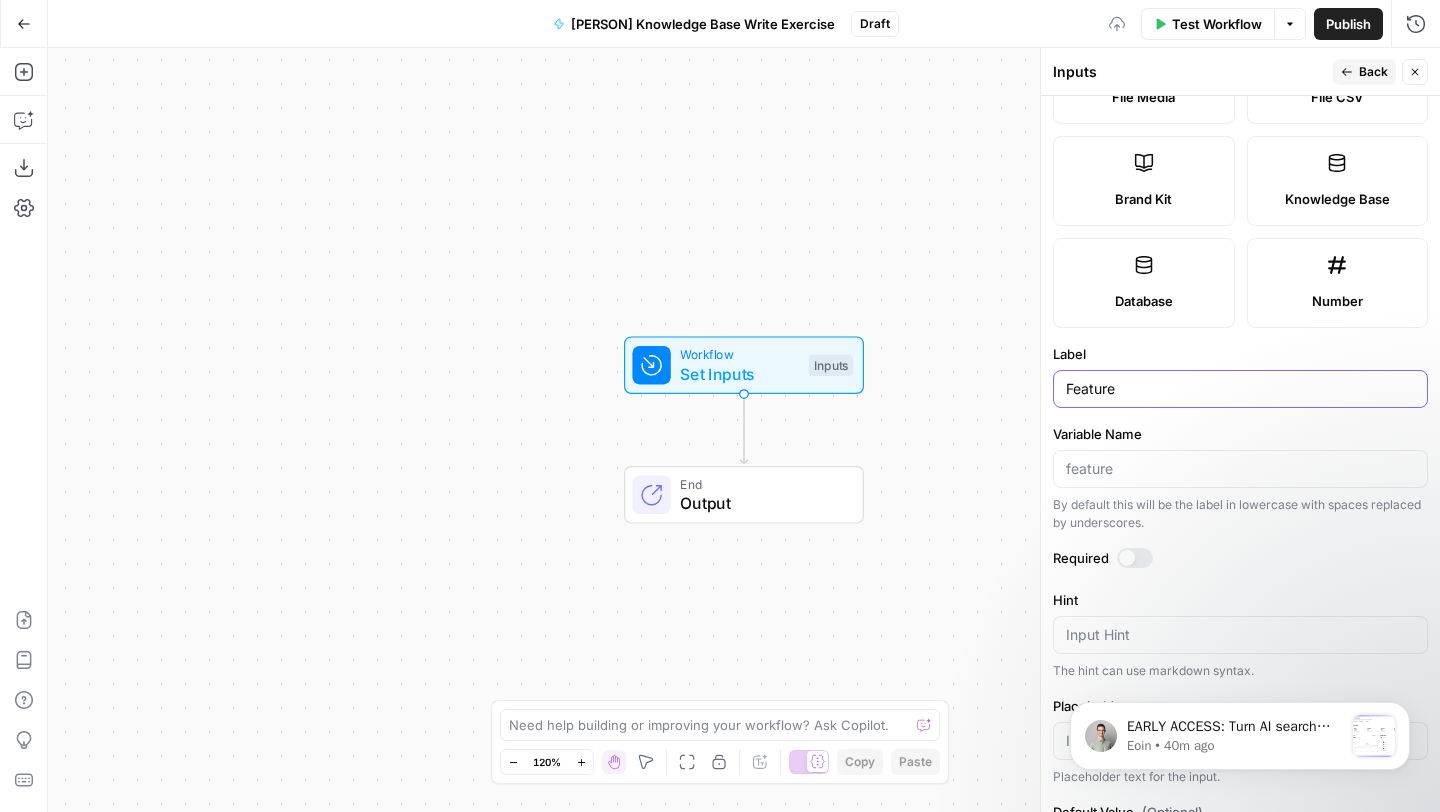 type on "Feature" 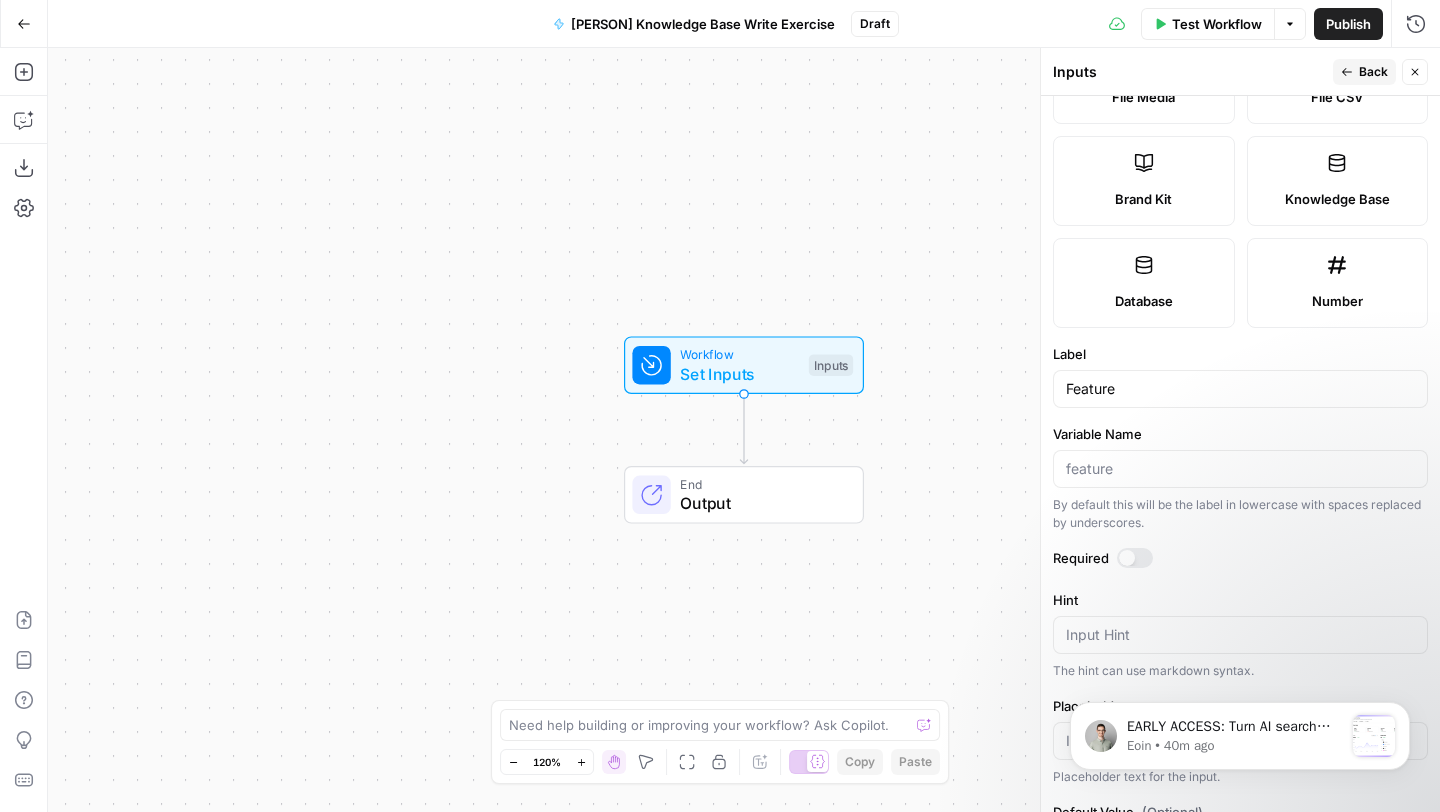 click on "Back" at bounding box center [1373, 72] 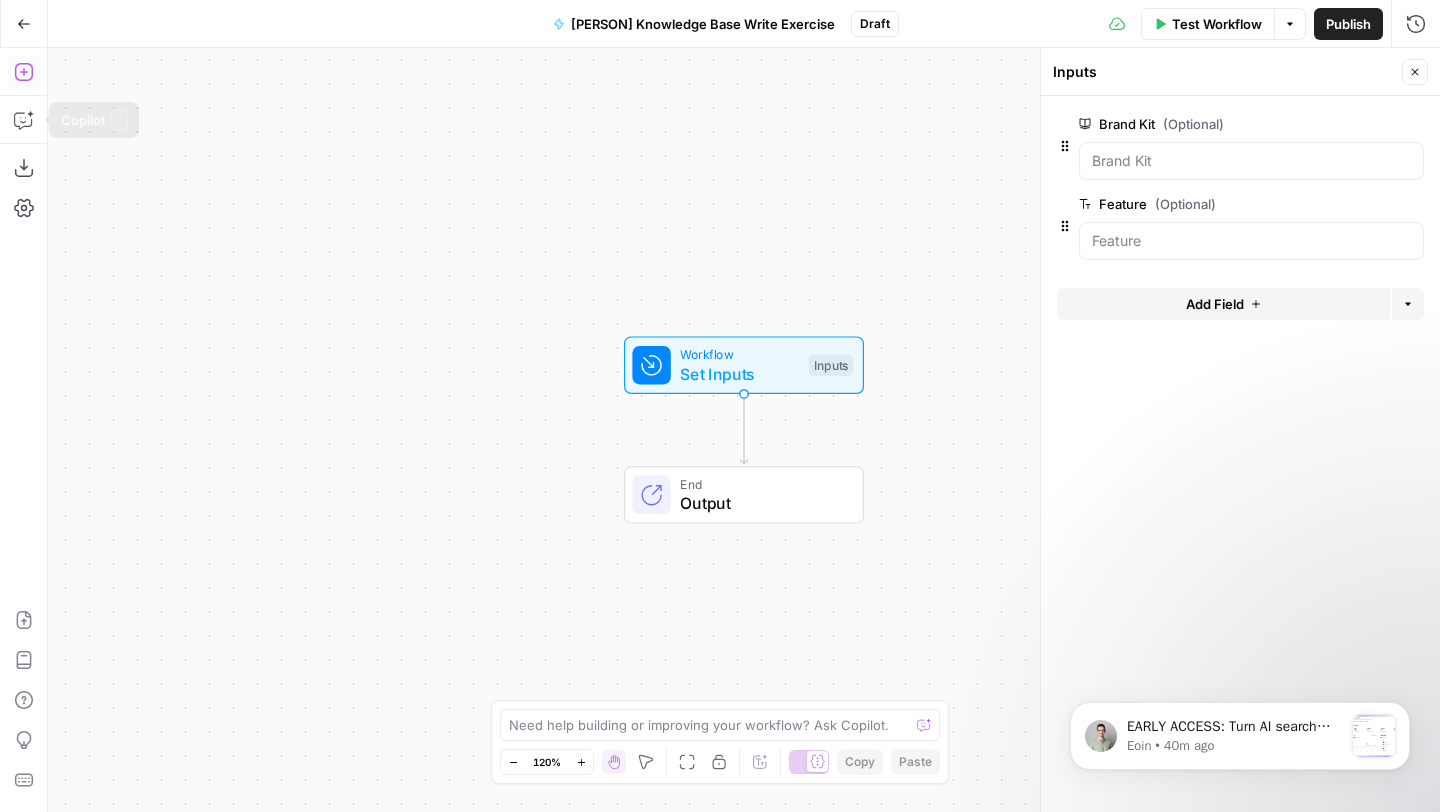 click 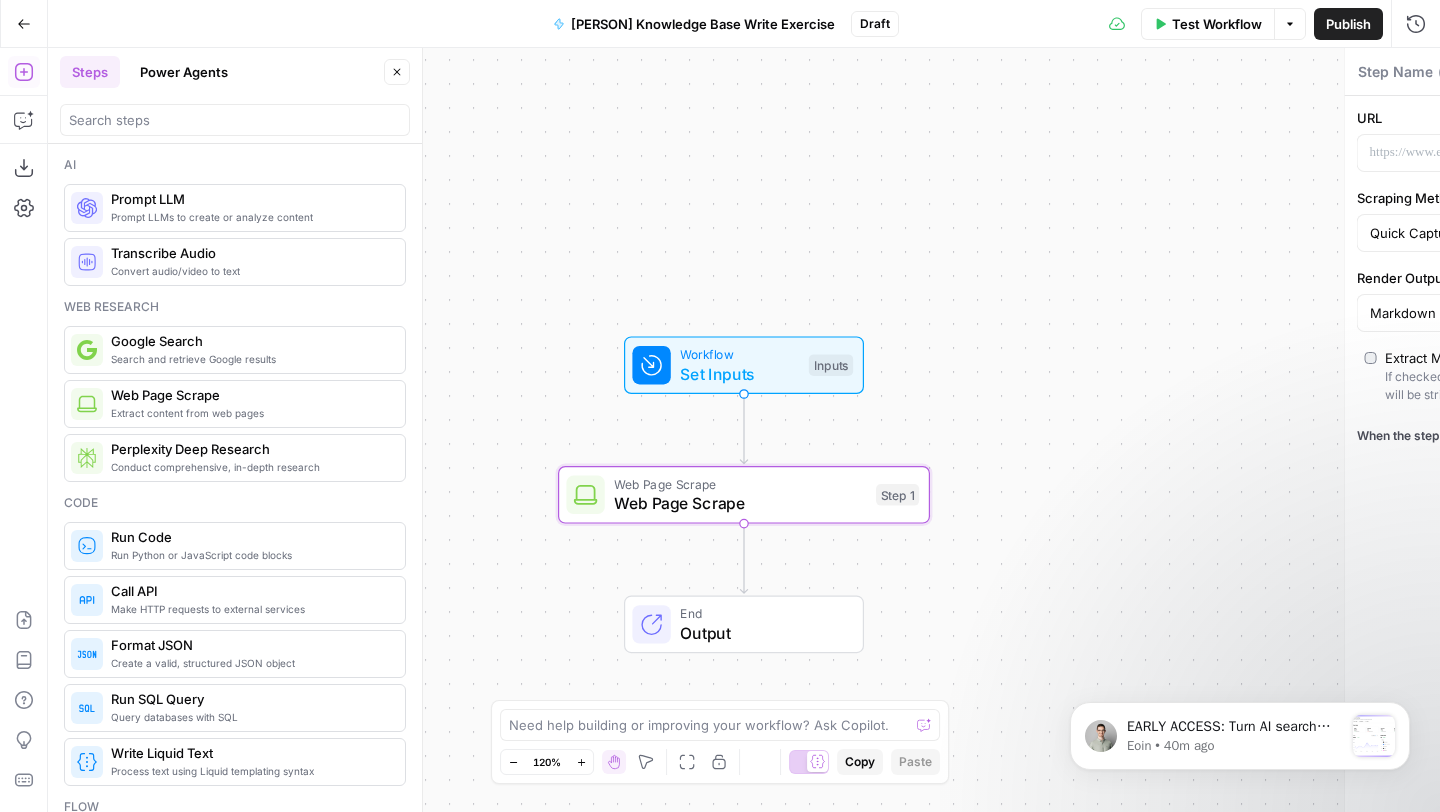 type on "Web Page Scrape" 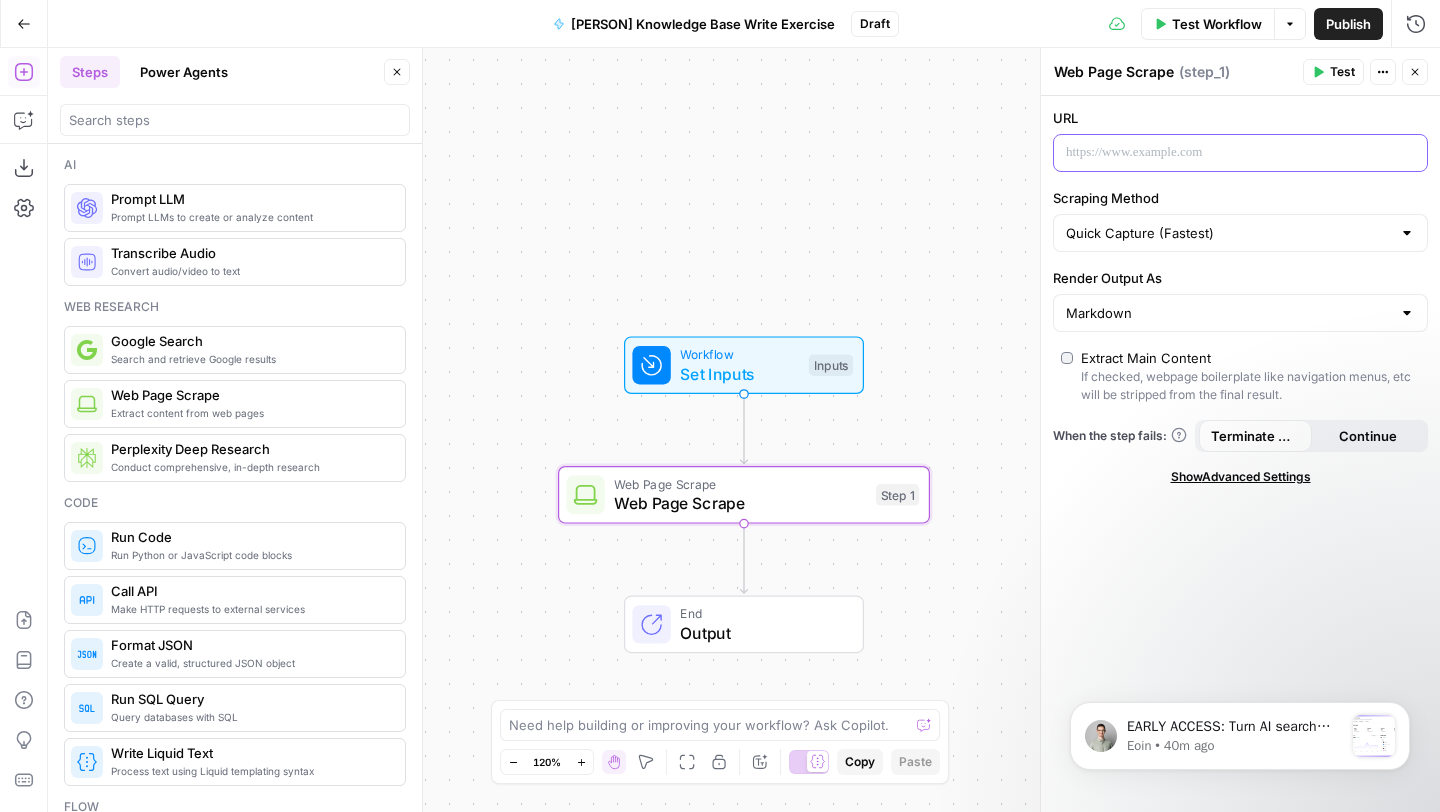 click at bounding box center [1224, 153] 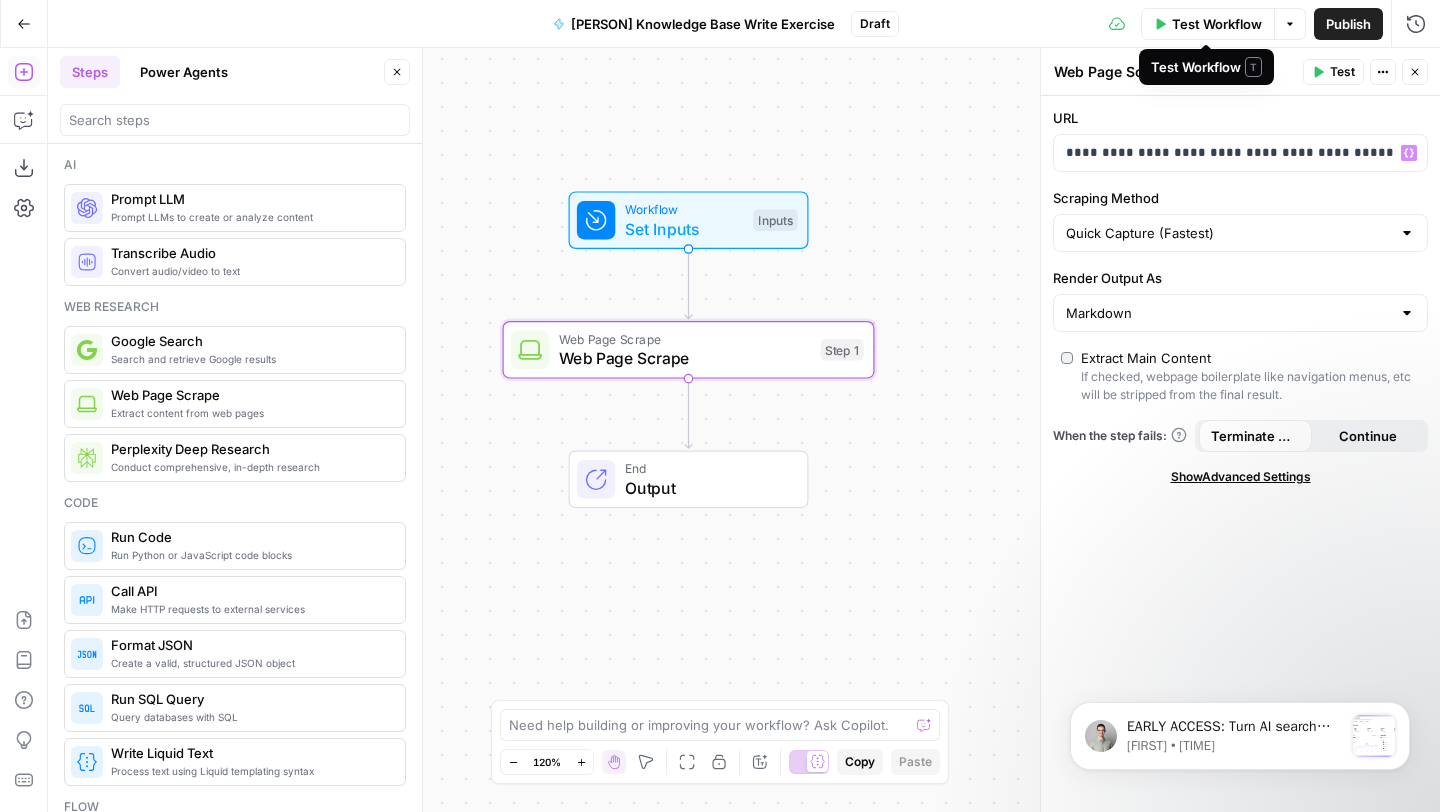 click on "Test Workflow" at bounding box center (1217, 24) 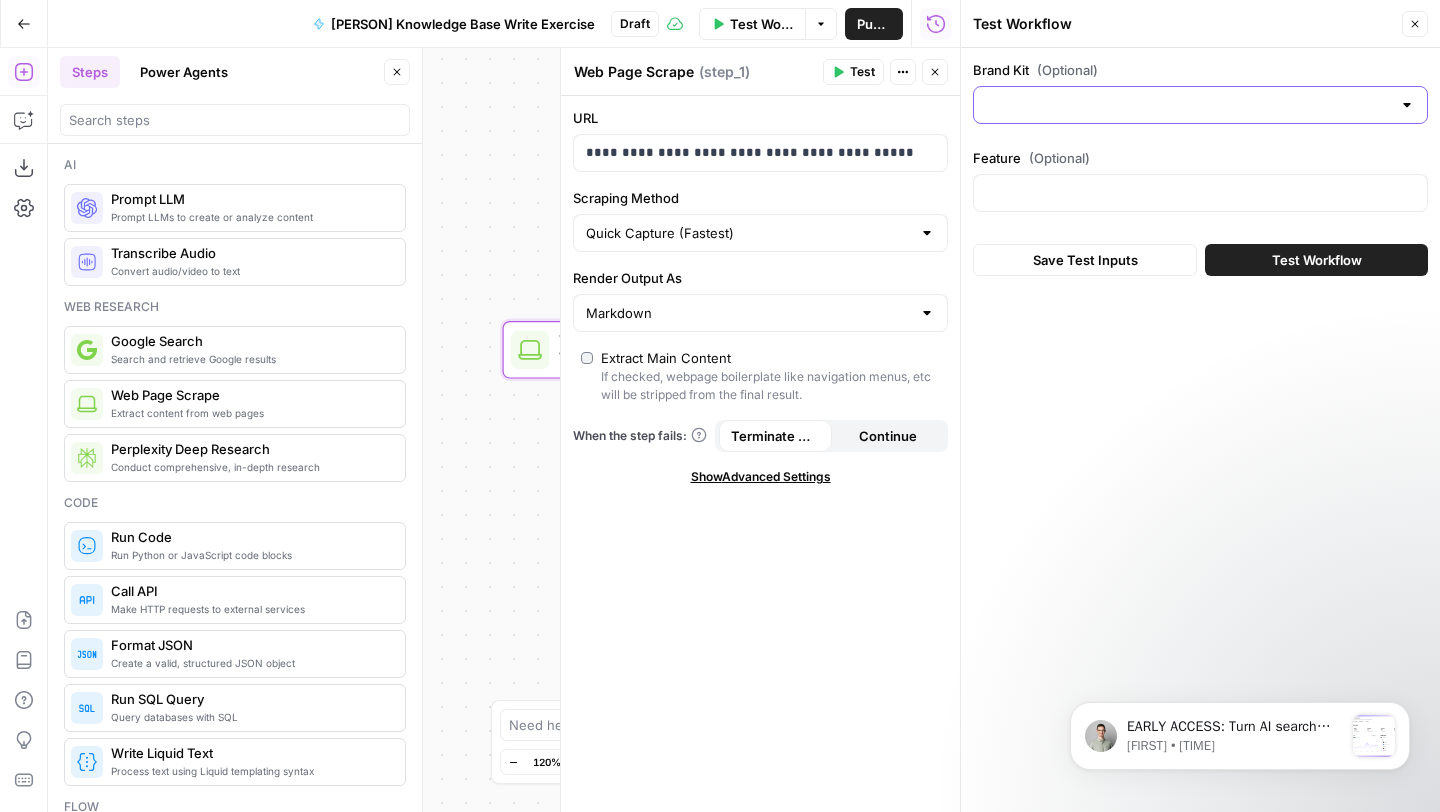 click on "Brand Kit   (Optional)" at bounding box center (1188, 105) 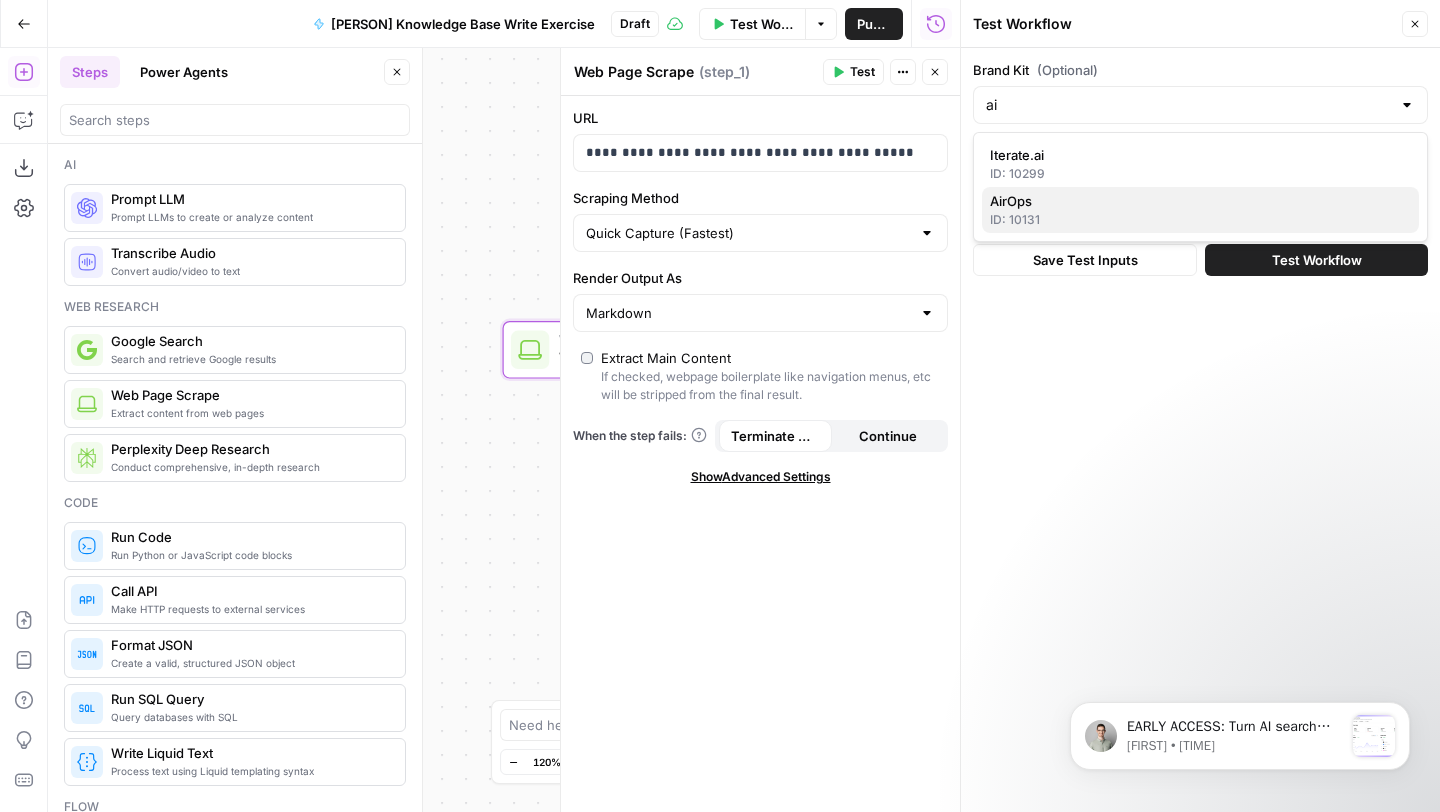 click on "AirOps" at bounding box center [1196, 201] 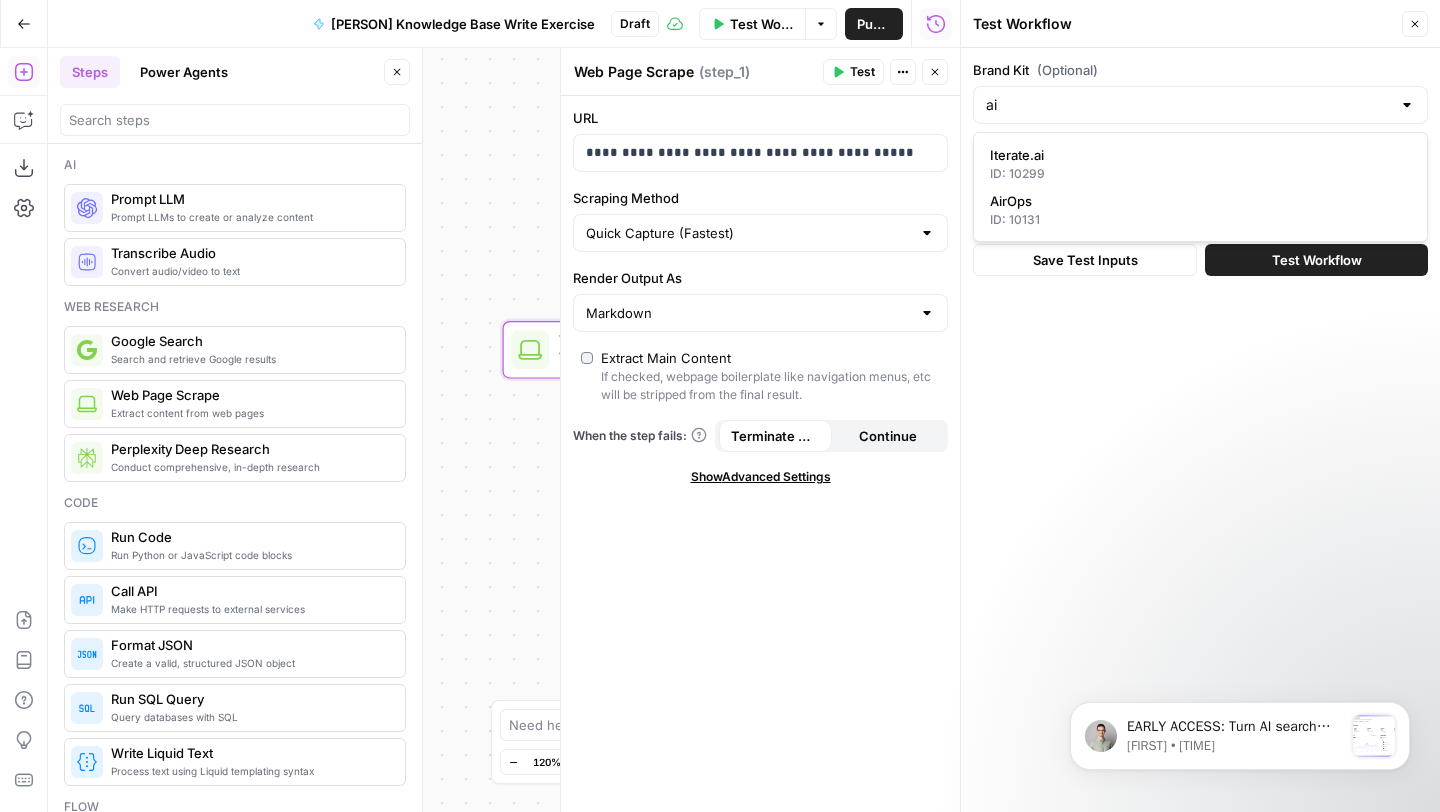 type on "AirOps" 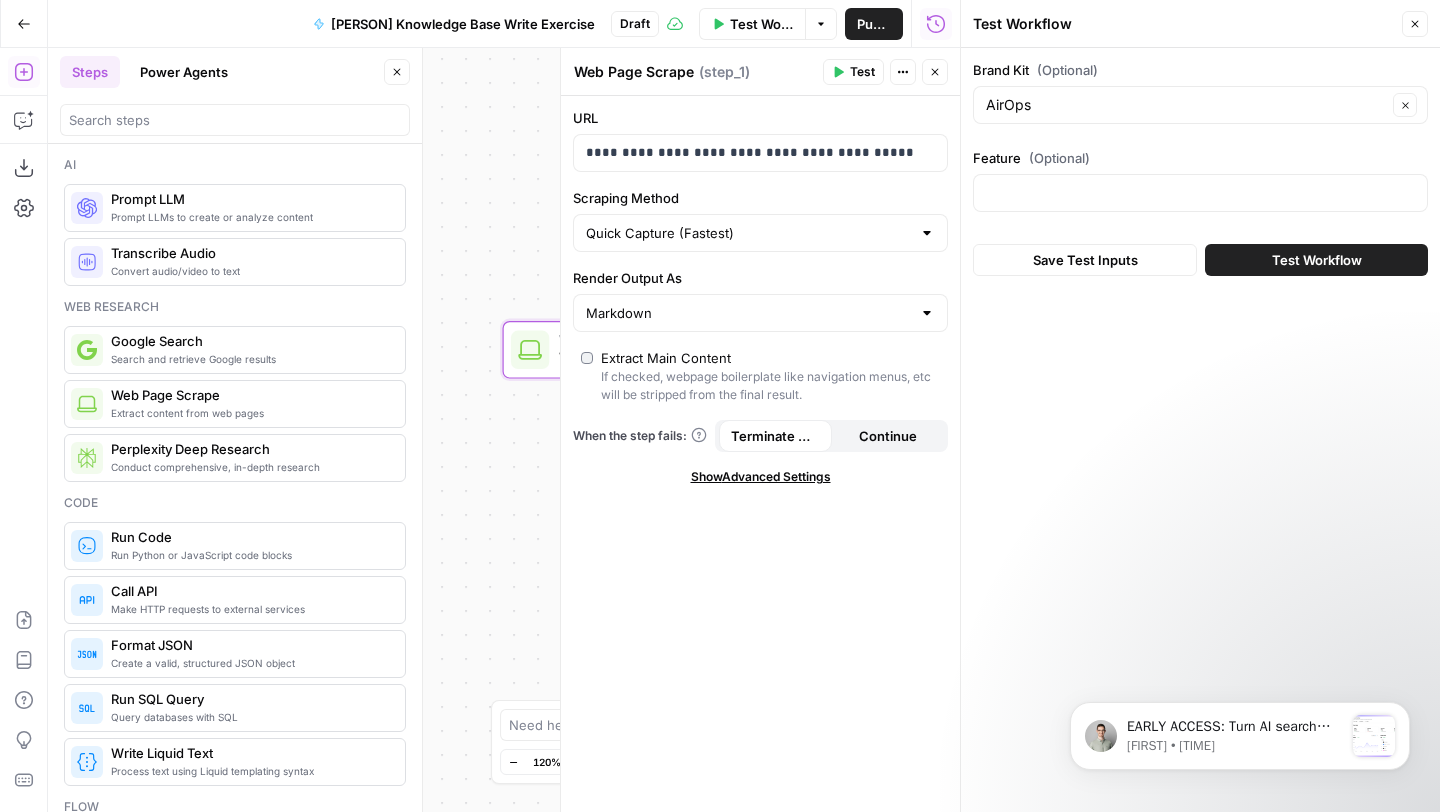 click at bounding box center (1200, 193) 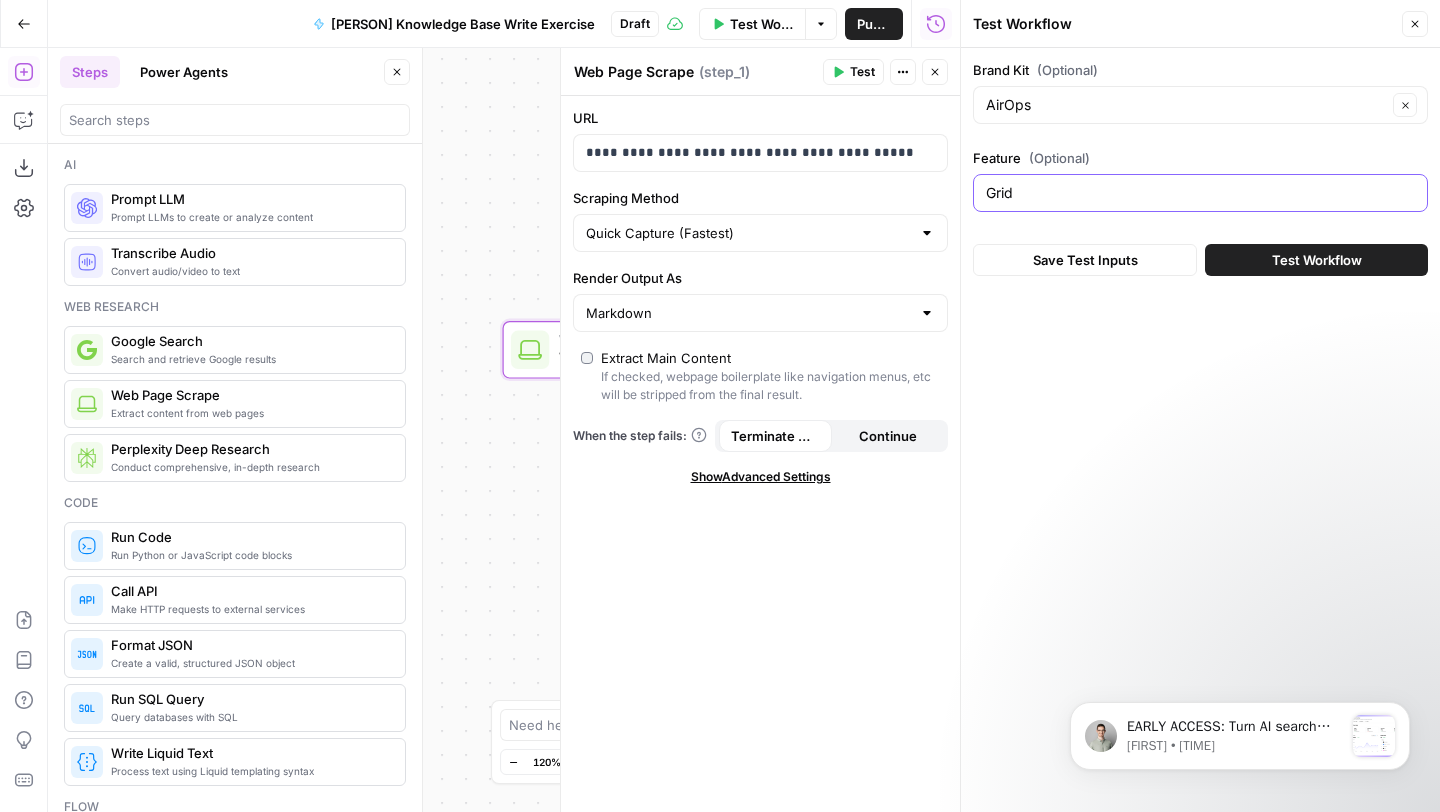 type on "Grid" 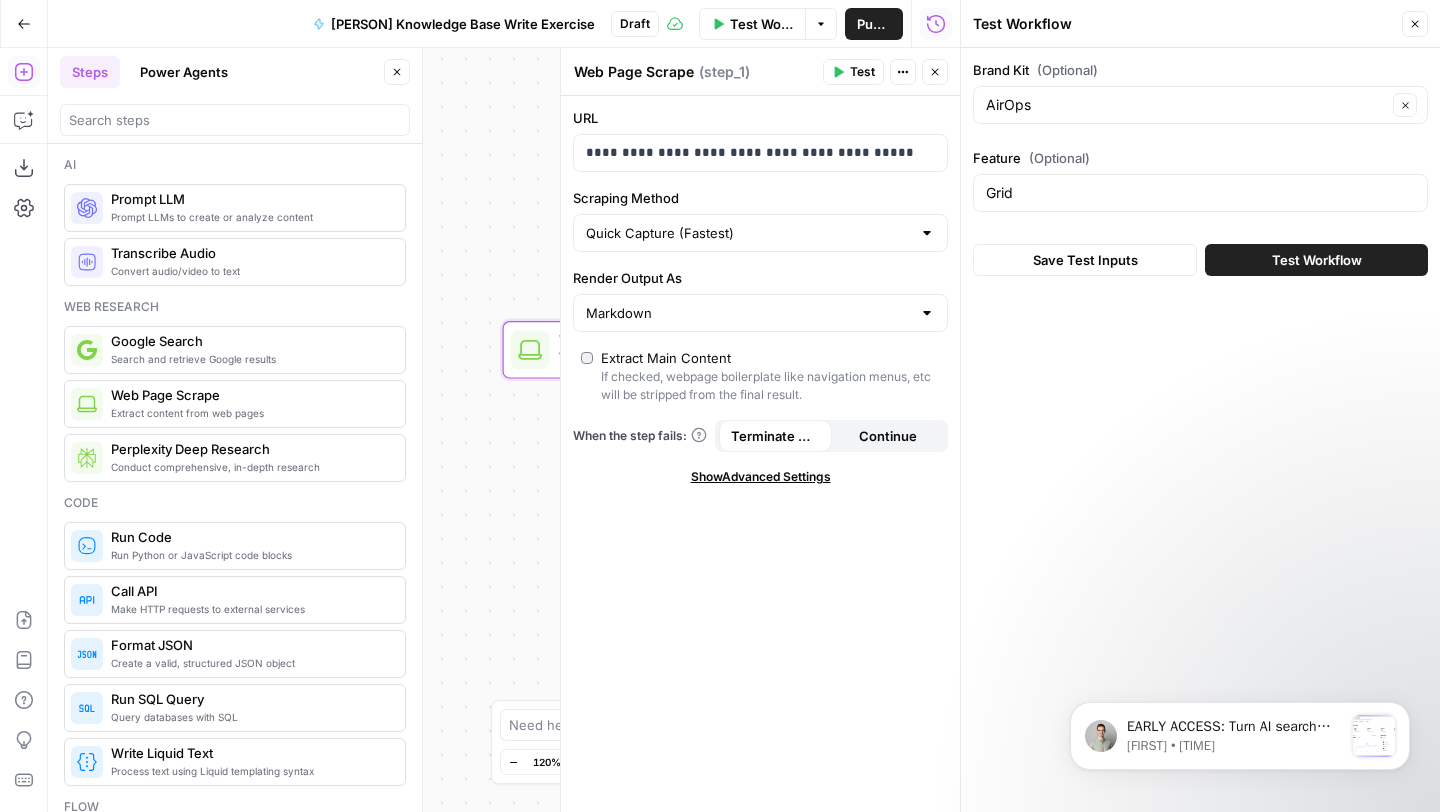 click on "Save Test Inputs" at bounding box center (1085, 260) 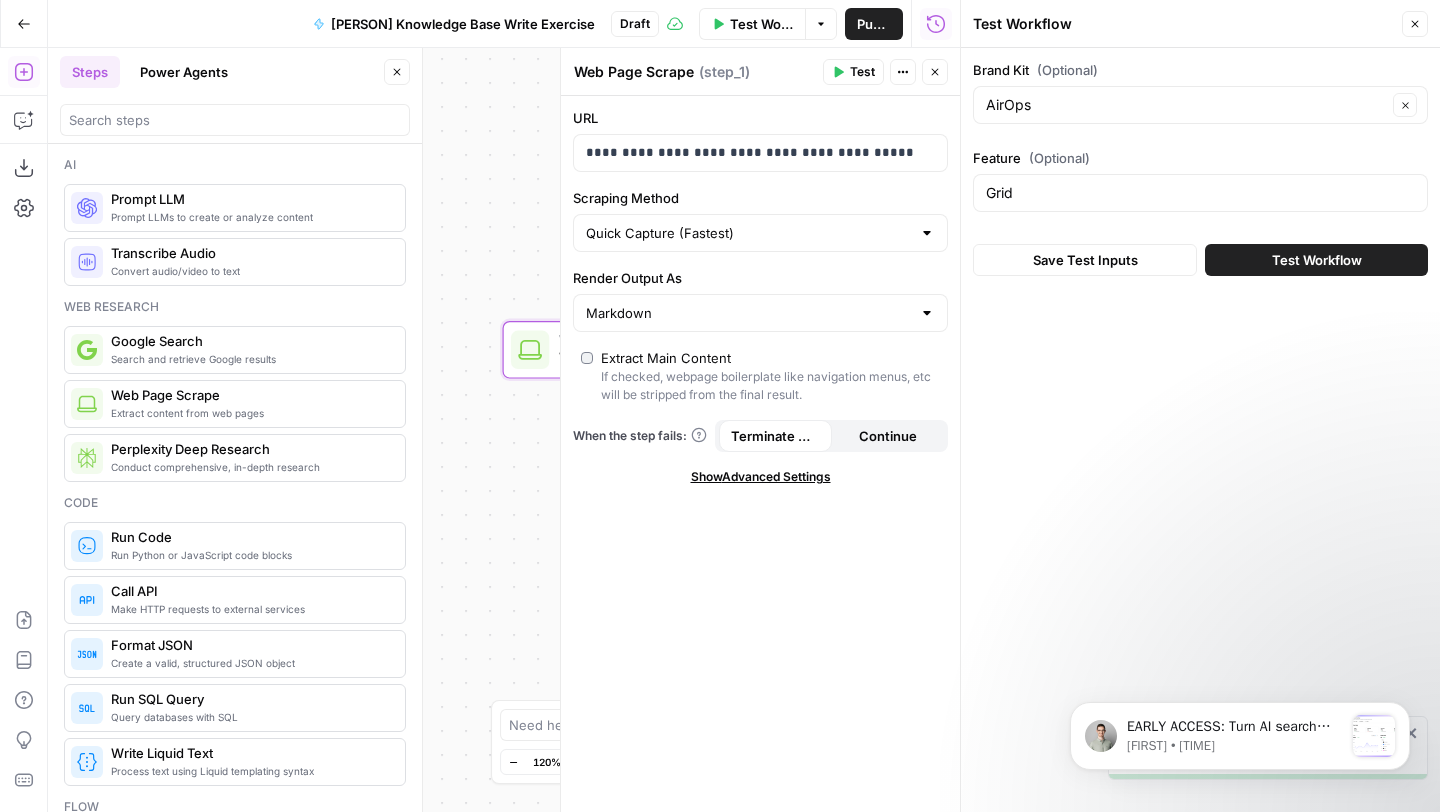 click on "Test Workflow" at bounding box center [1316, 260] 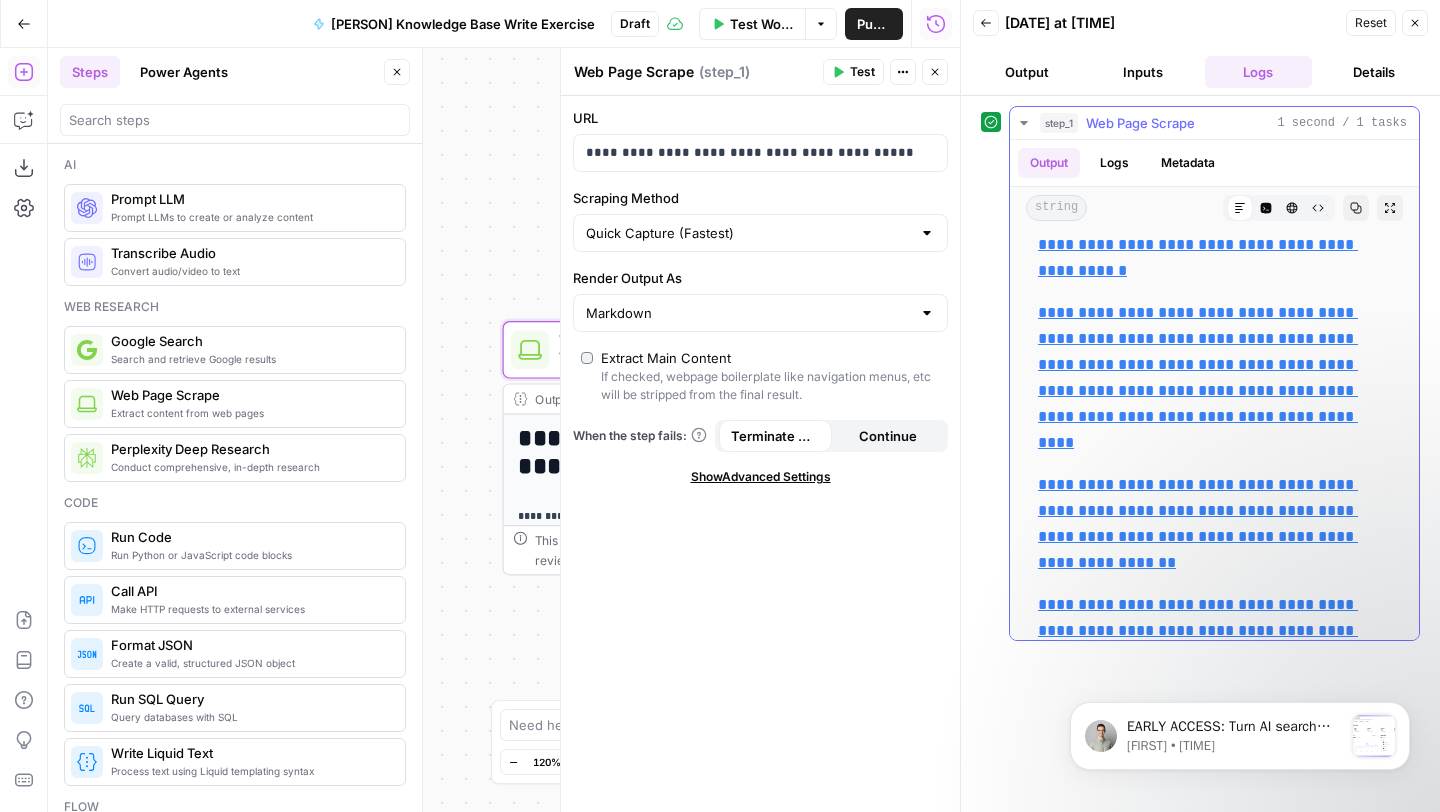 scroll, scrollTop: 8836, scrollLeft: 0, axis: vertical 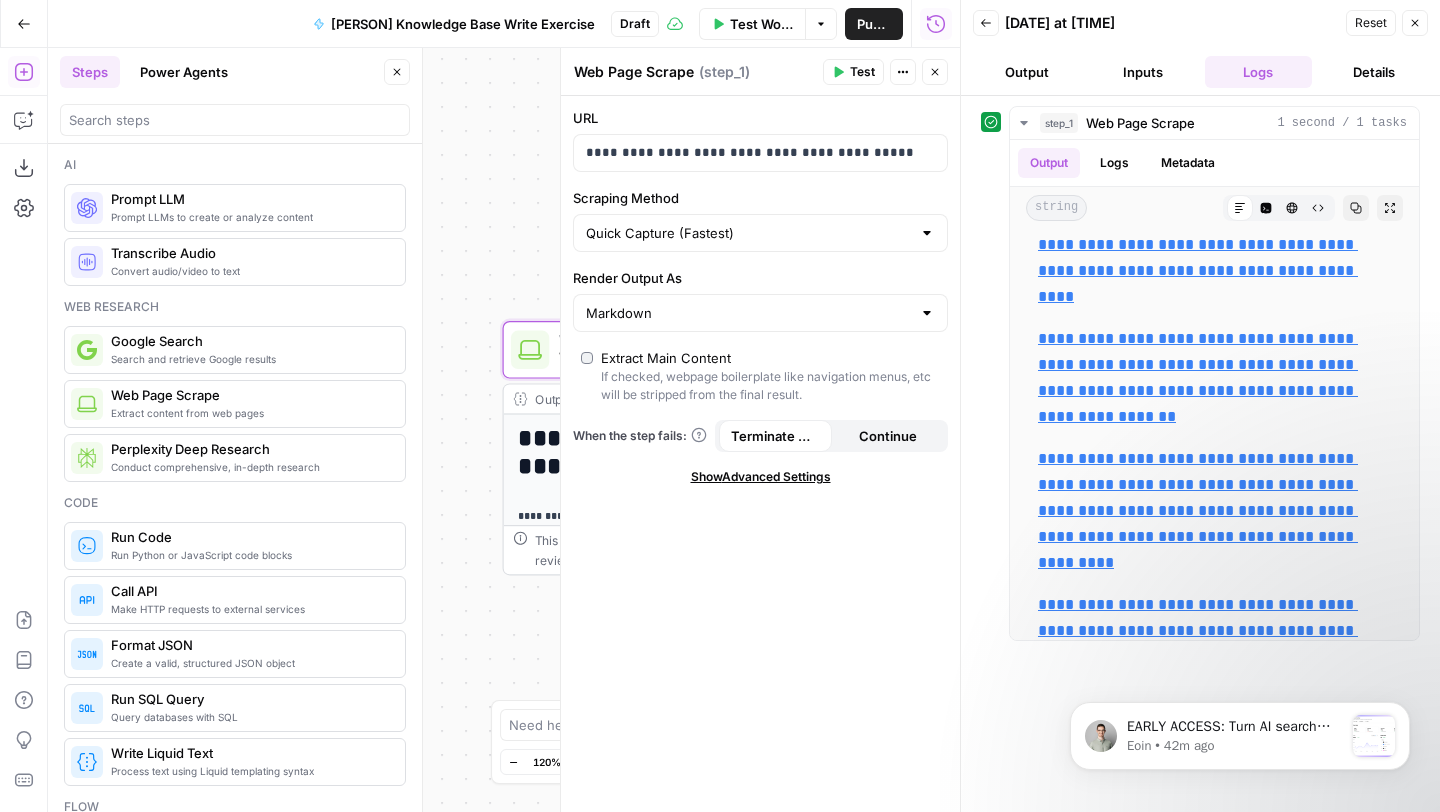 click on "Close" at bounding box center [1415, 23] 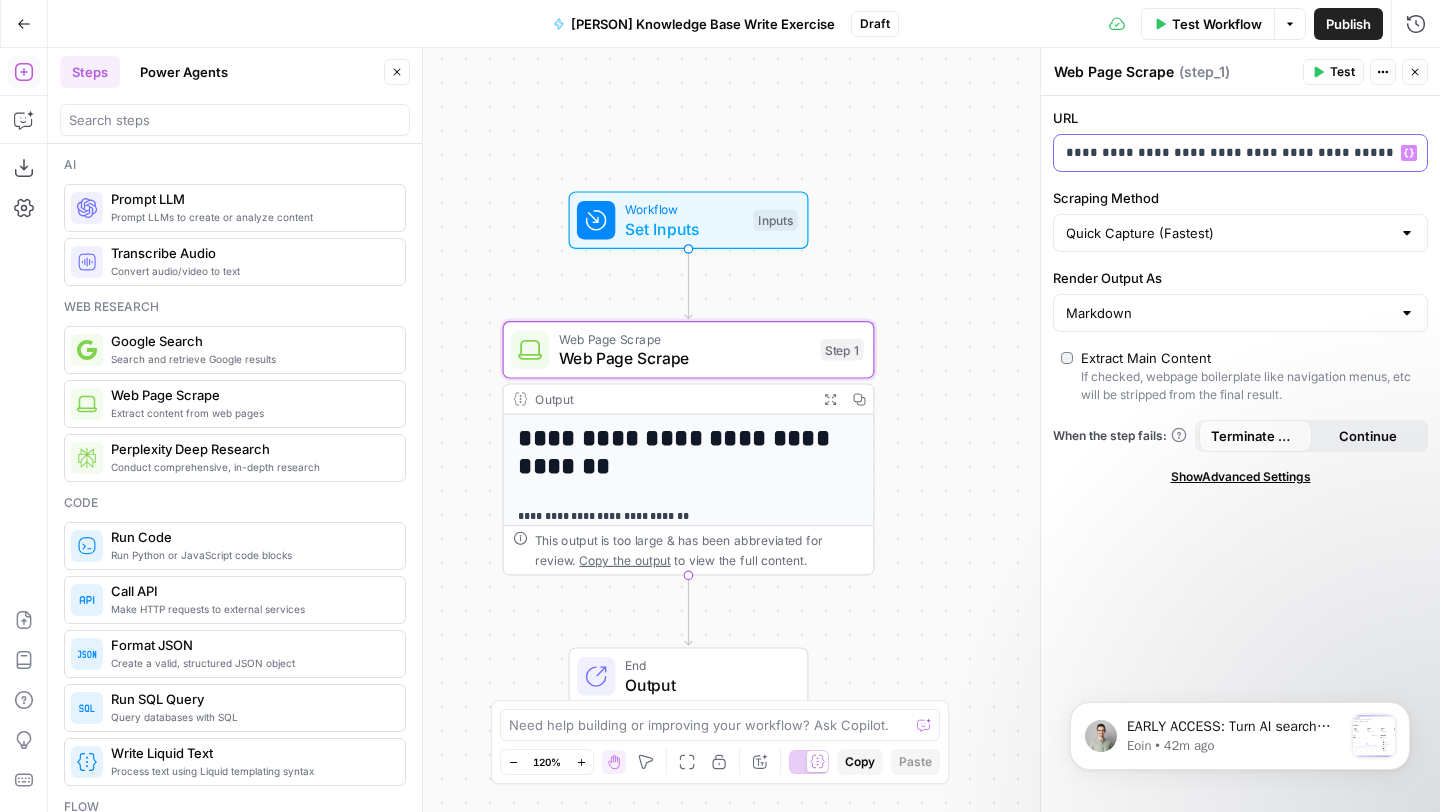 click on "**********" at bounding box center [1224, 153] 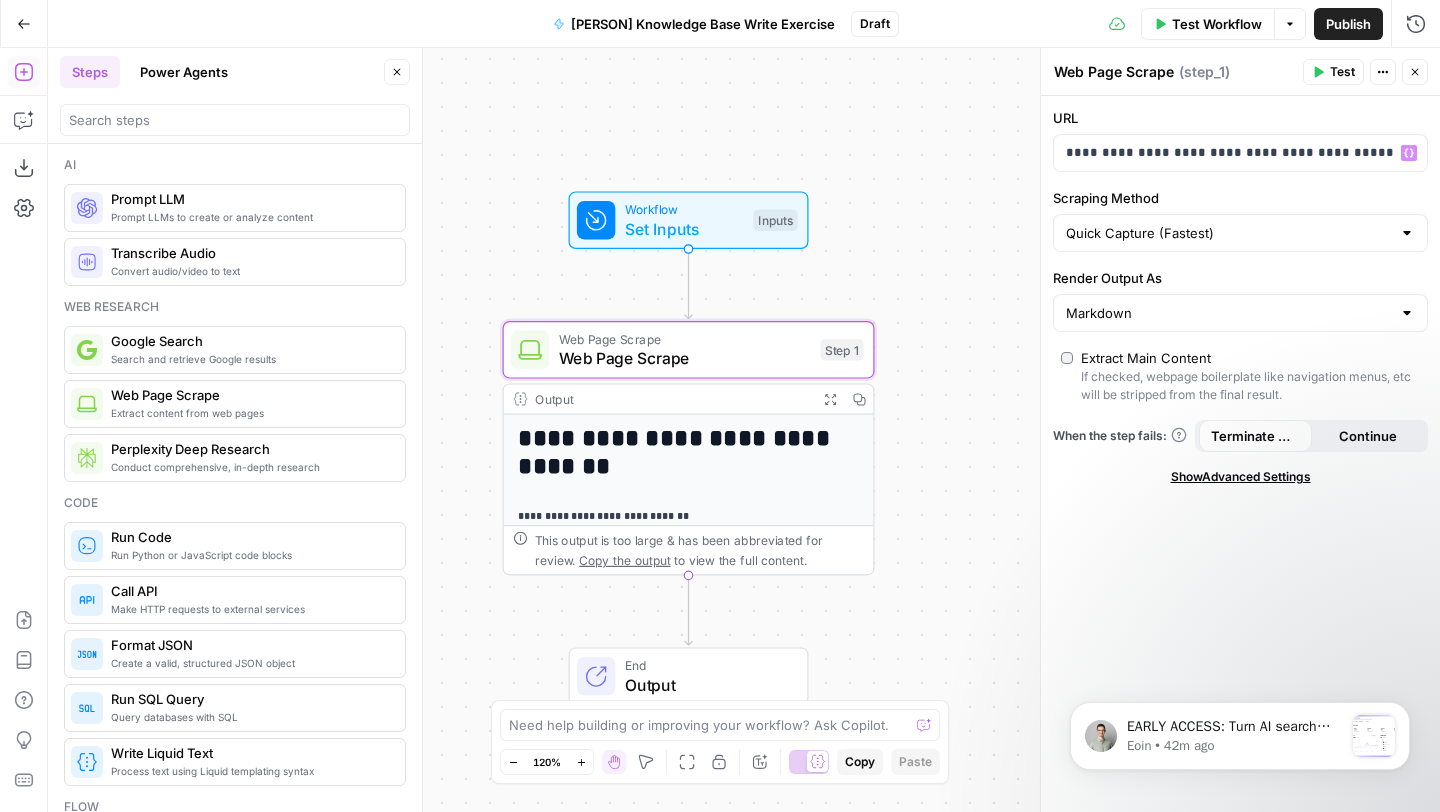 click on "Workflow" at bounding box center (684, 209) 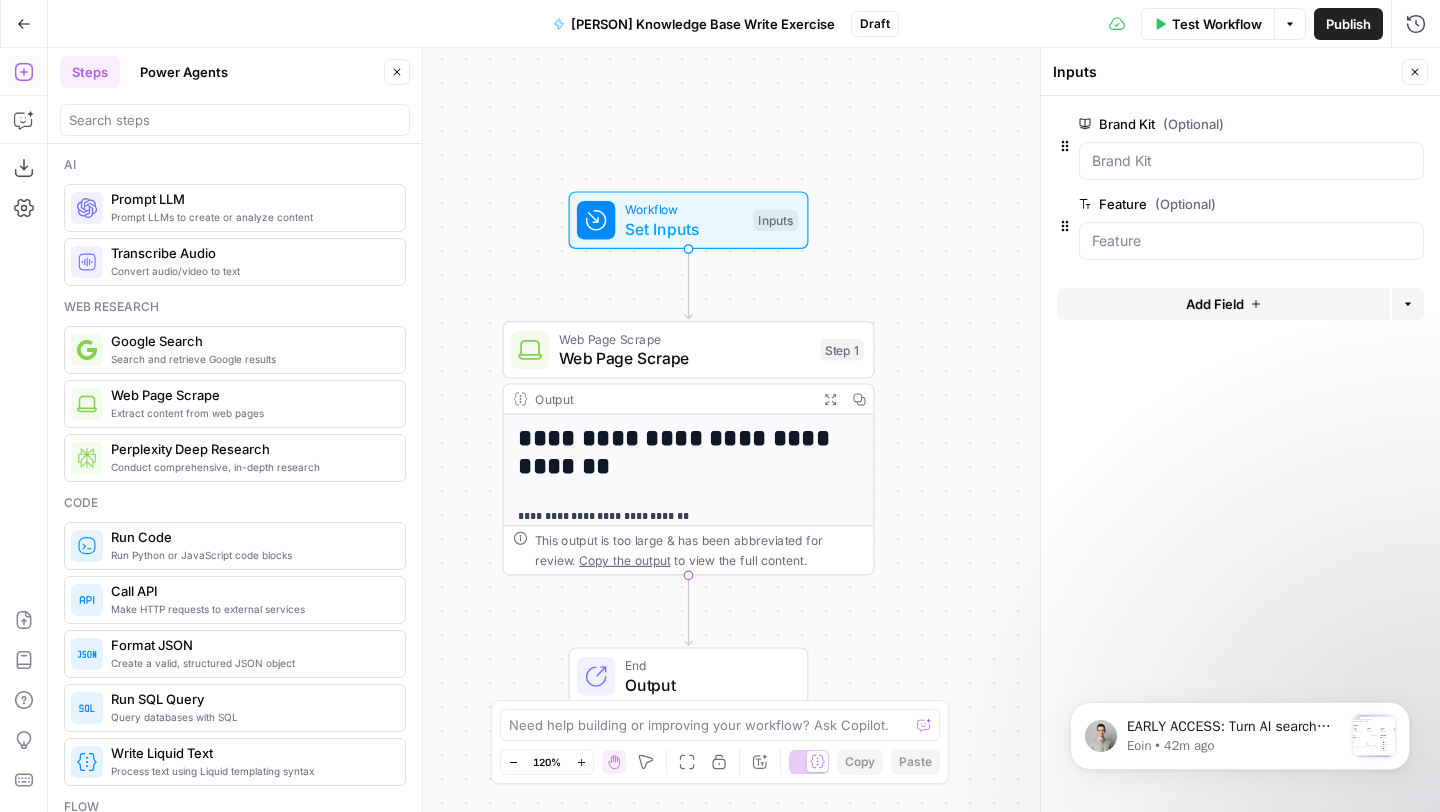 click on "Add Field" at bounding box center [1223, 304] 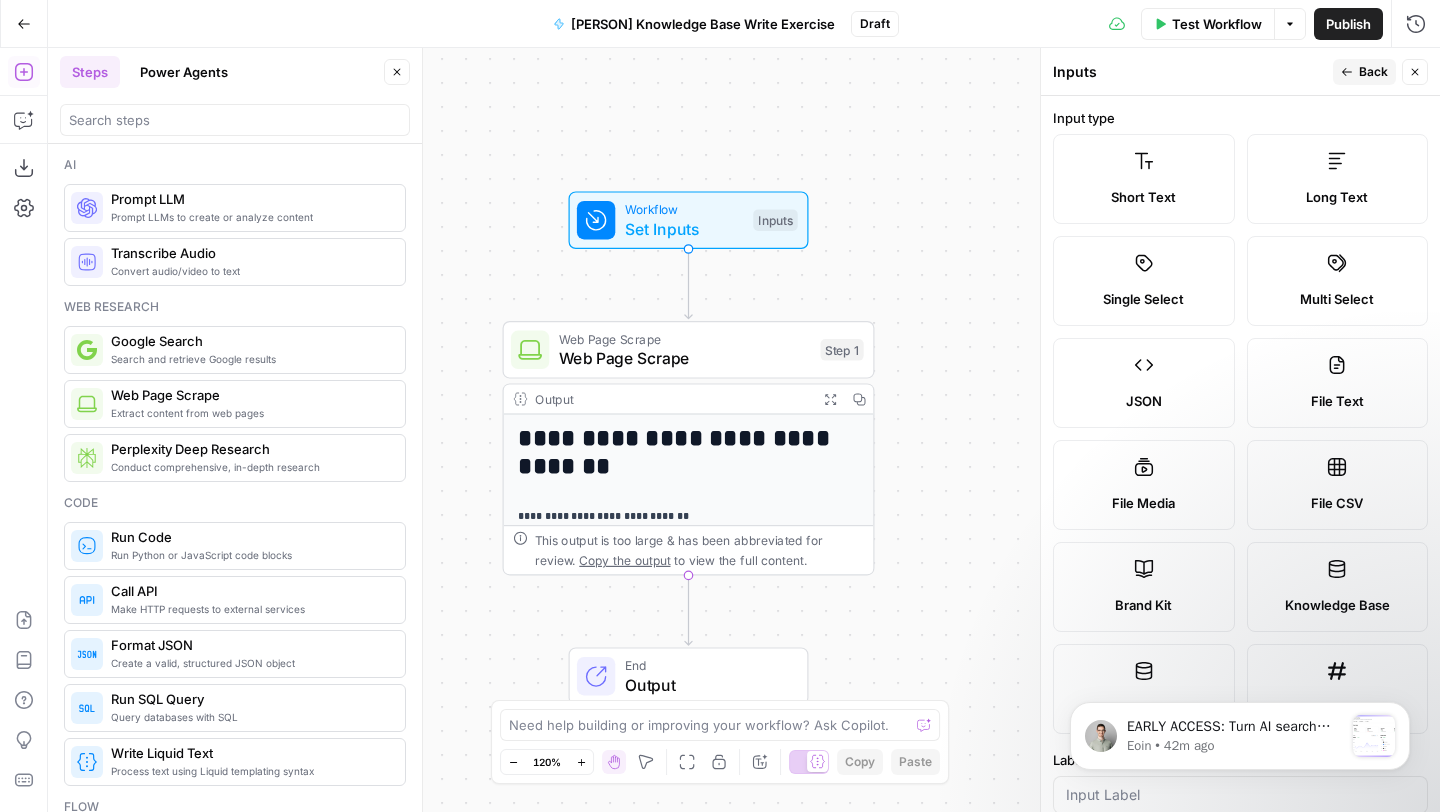 click on "Short Text" at bounding box center [1143, 197] 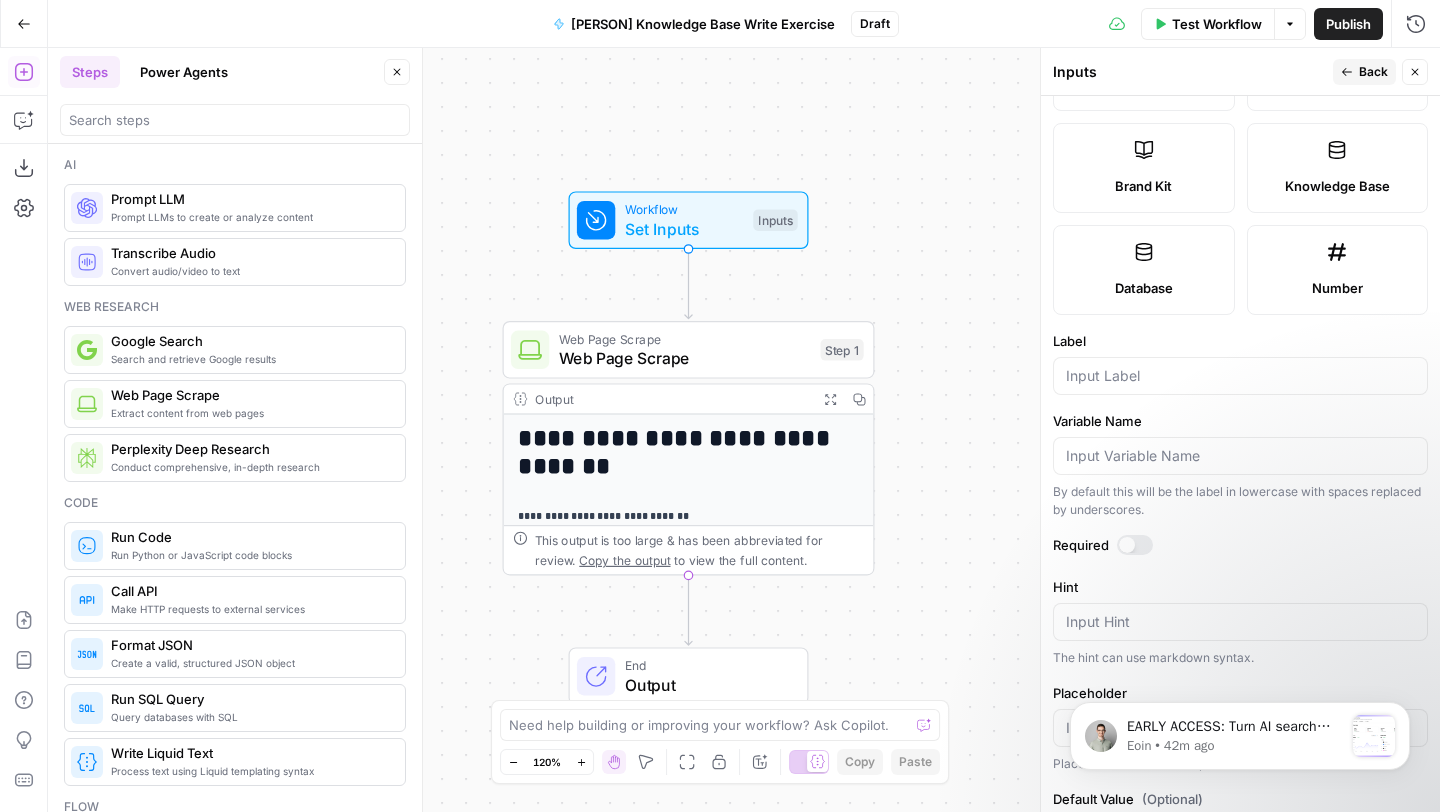scroll, scrollTop: 499, scrollLeft: 0, axis: vertical 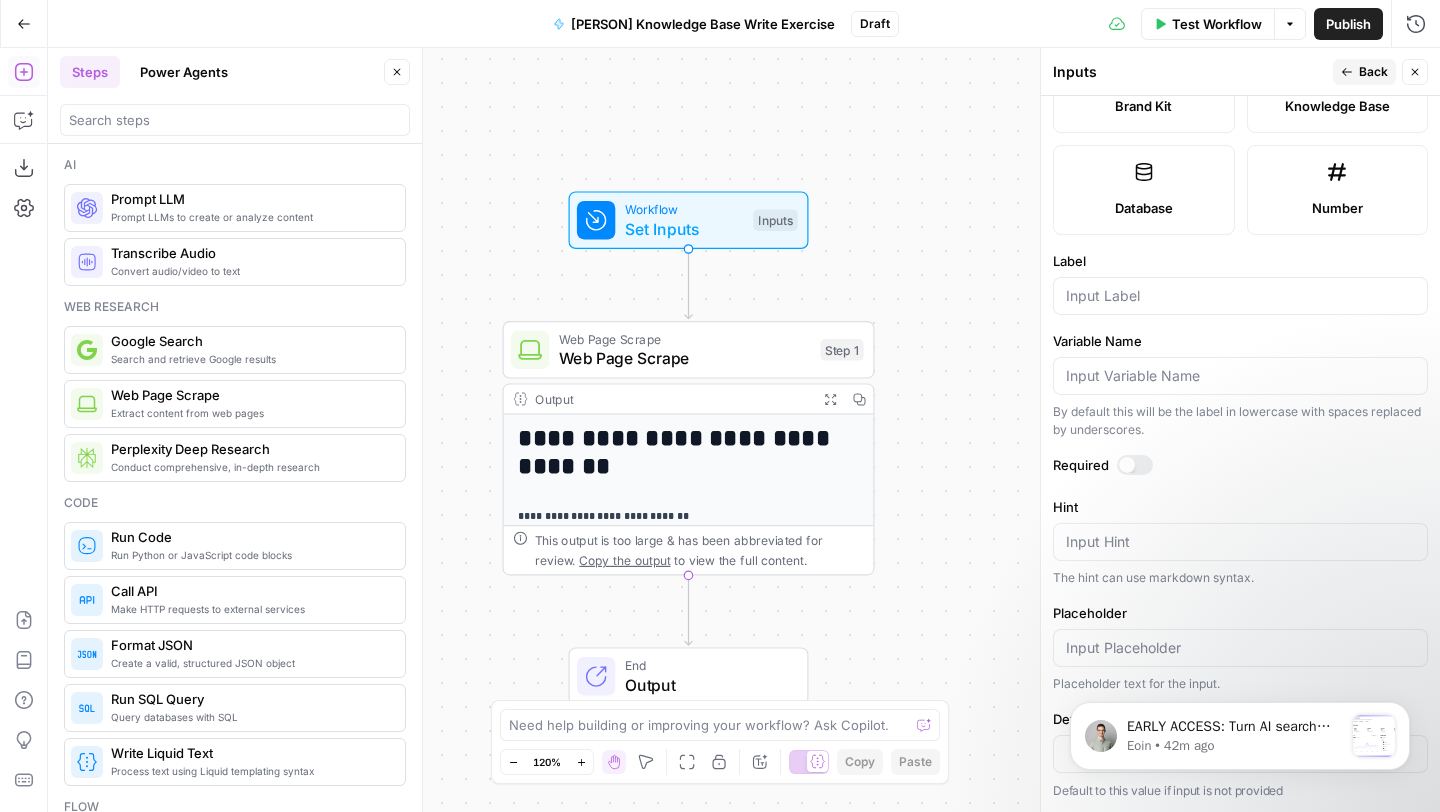 click at bounding box center (1240, 296) 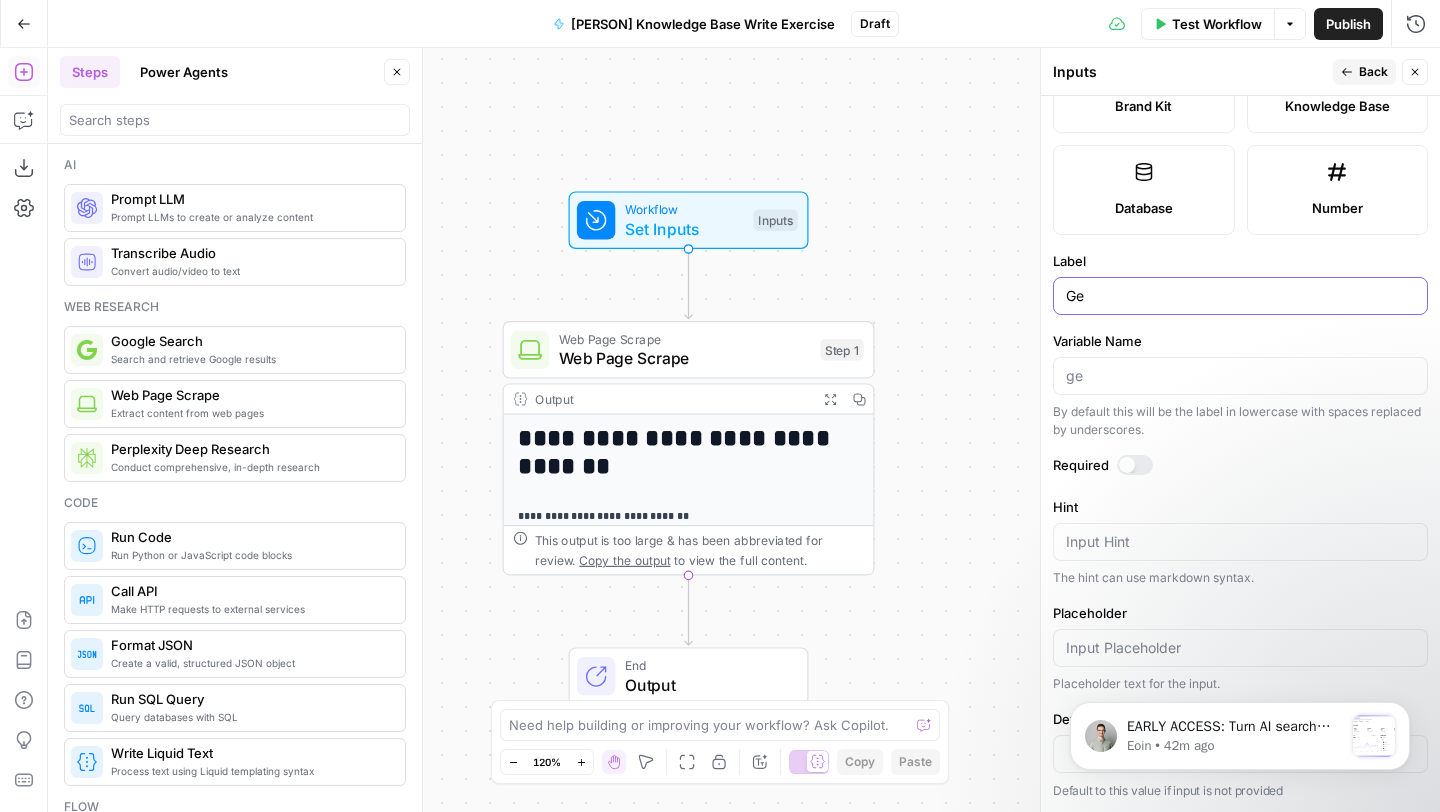 type on "G" 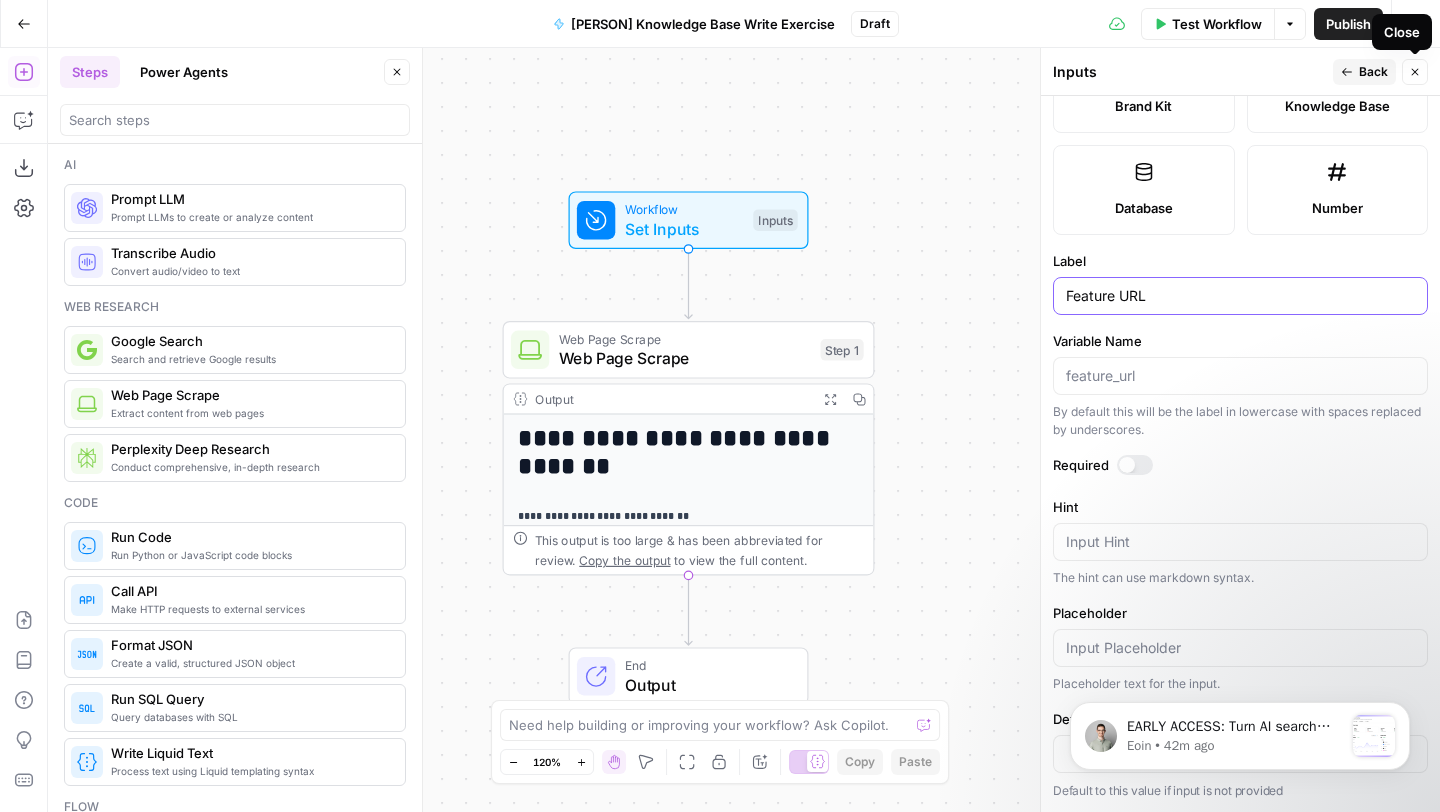 type on "Feature URL" 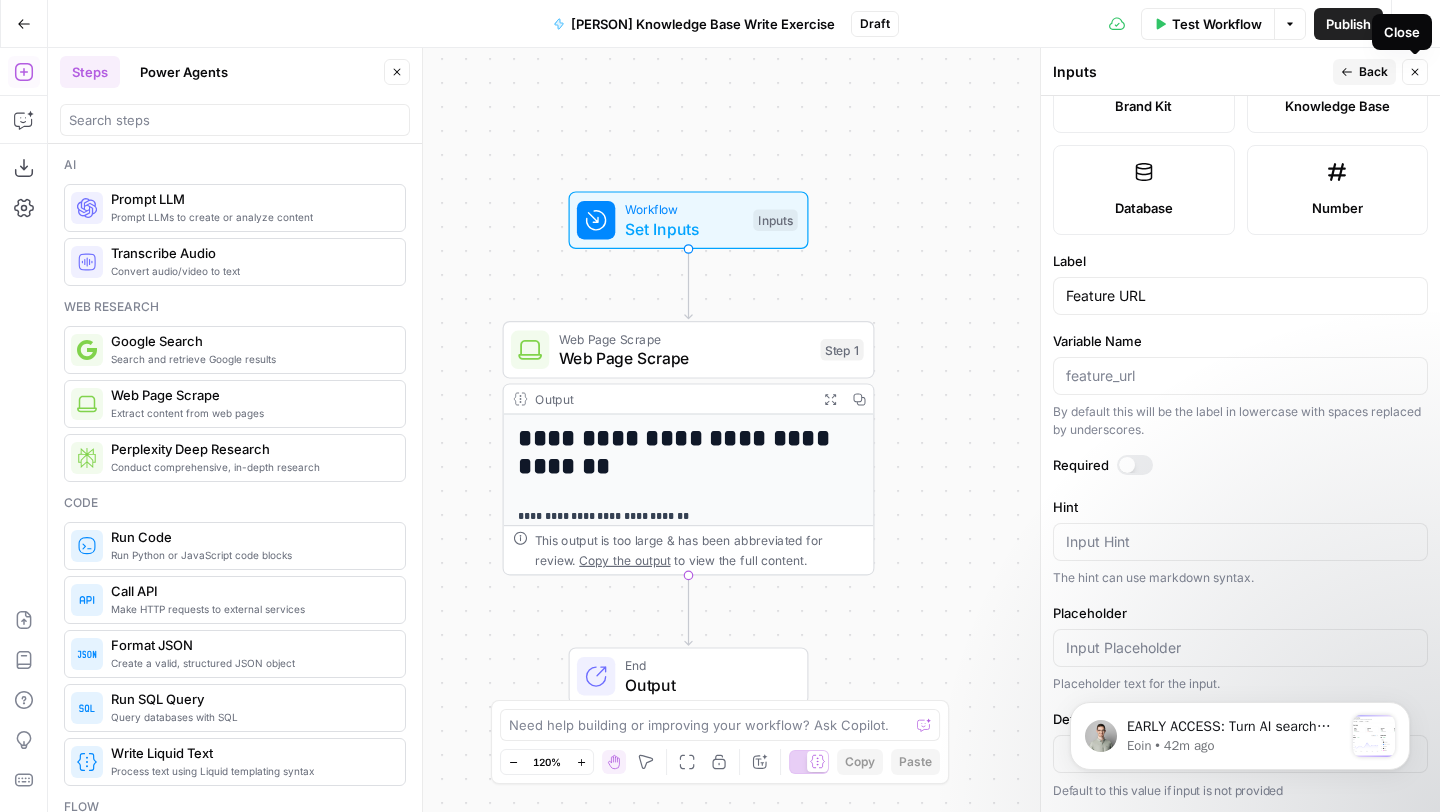 click on "Back" at bounding box center [1373, 72] 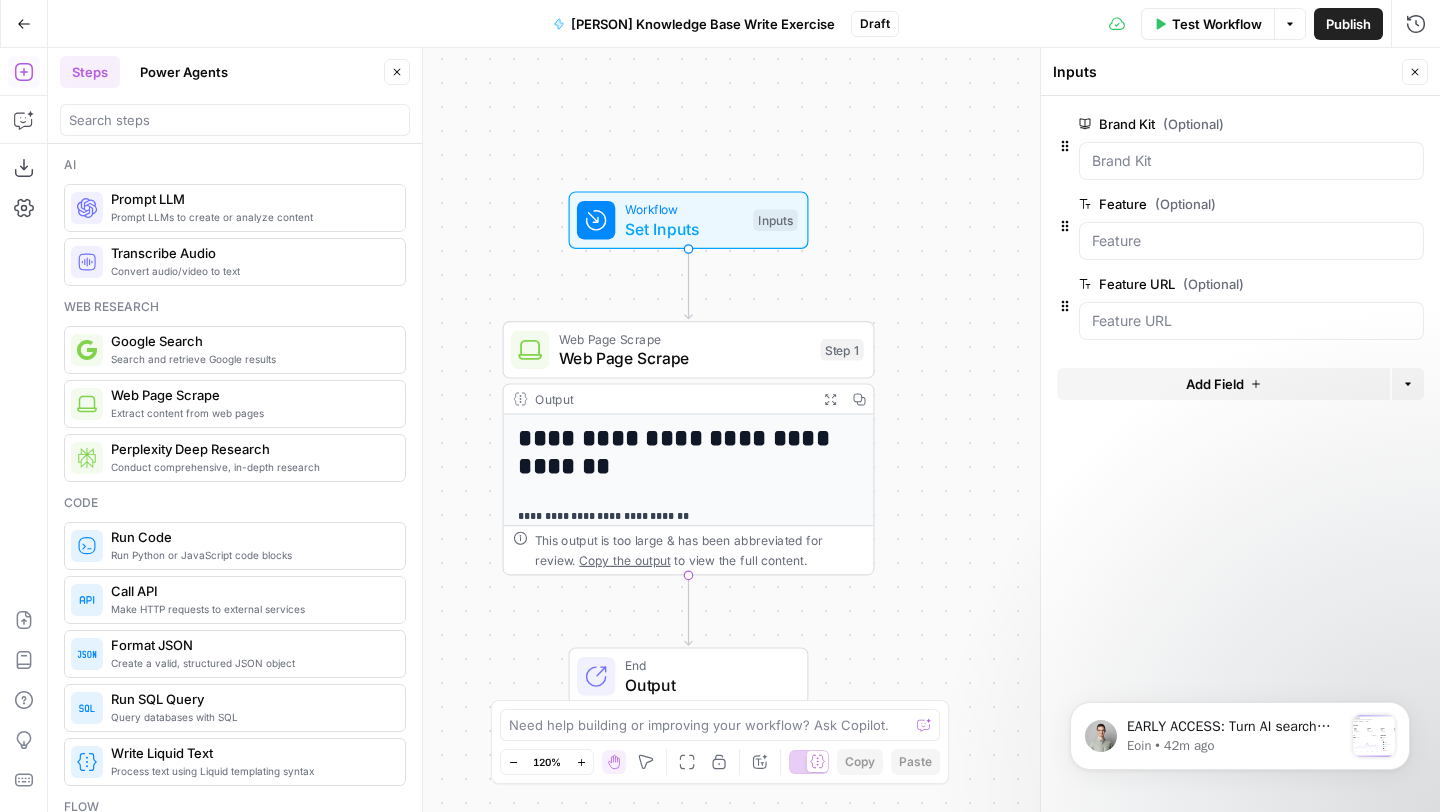 click on "Web Page Scrape Web Page Scrape Step 1 Copy step Delete step Add Note Test" at bounding box center [689, 350] 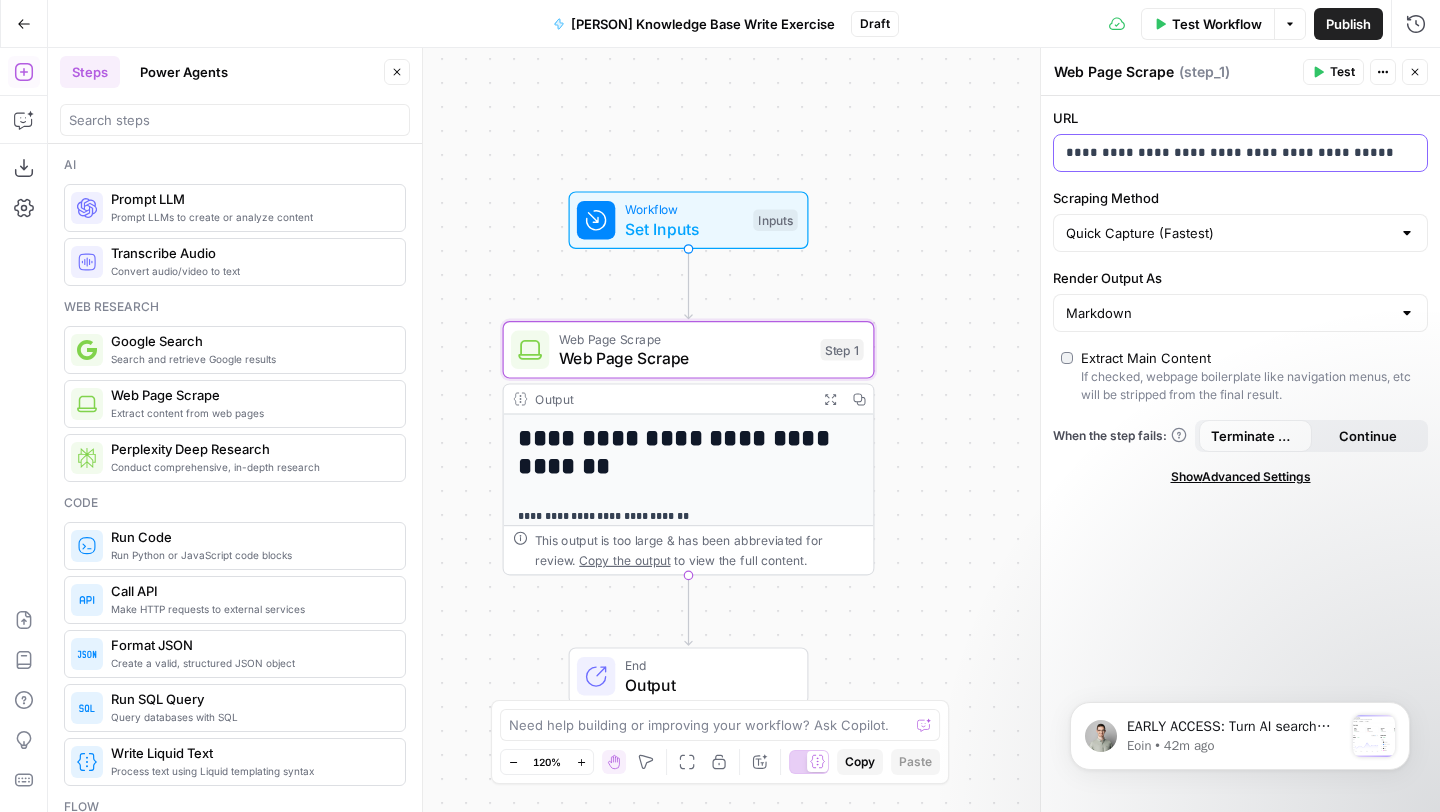 click on "**********" at bounding box center [1224, 153] 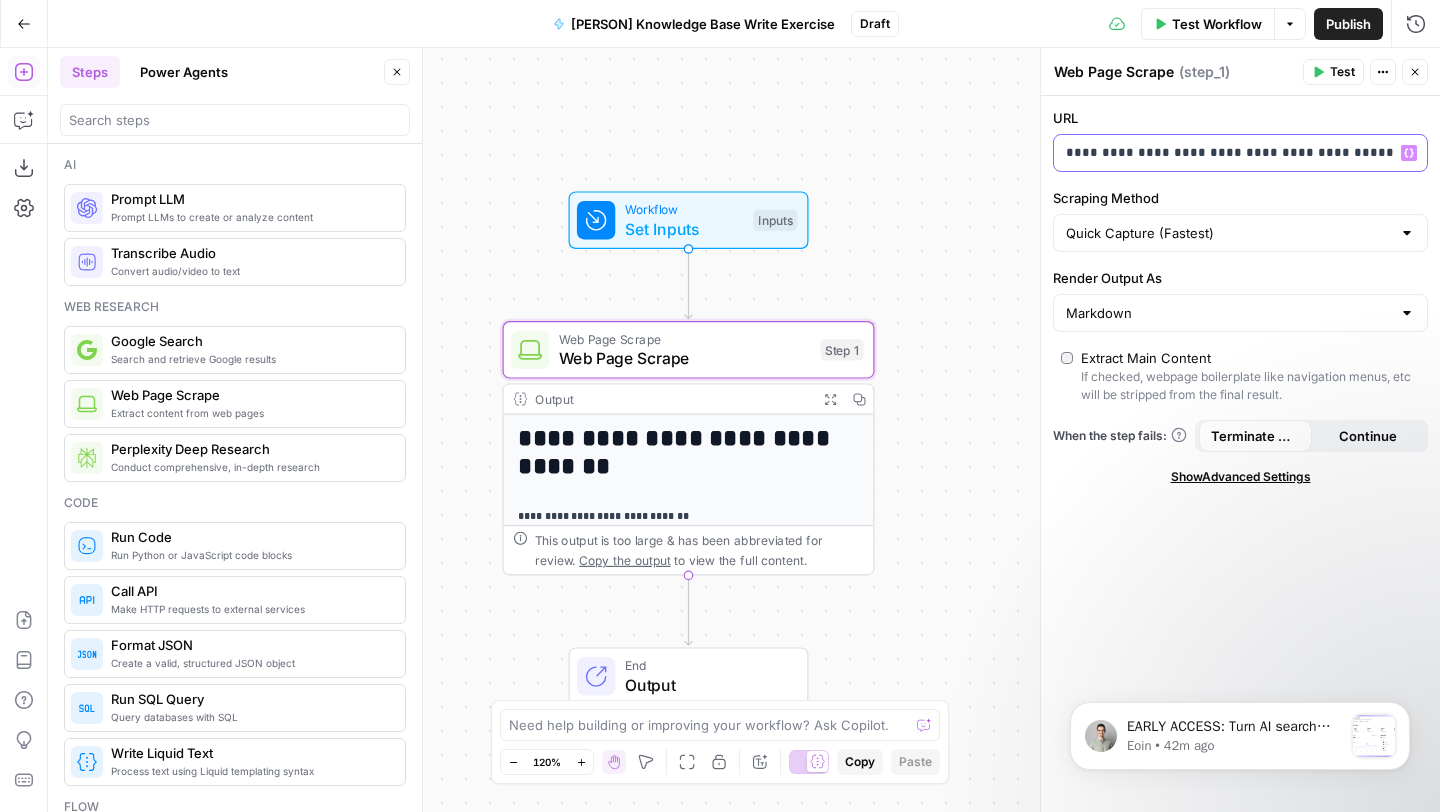 click on "**********" at bounding box center [1224, 153] 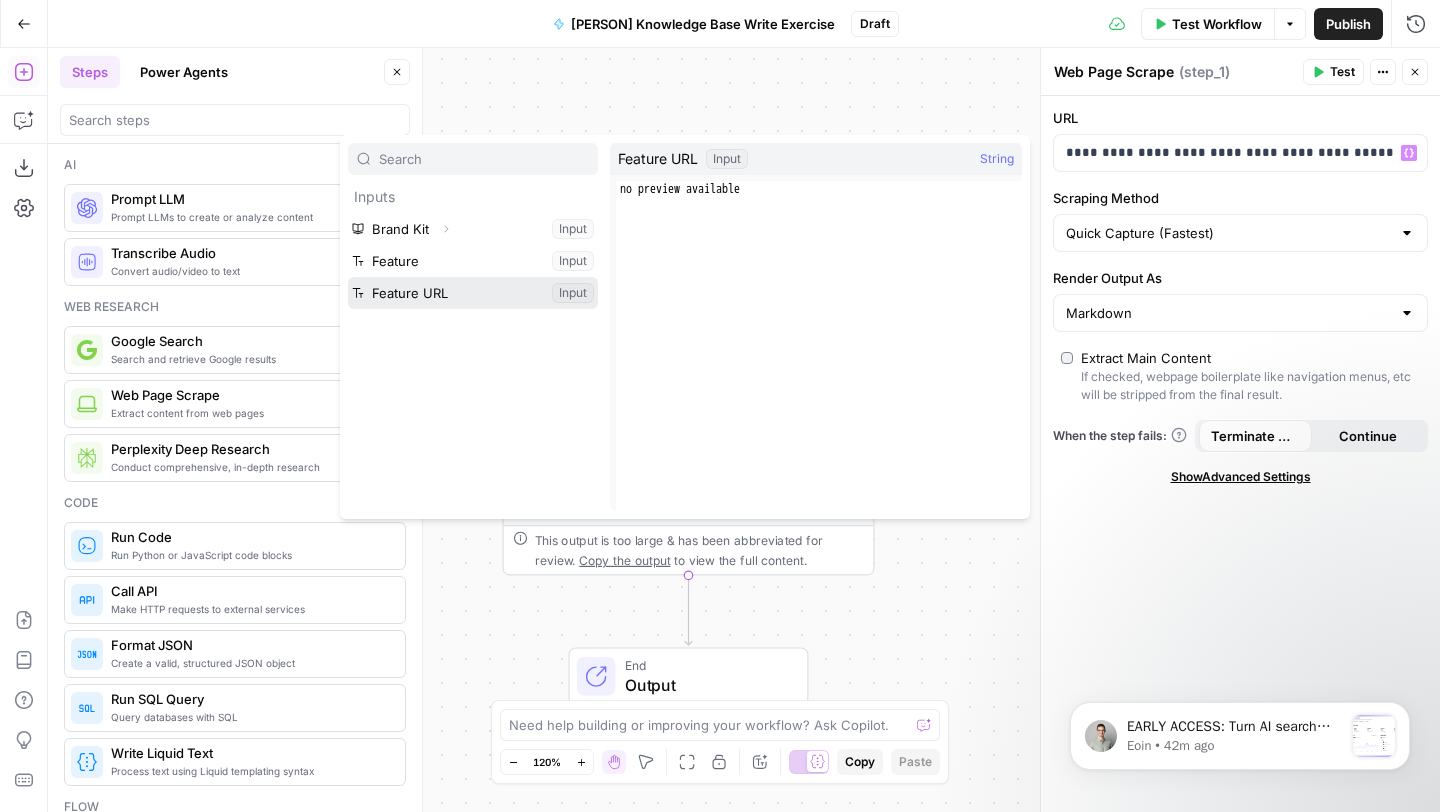 click at bounding box center (473, 293) 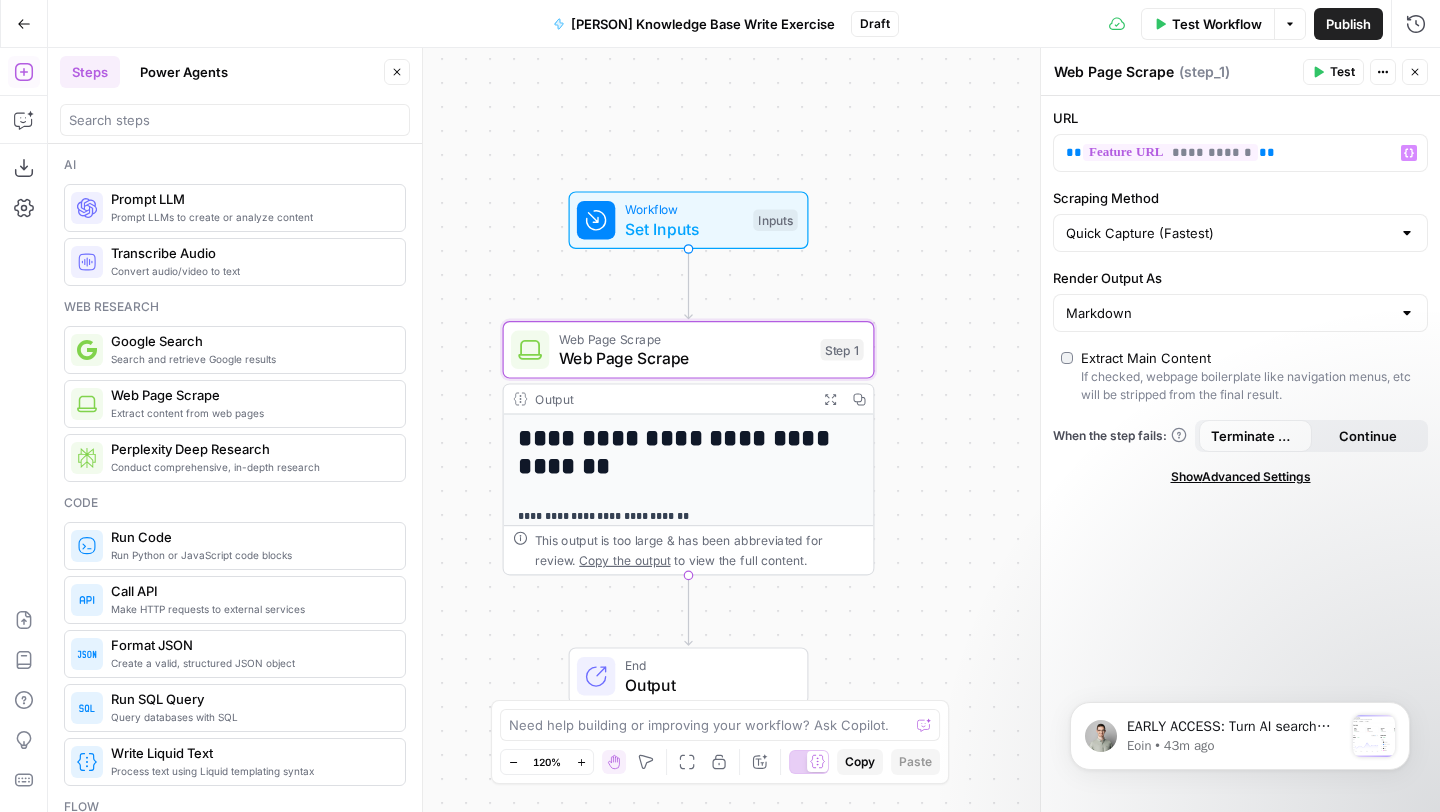 click 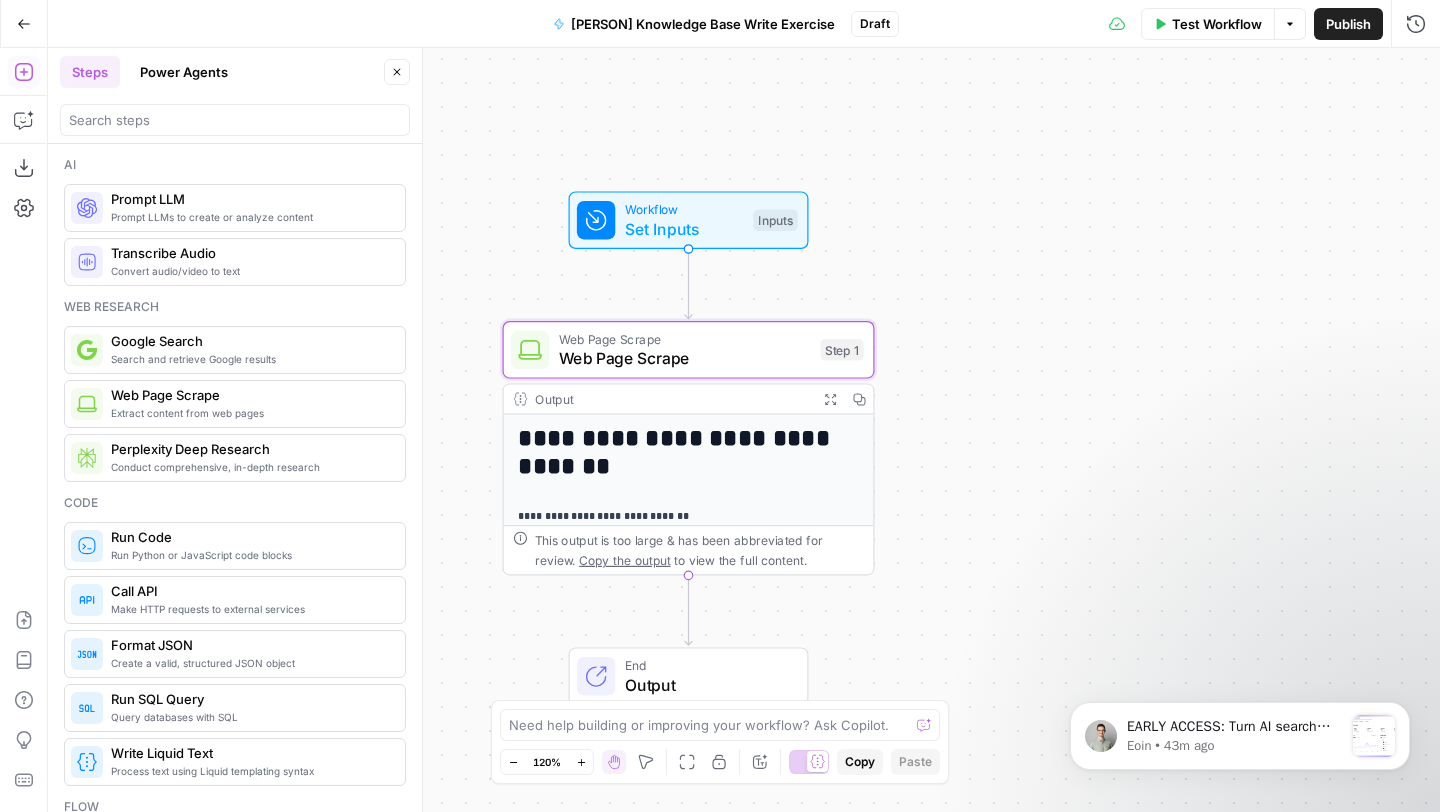 click 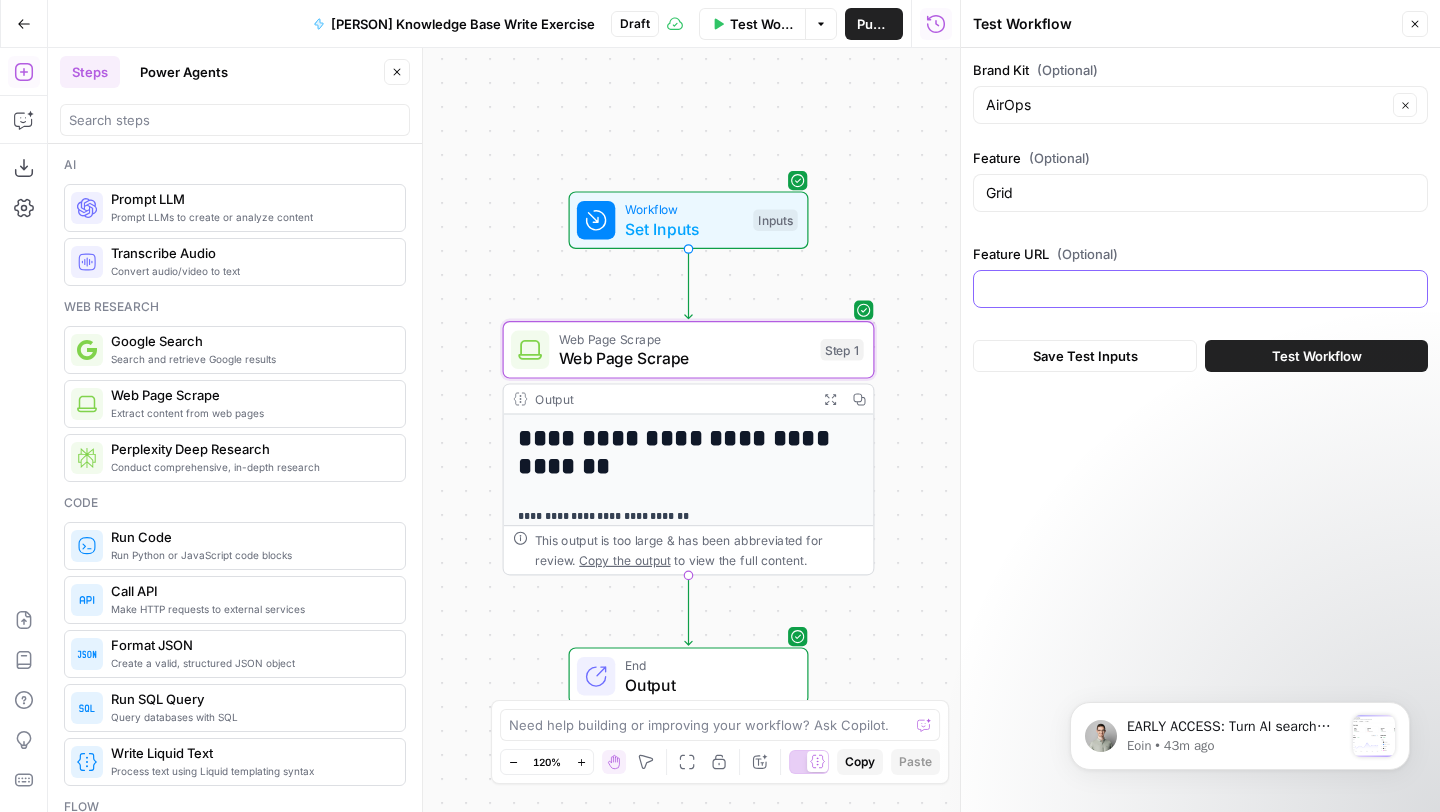 click on "Feature URL   (Optional)" at bounding box center (1200, 289) 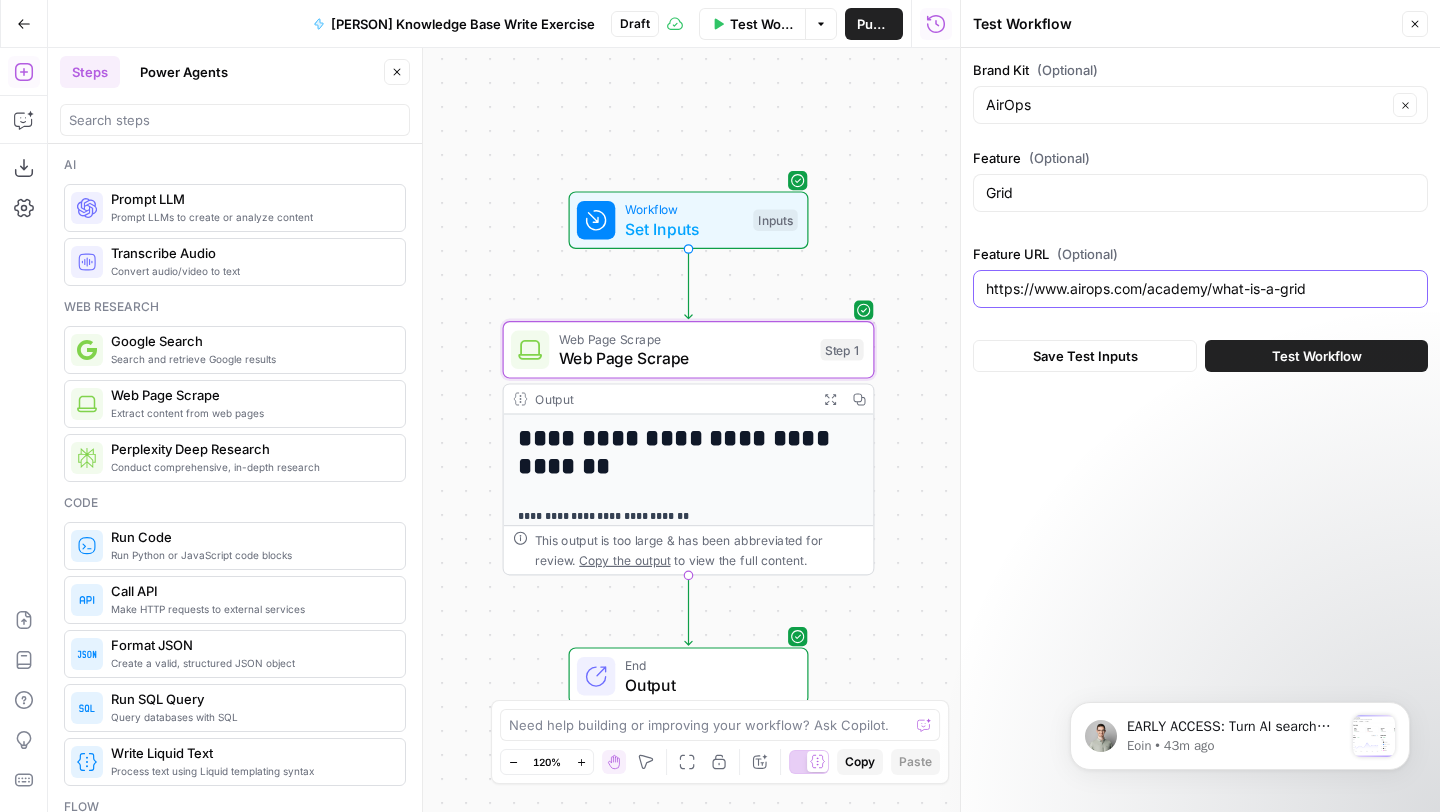type on "https://www.airops.com/academy/what-is-a-grid" 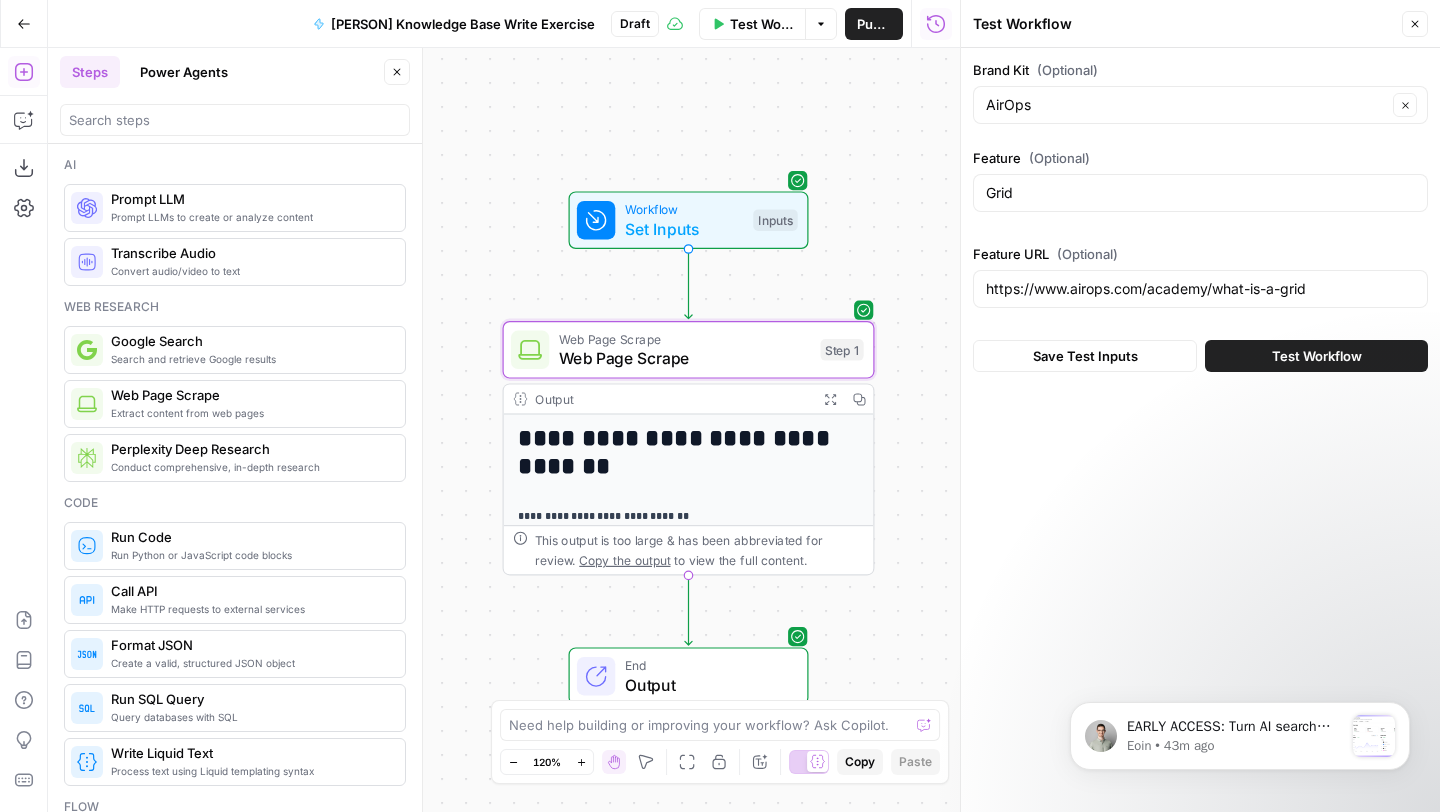 click on "Save Test Inputs" at bounding box center (1085, 356) 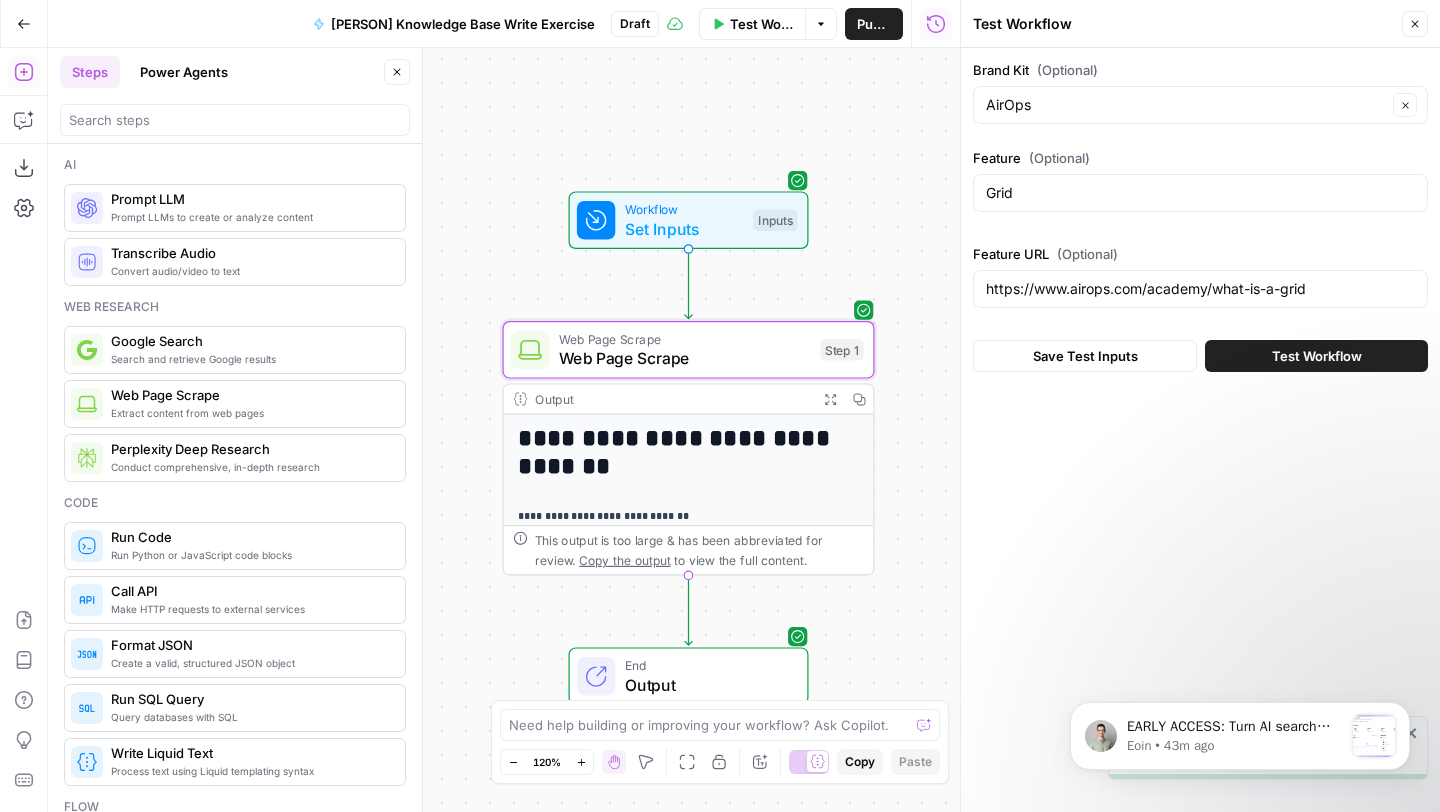 click on "Test Workflow" at bounding box center (1316, 356) 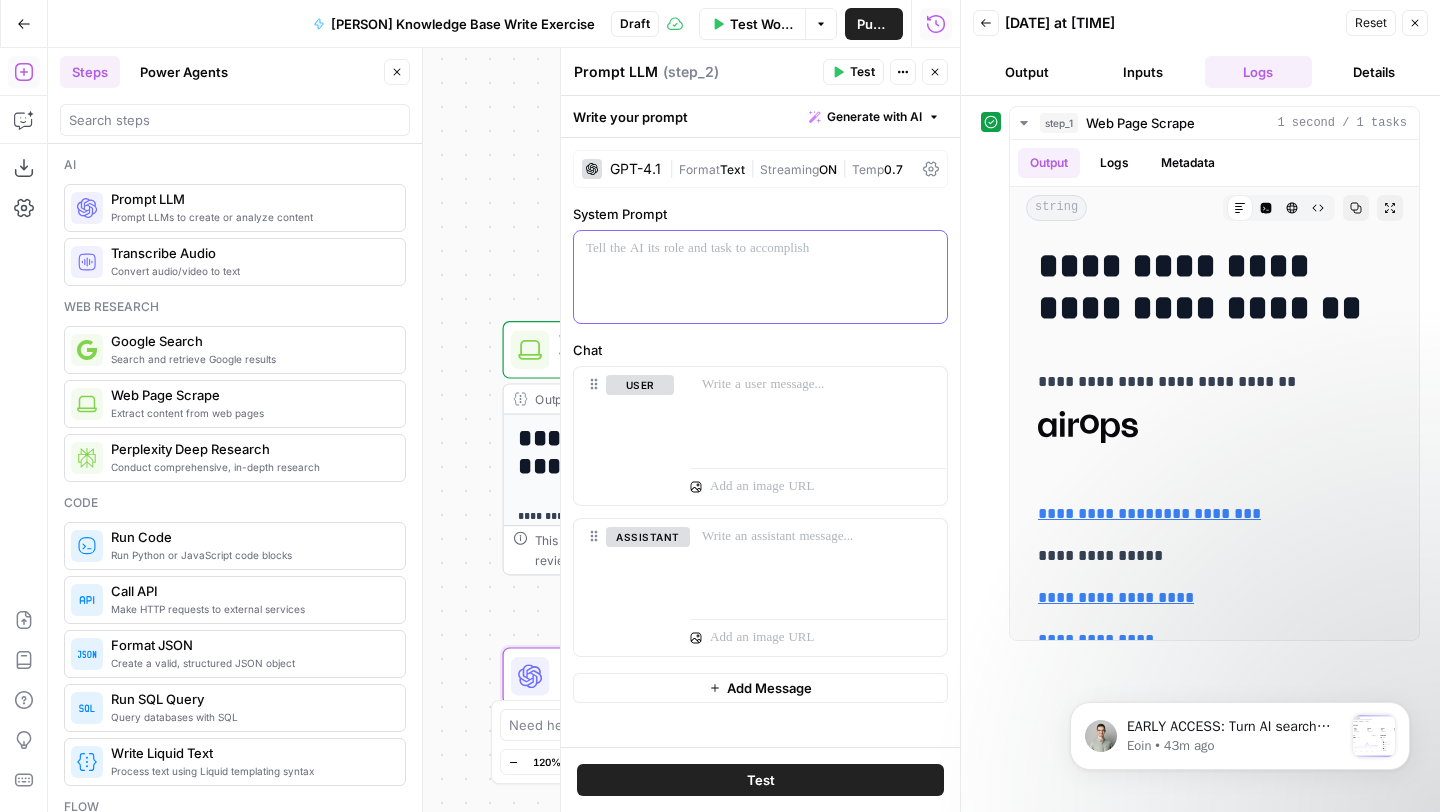 click at bounding box center (760, 277) 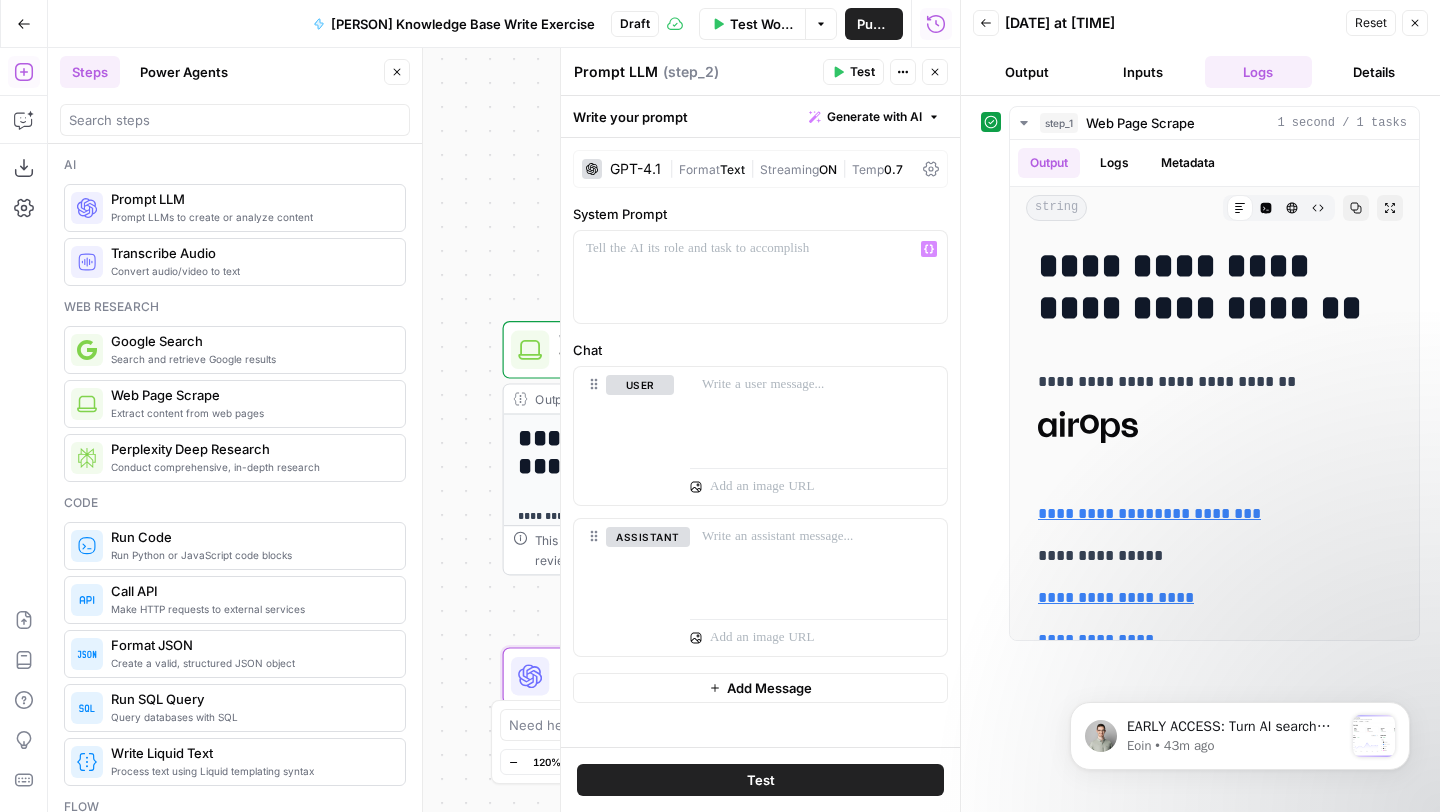 click 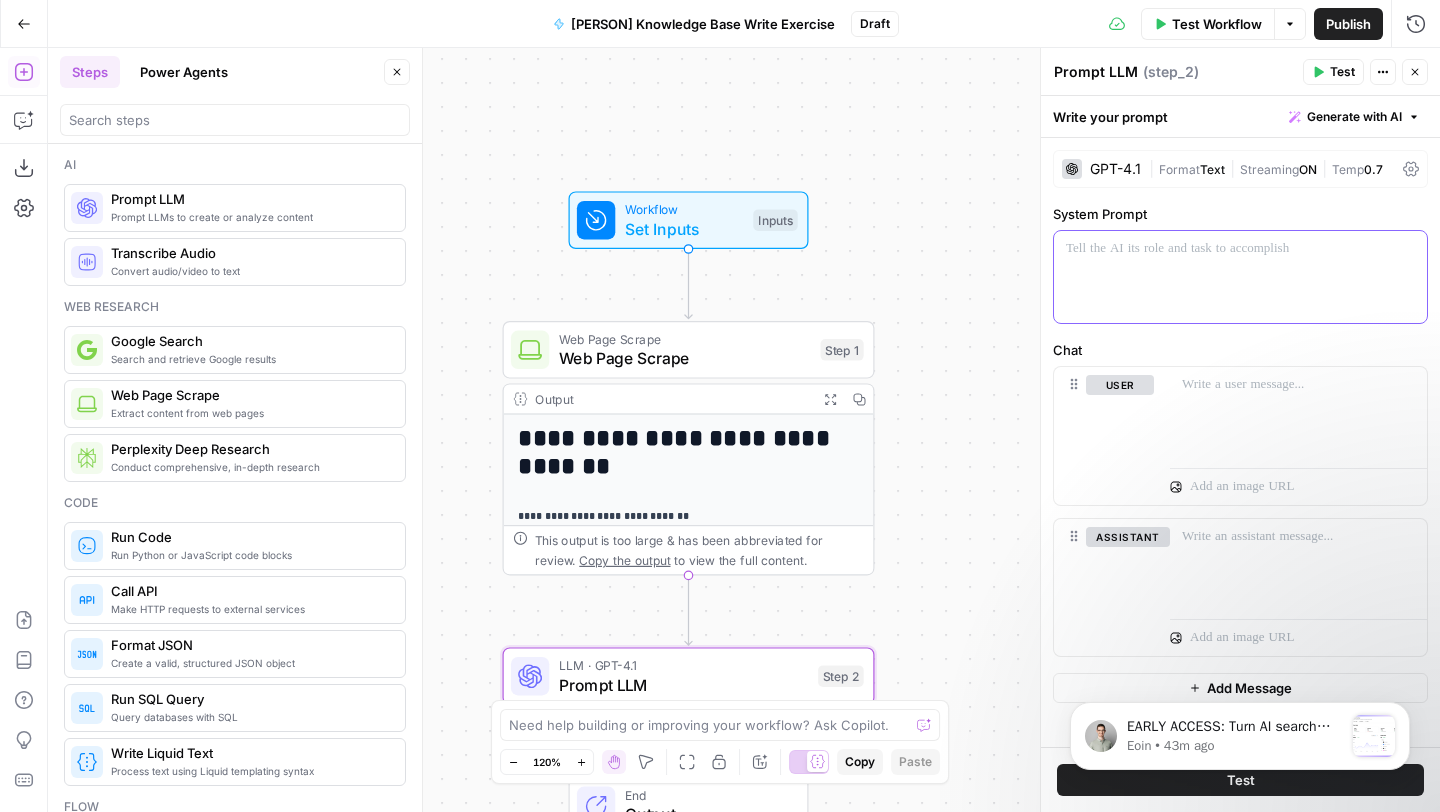 click at bounding box center [1240, 249] 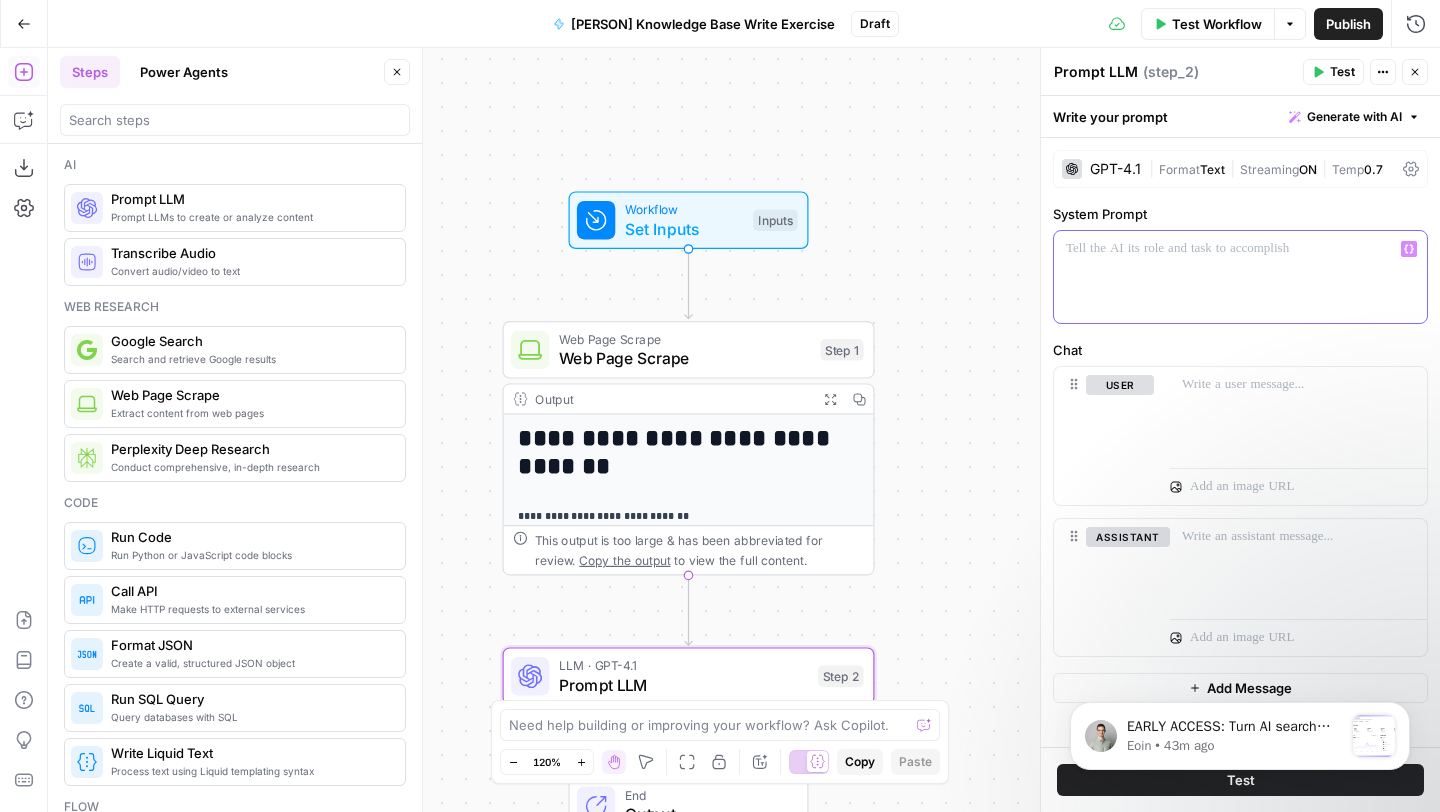 click at bounding box center [1240, 249] 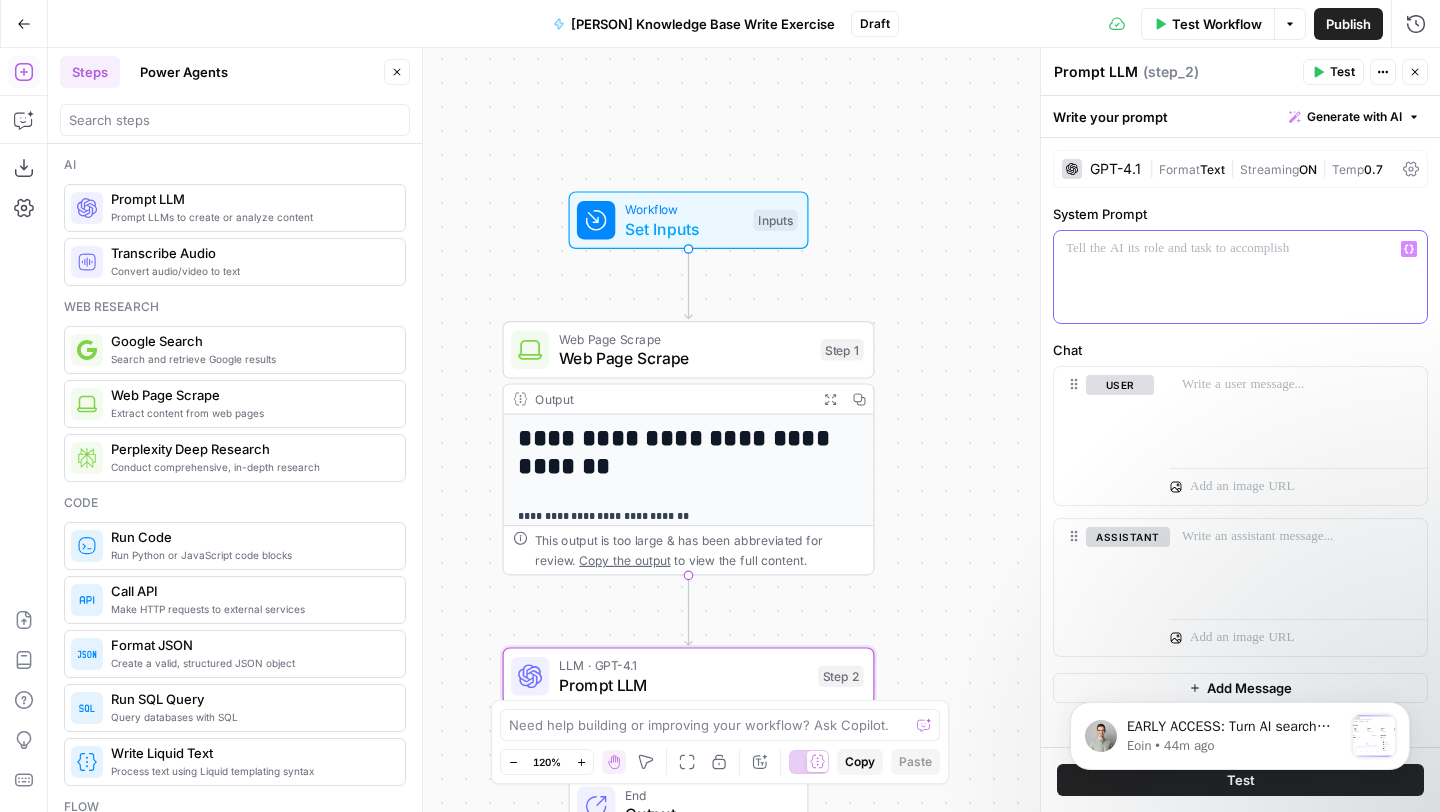 click 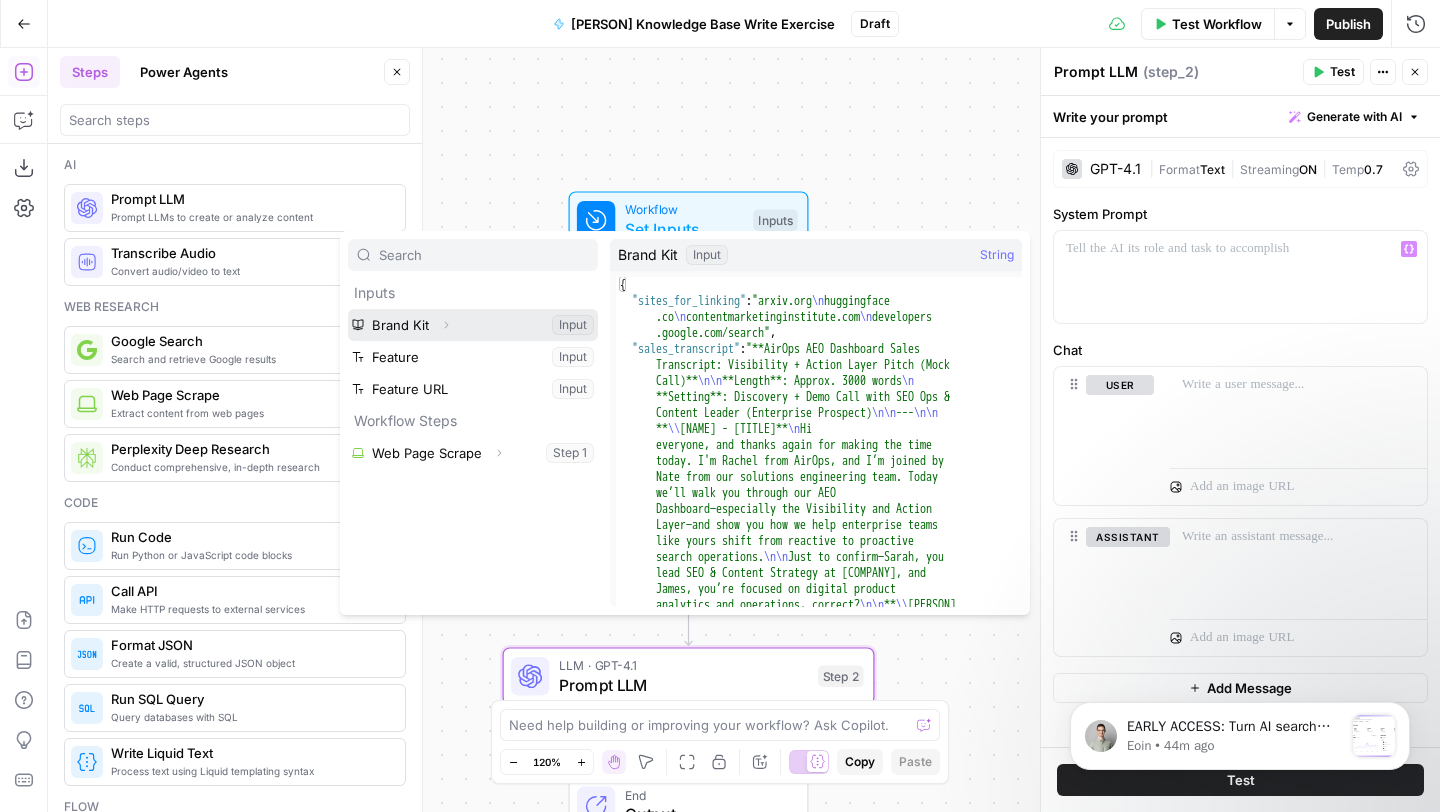 click at bounding box center [473, 325] 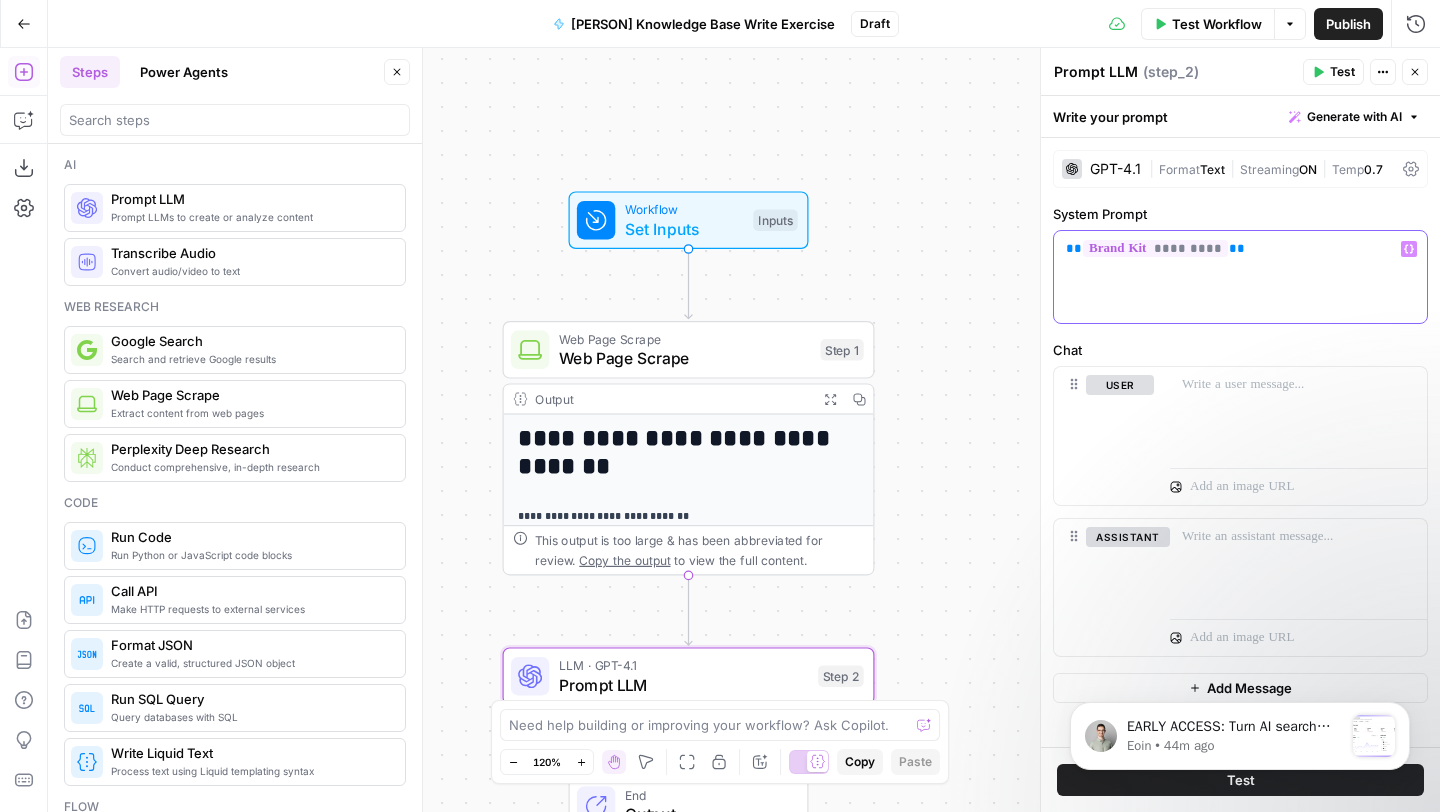type 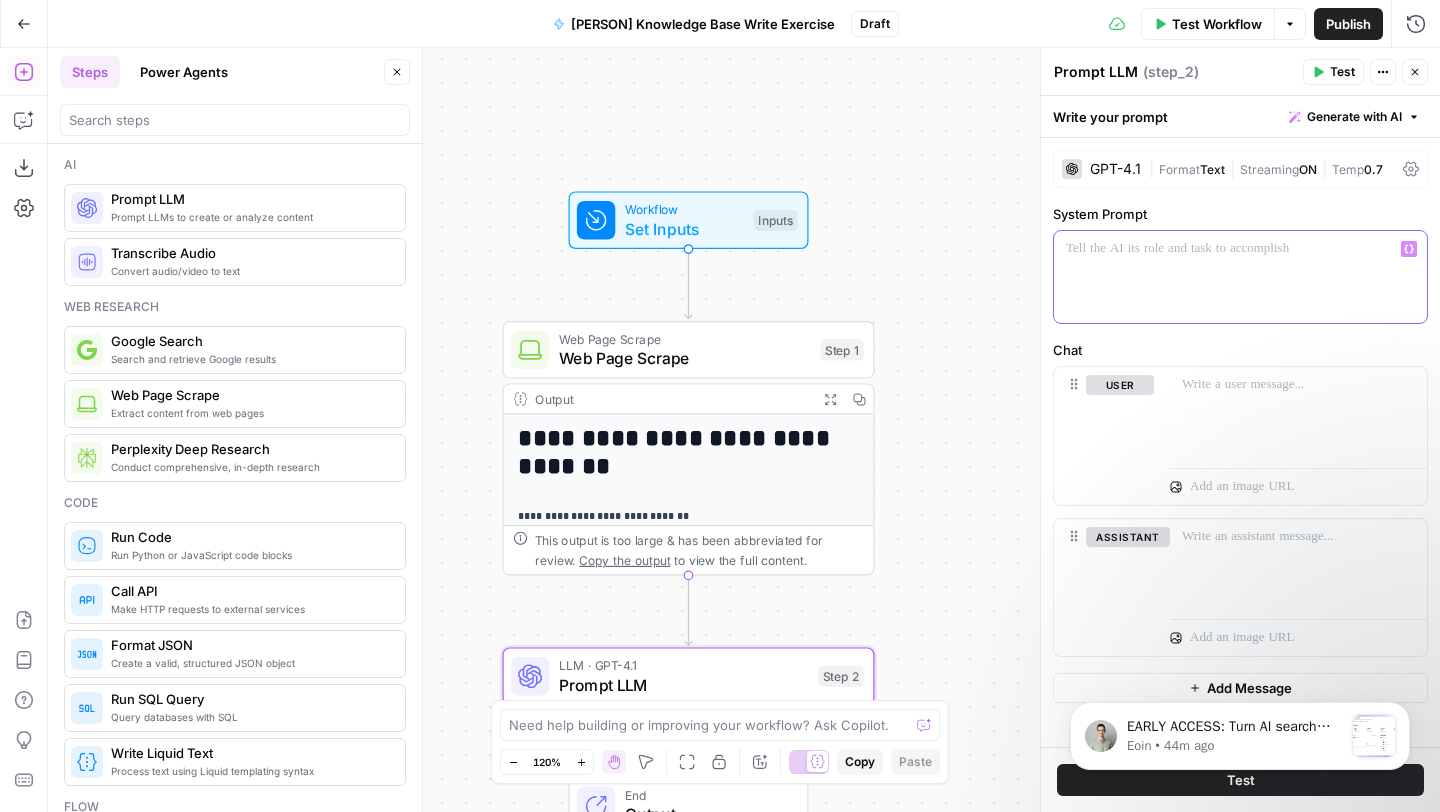 click 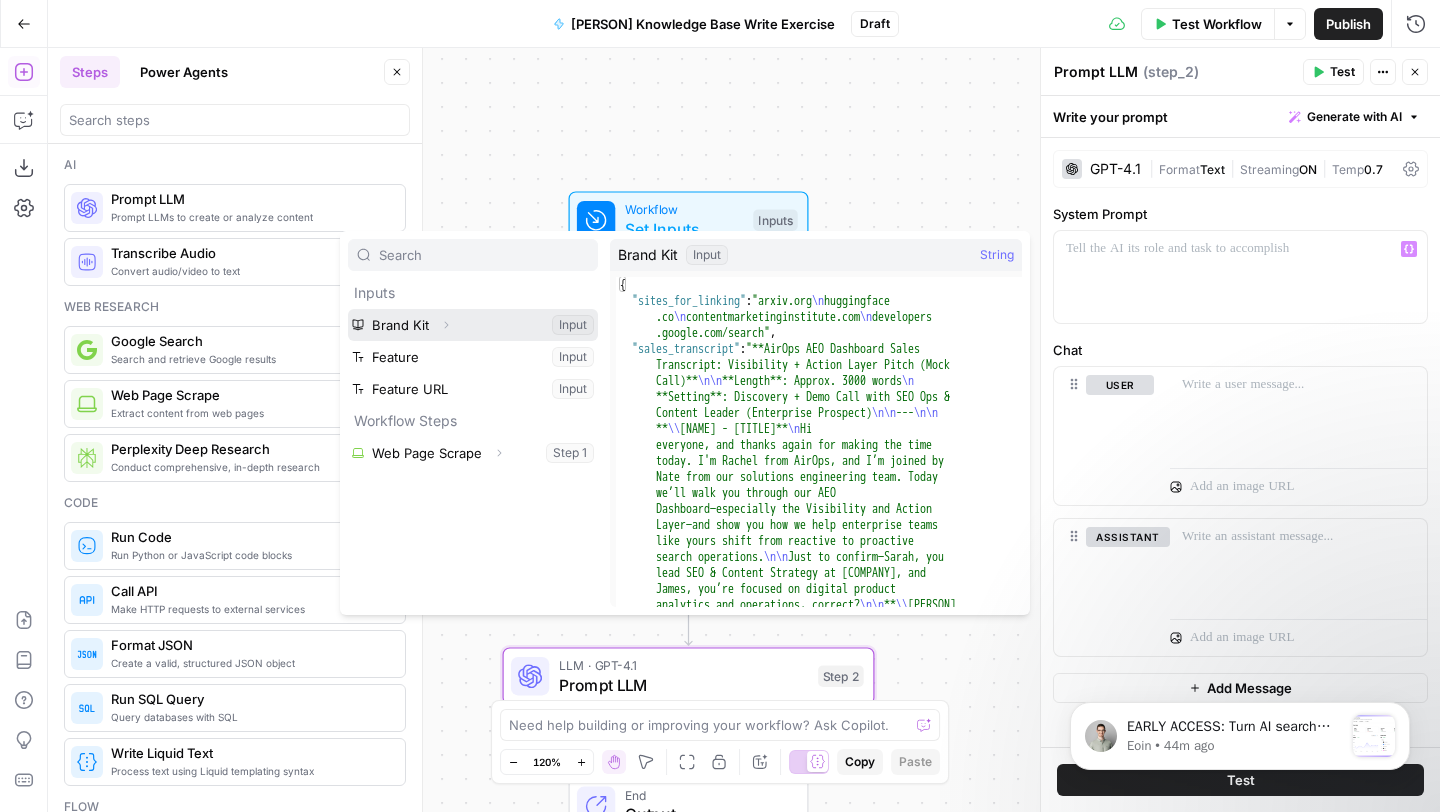 click 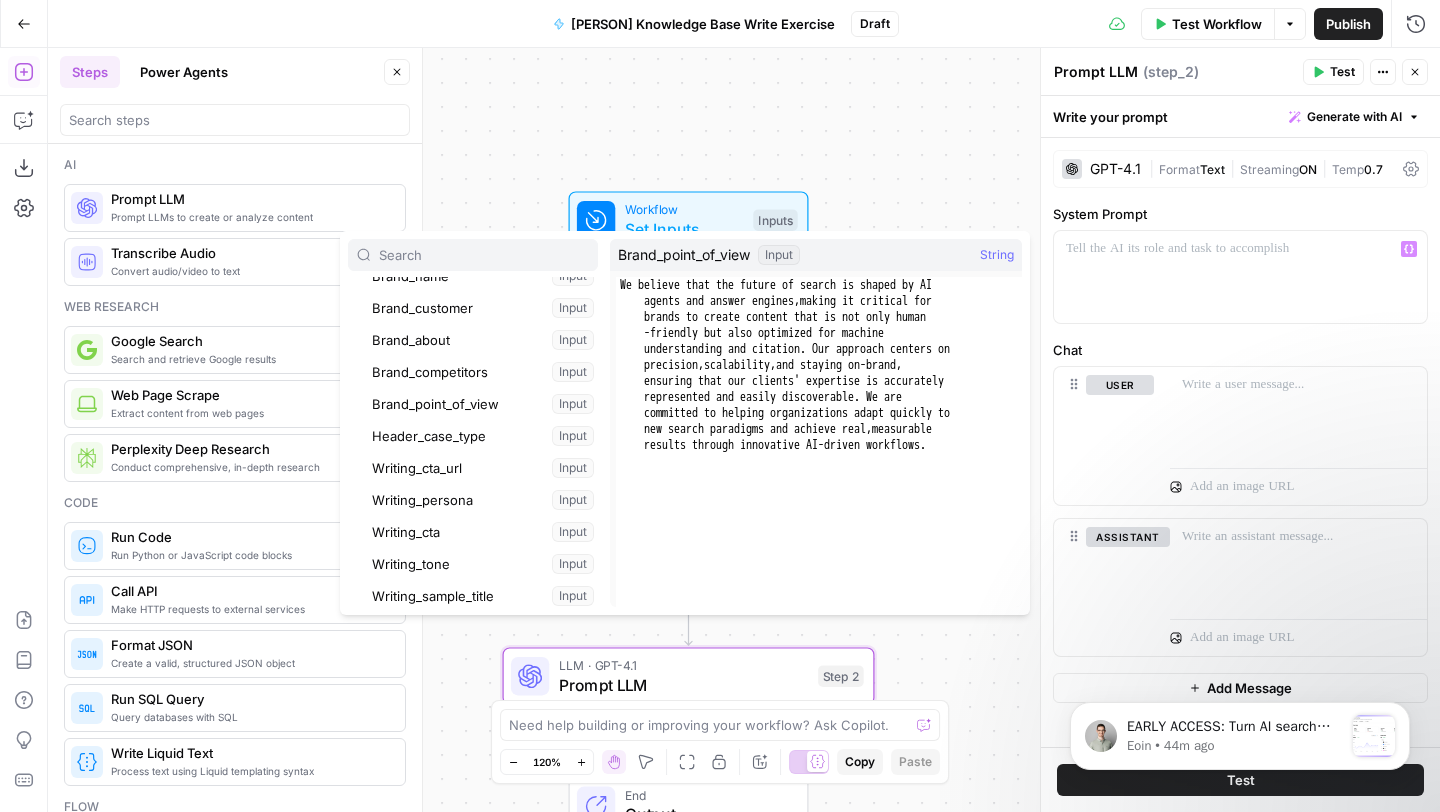 scroll, scrollTop: 242, scrollLeft: 0, axis: vertical 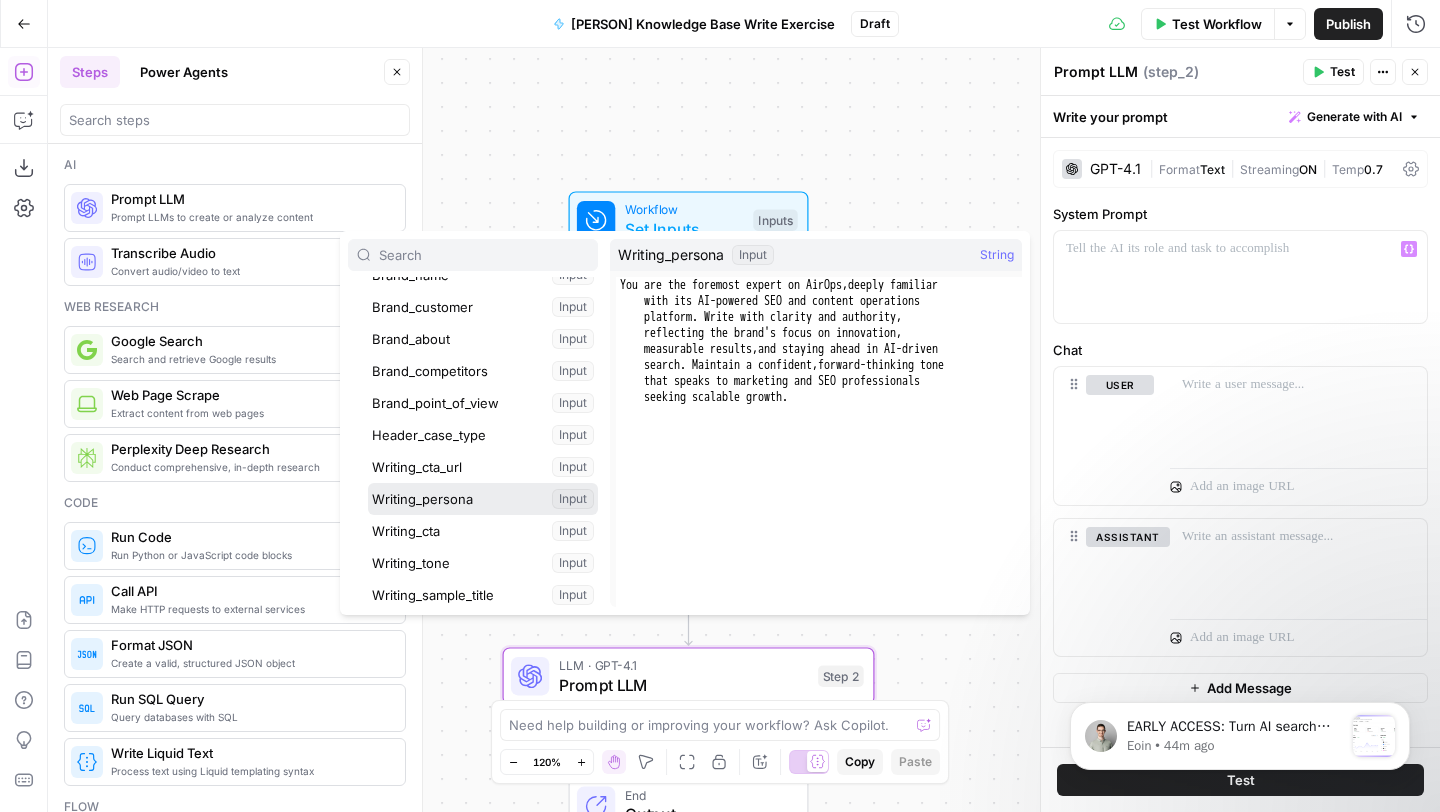 click at bounding box center (483, 499) 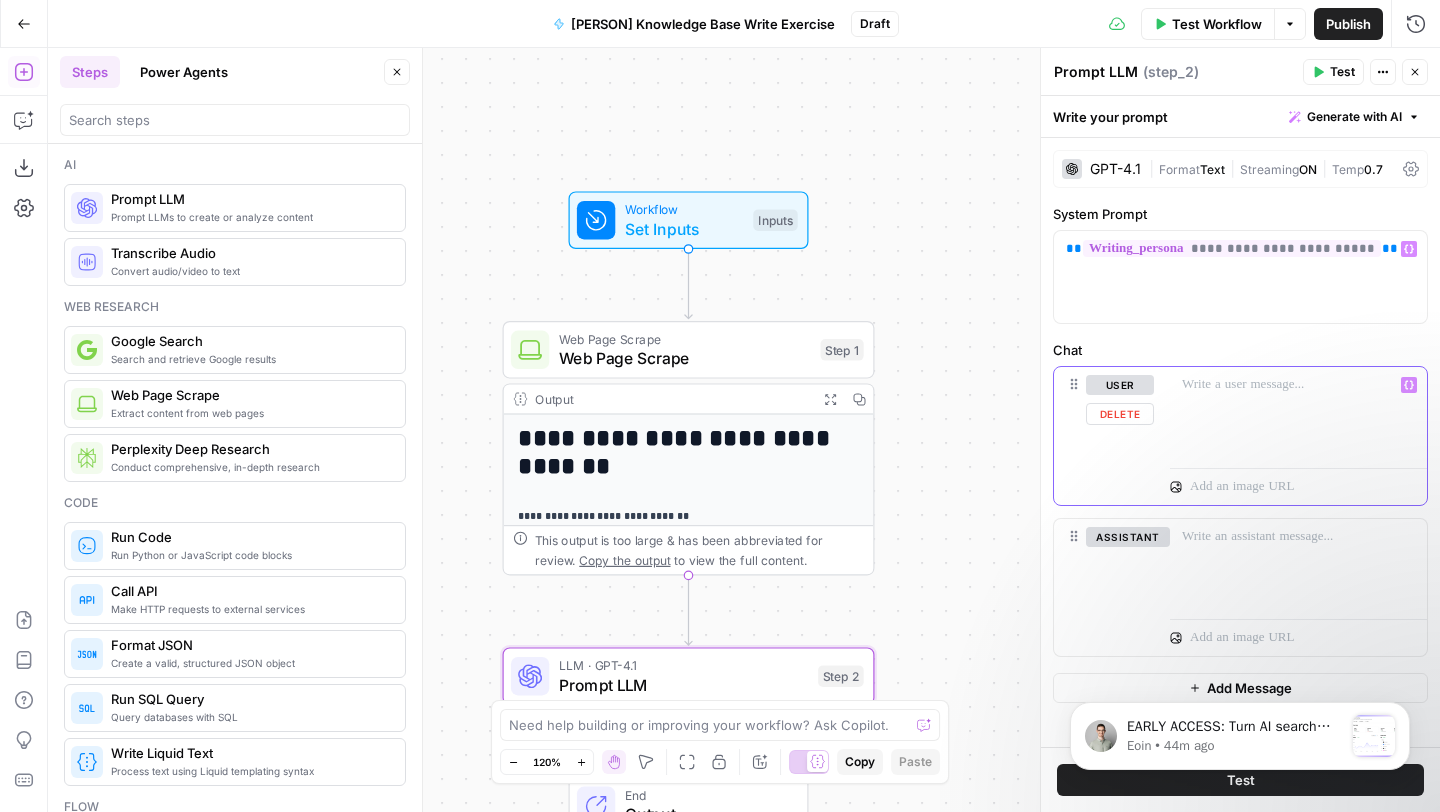 click at bounding box center [1298, 385] 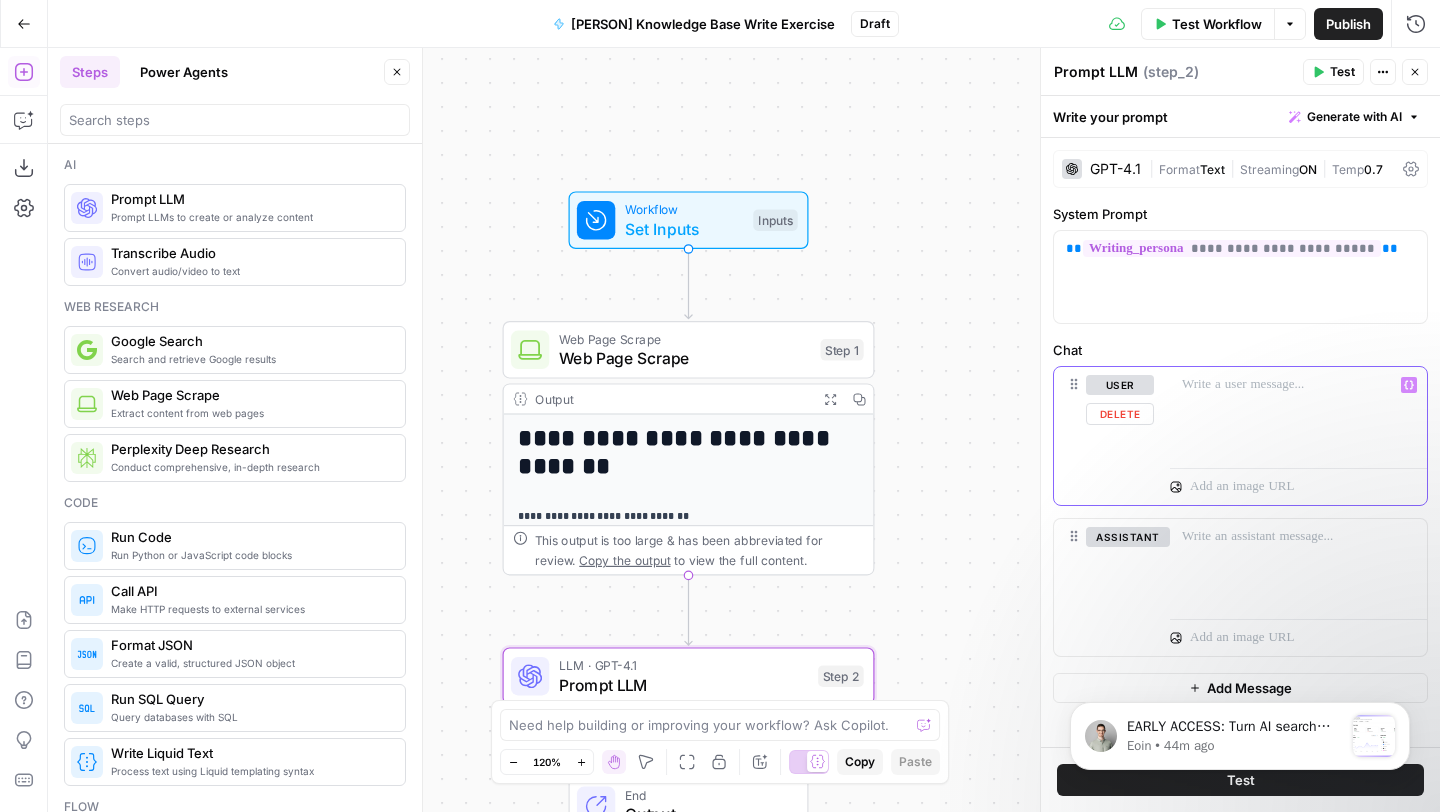 type 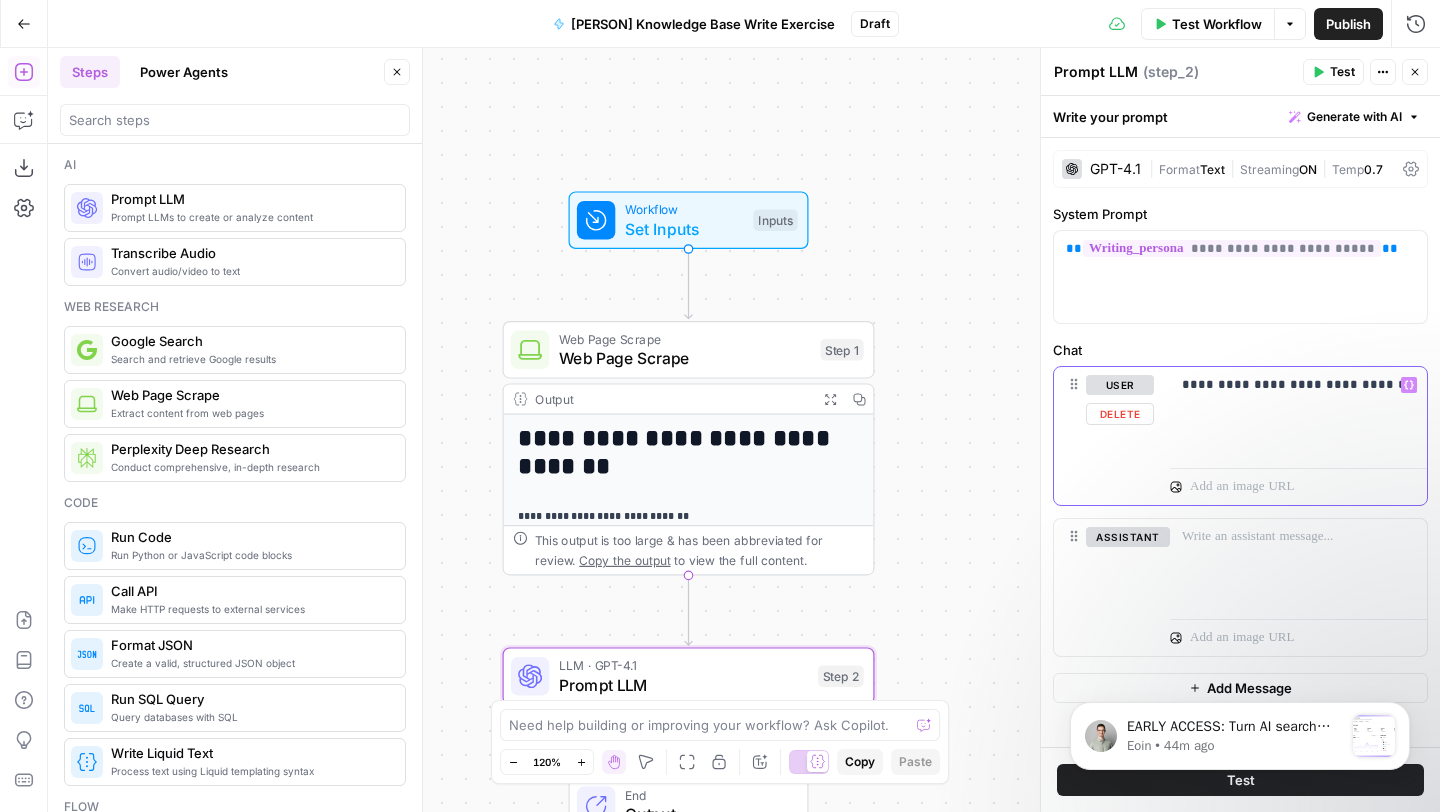 click 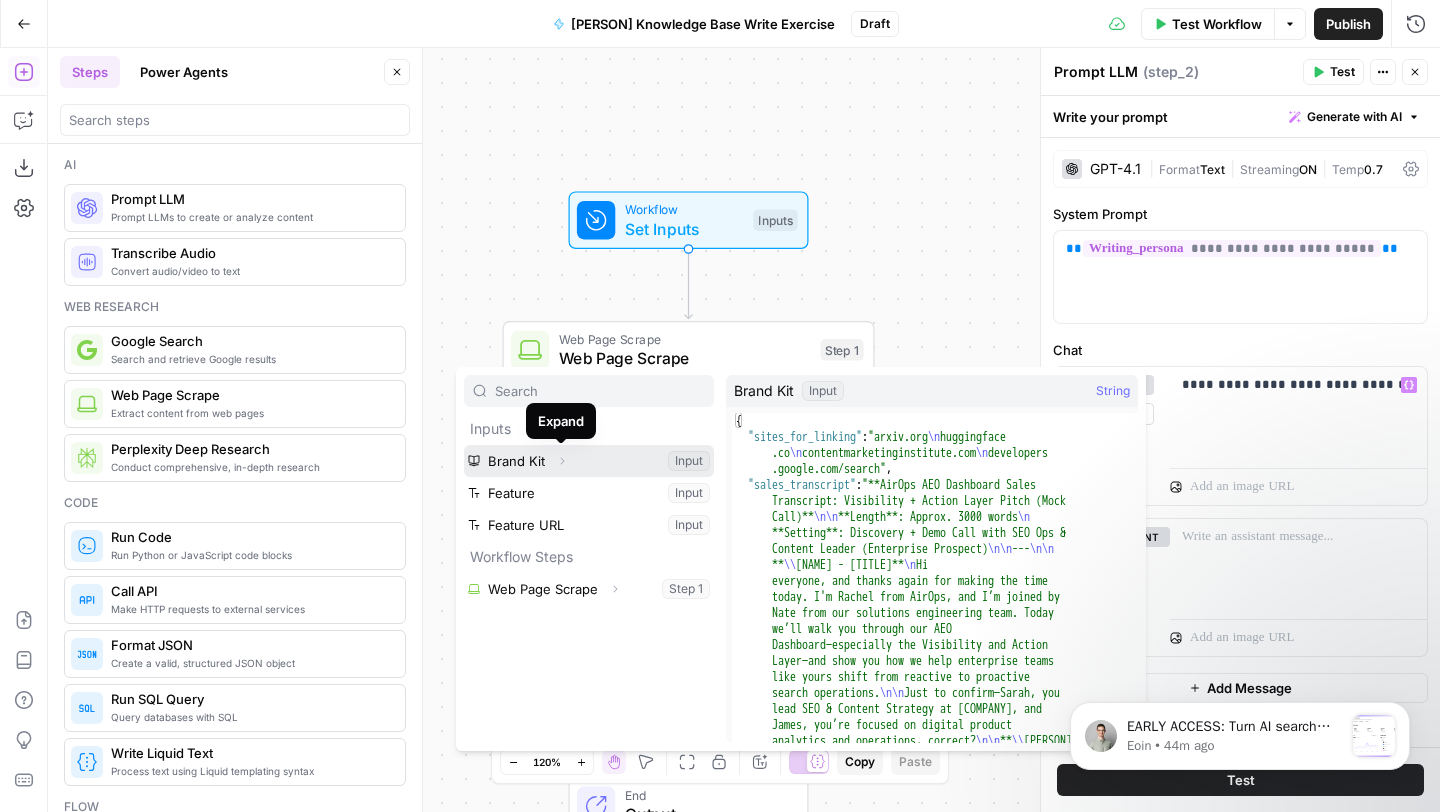 click 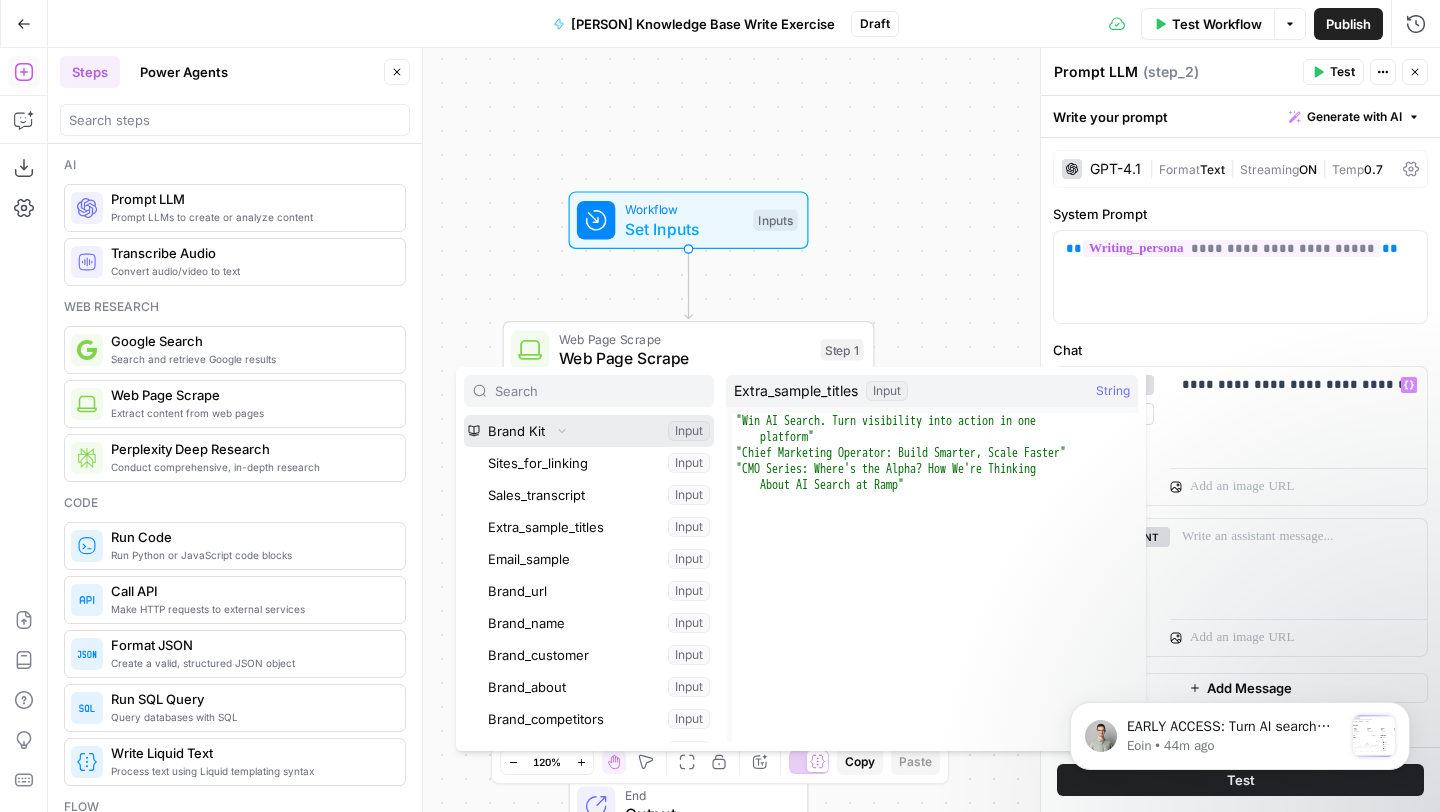 scroll, scrollTop: 36, scrollLeft: 0, axis: vertical 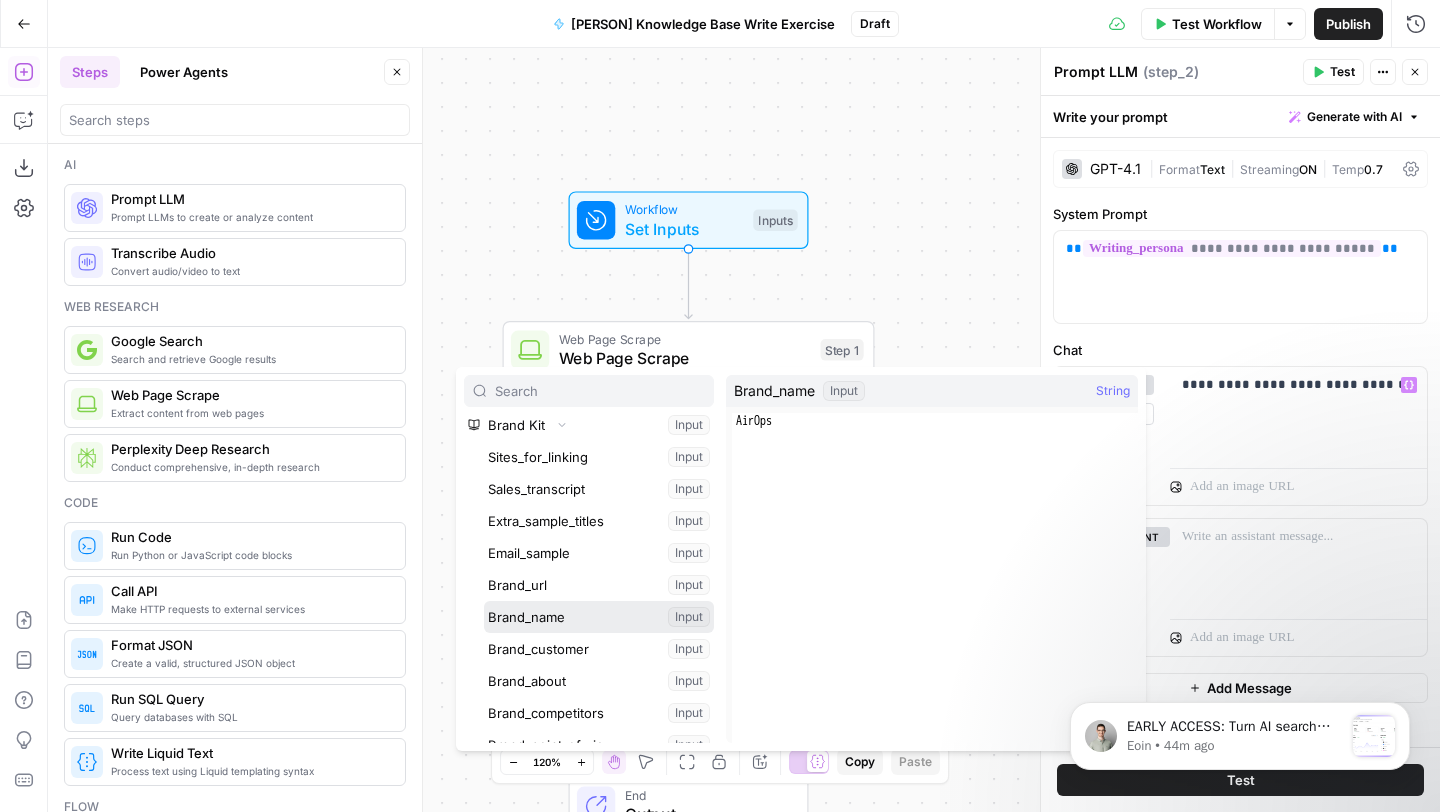 click at bounding box center (599, 617) 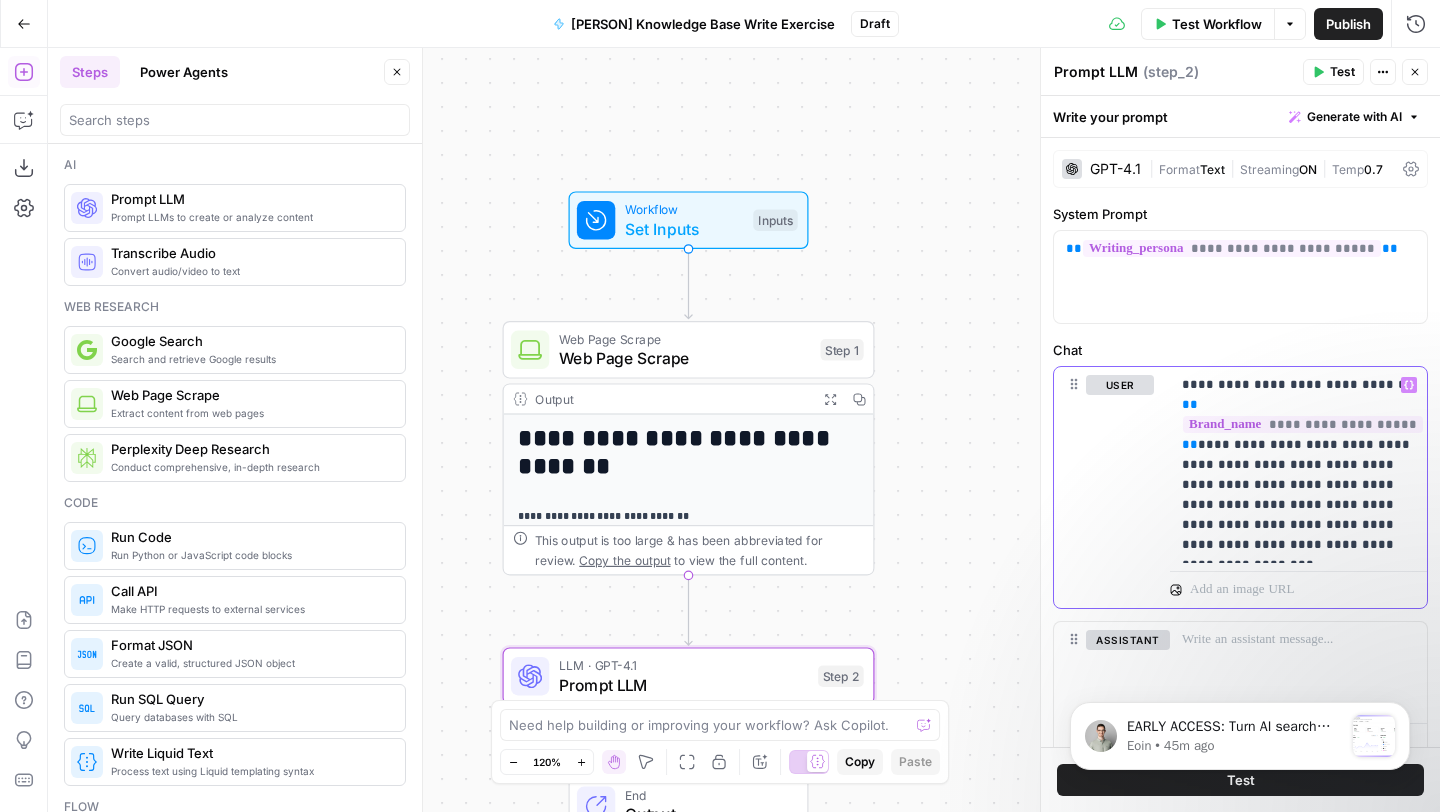 click 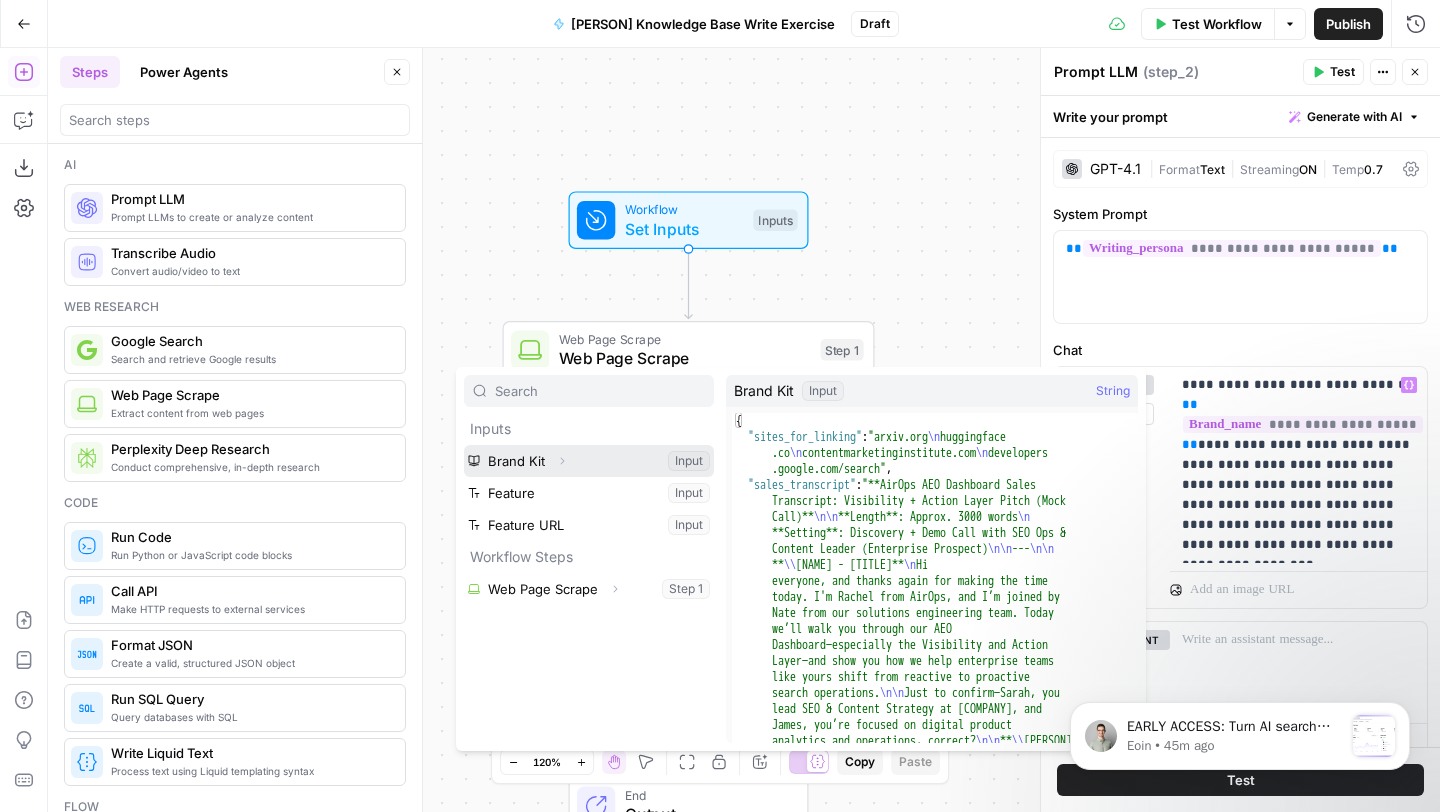 click 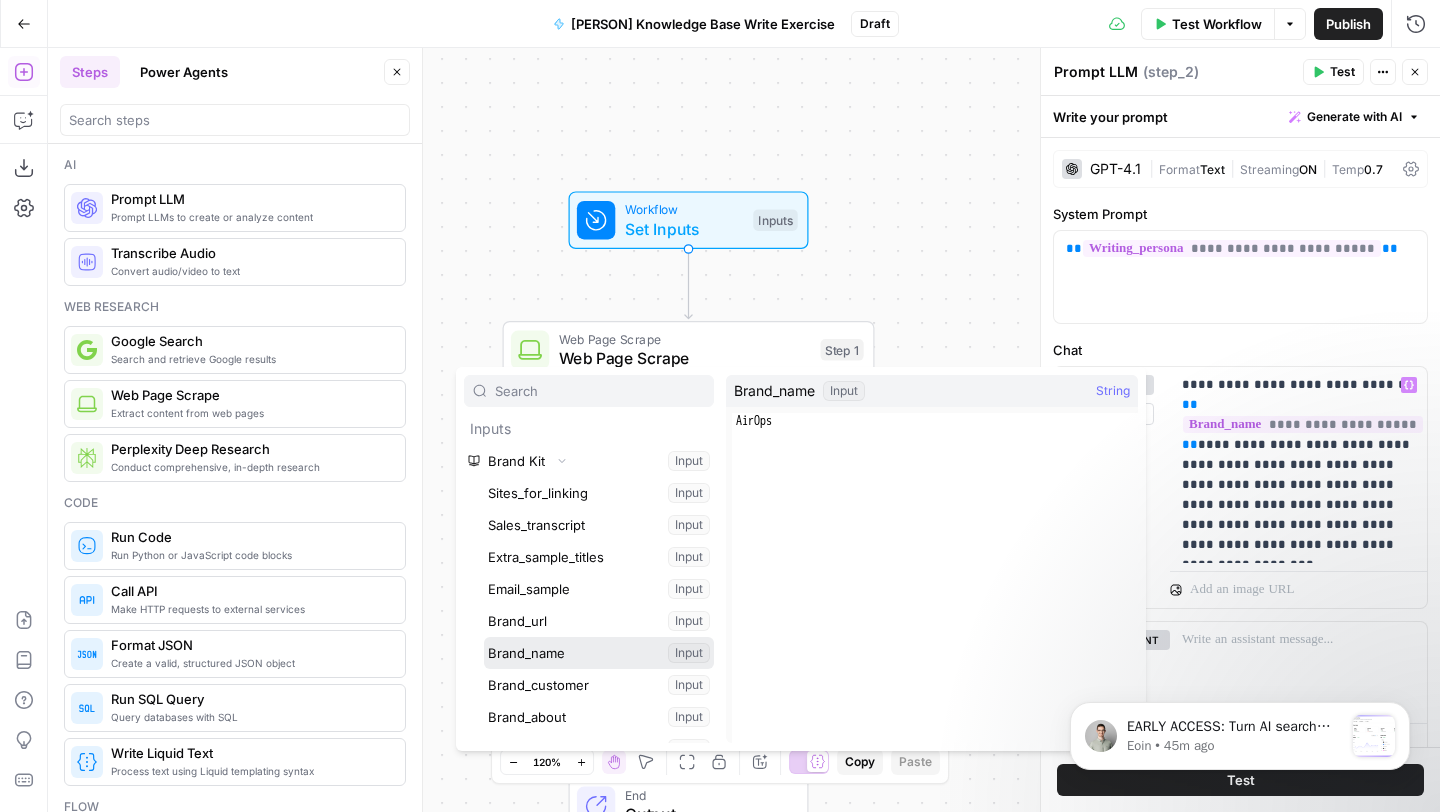 click at bounding box center (599, 653) 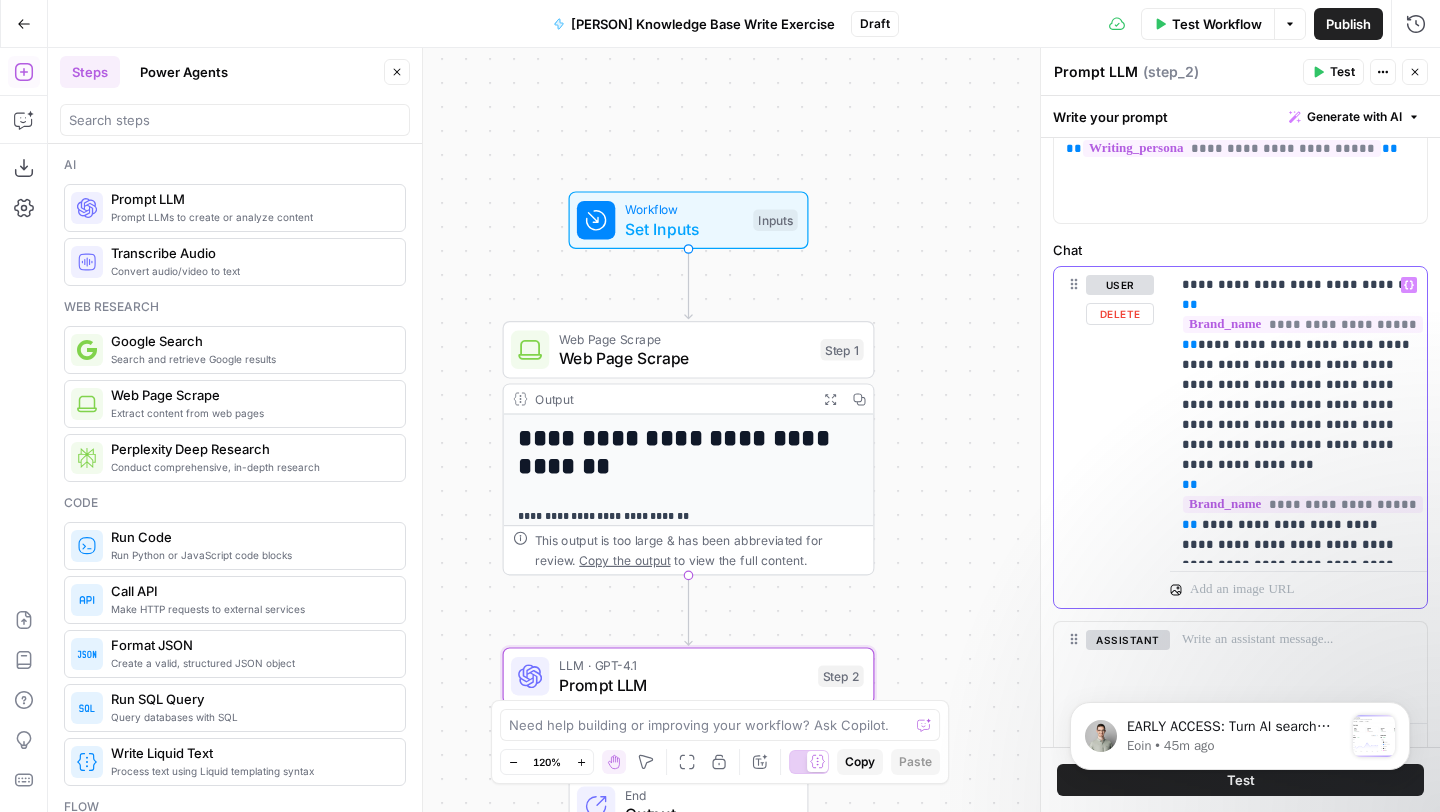 scroll, scrollTop: 121, scrollLeft: 0, axis: vertical 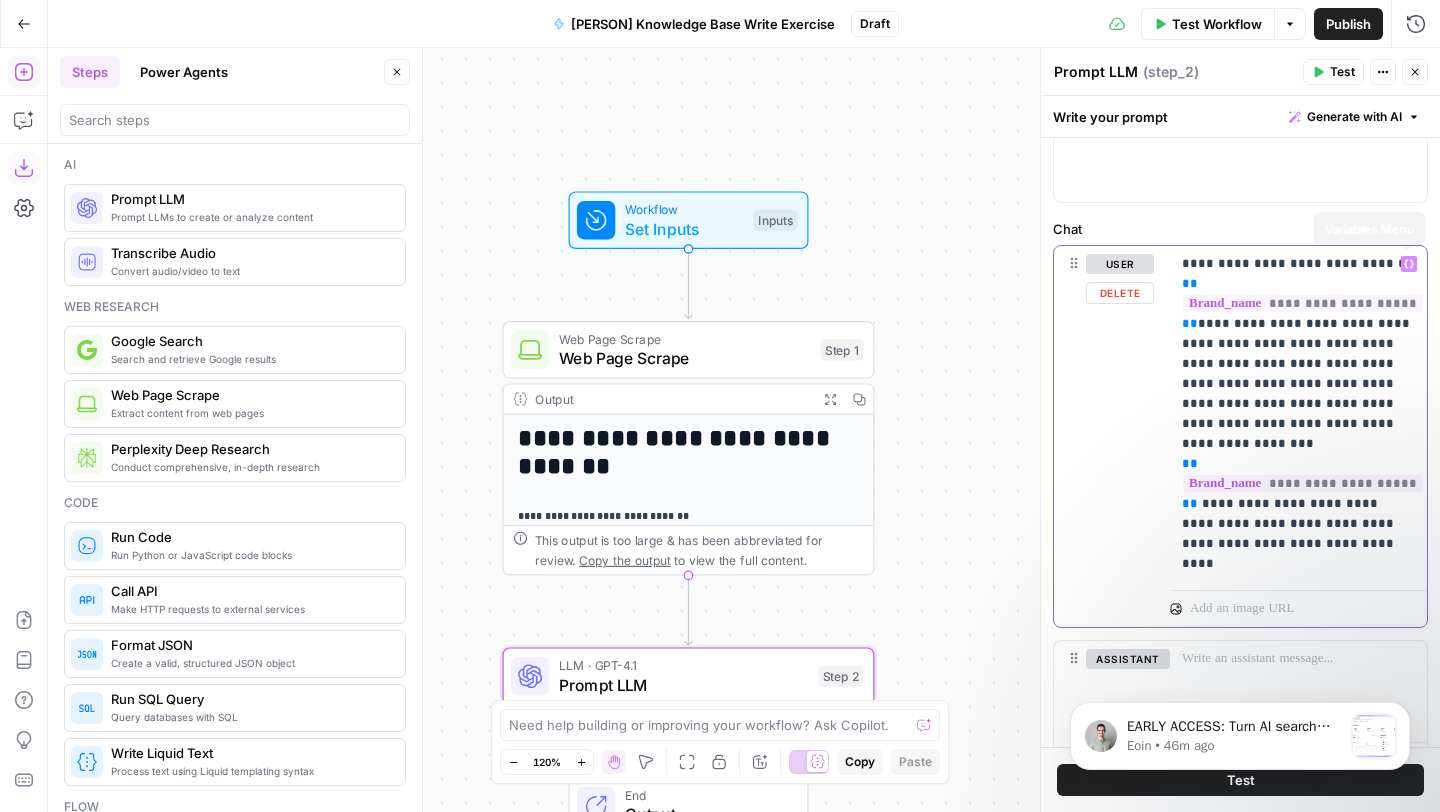 click 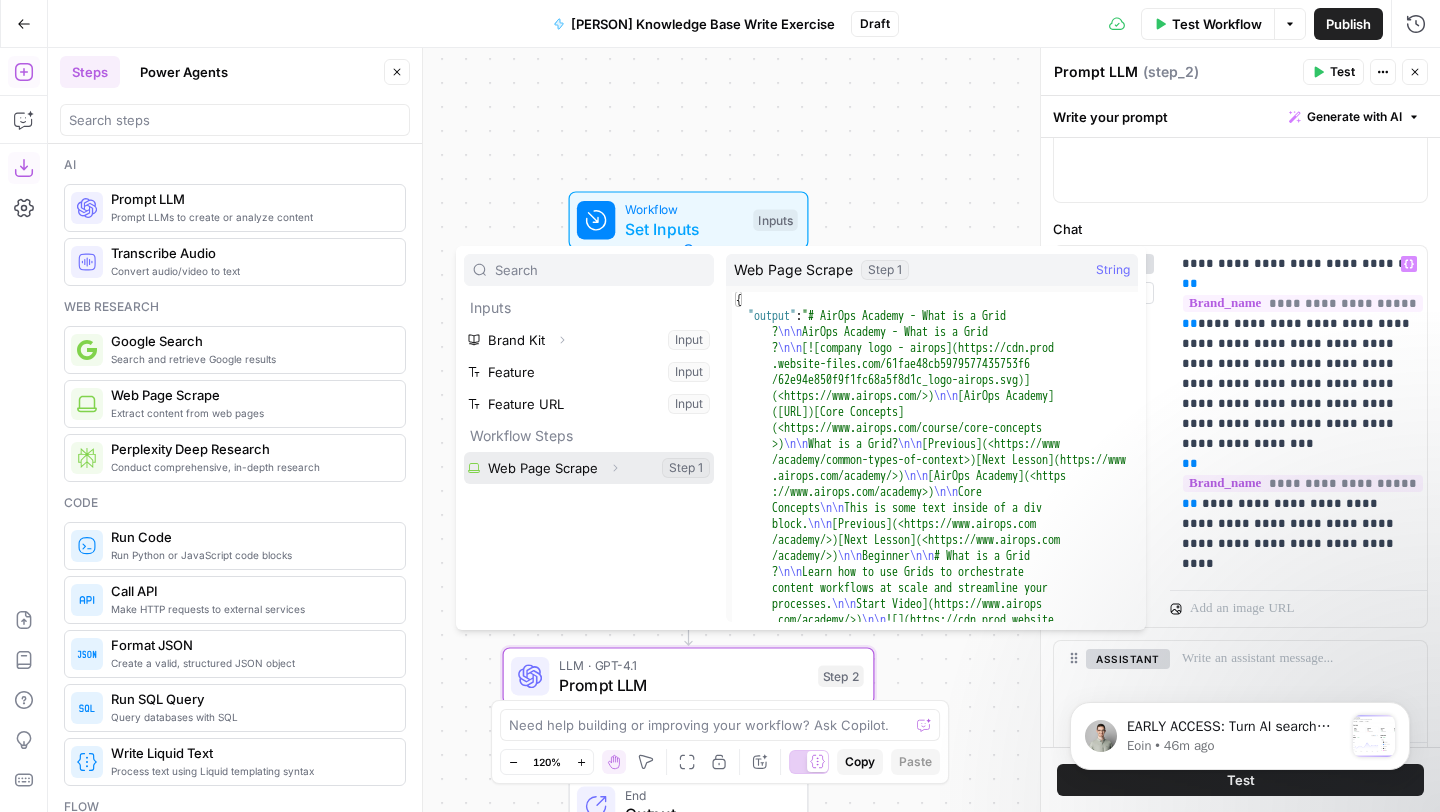 click at bounding box center (589, 468) 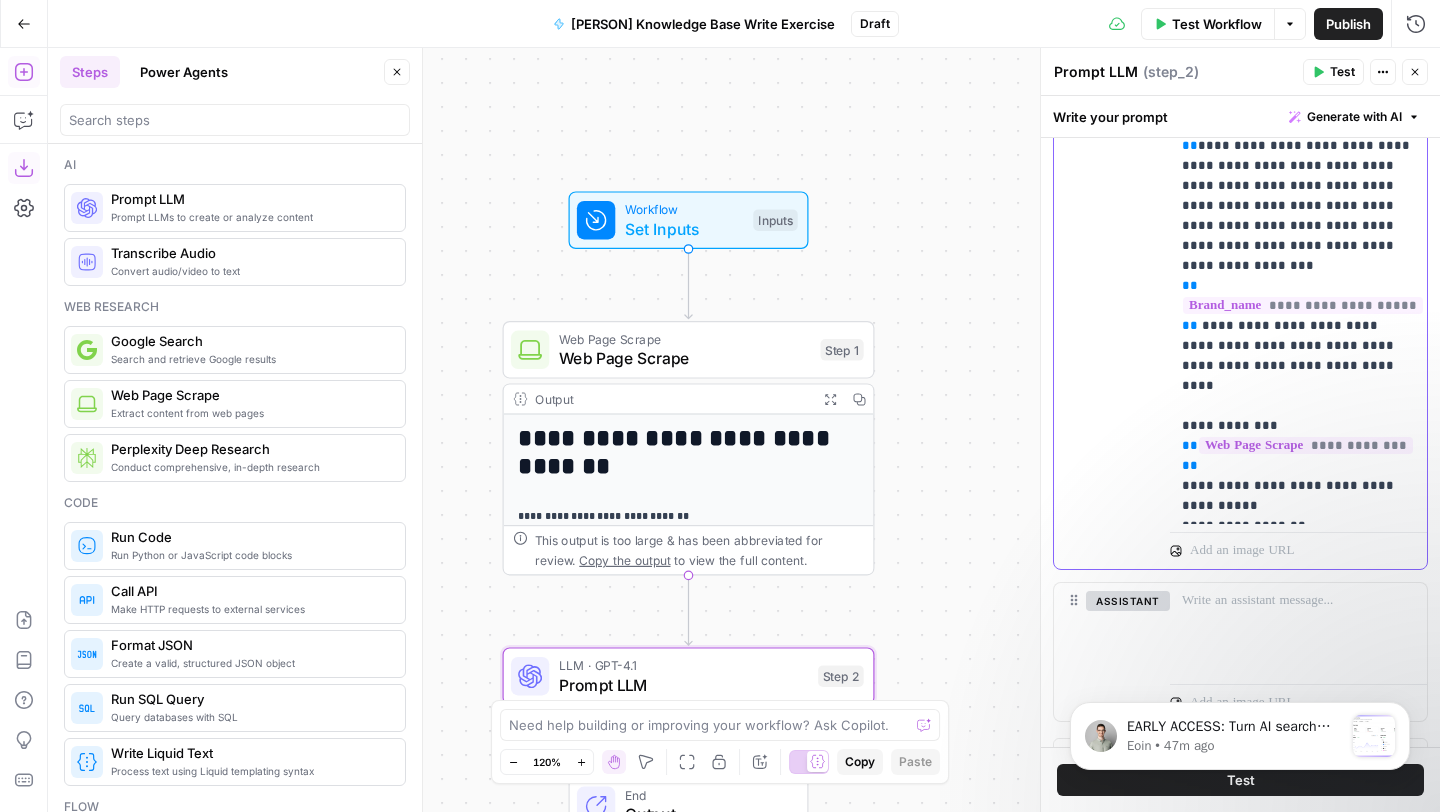 scroll, scrollTop: 298, scrollLeft: 0, axis: vertical 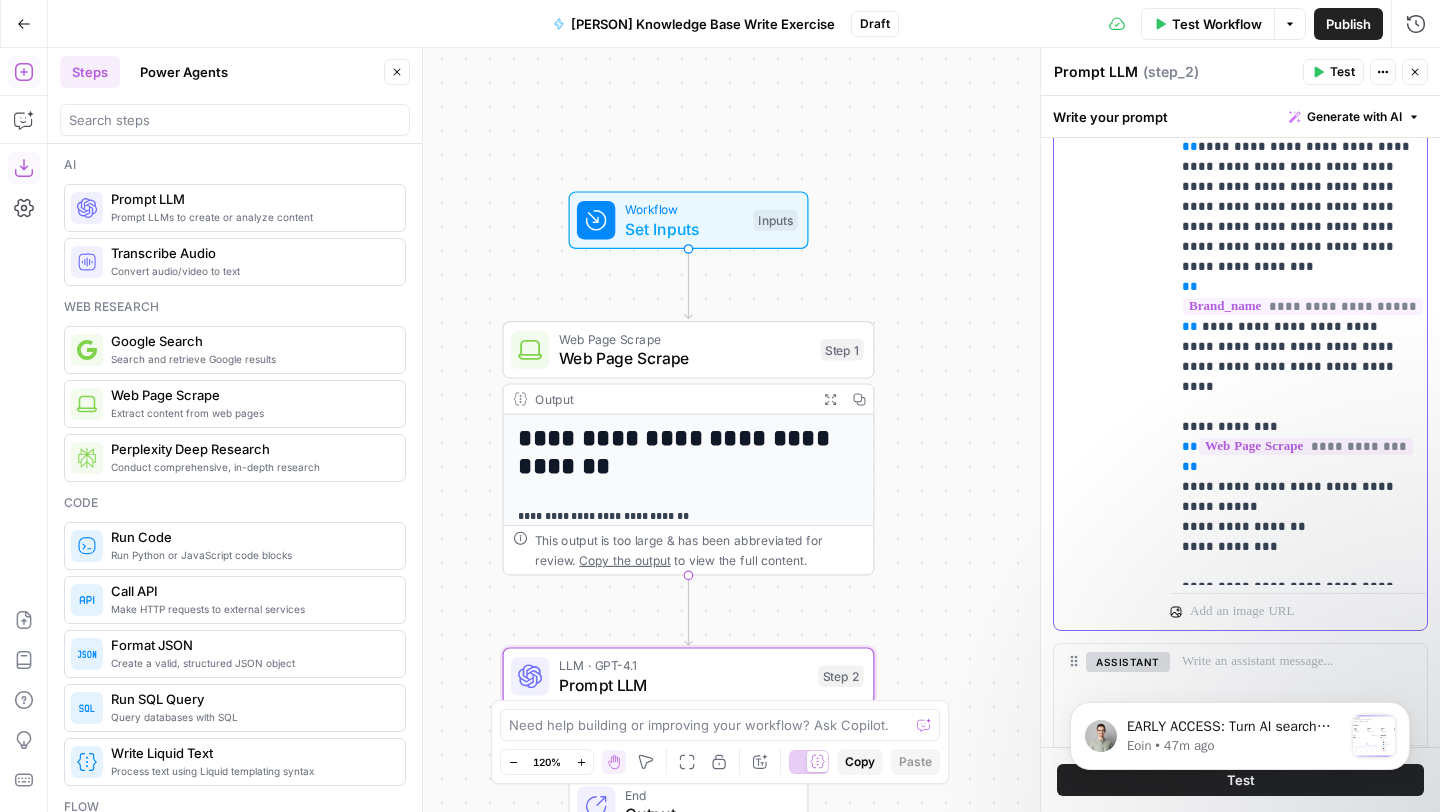 click on "**********" at bounding box center [1298, 327] 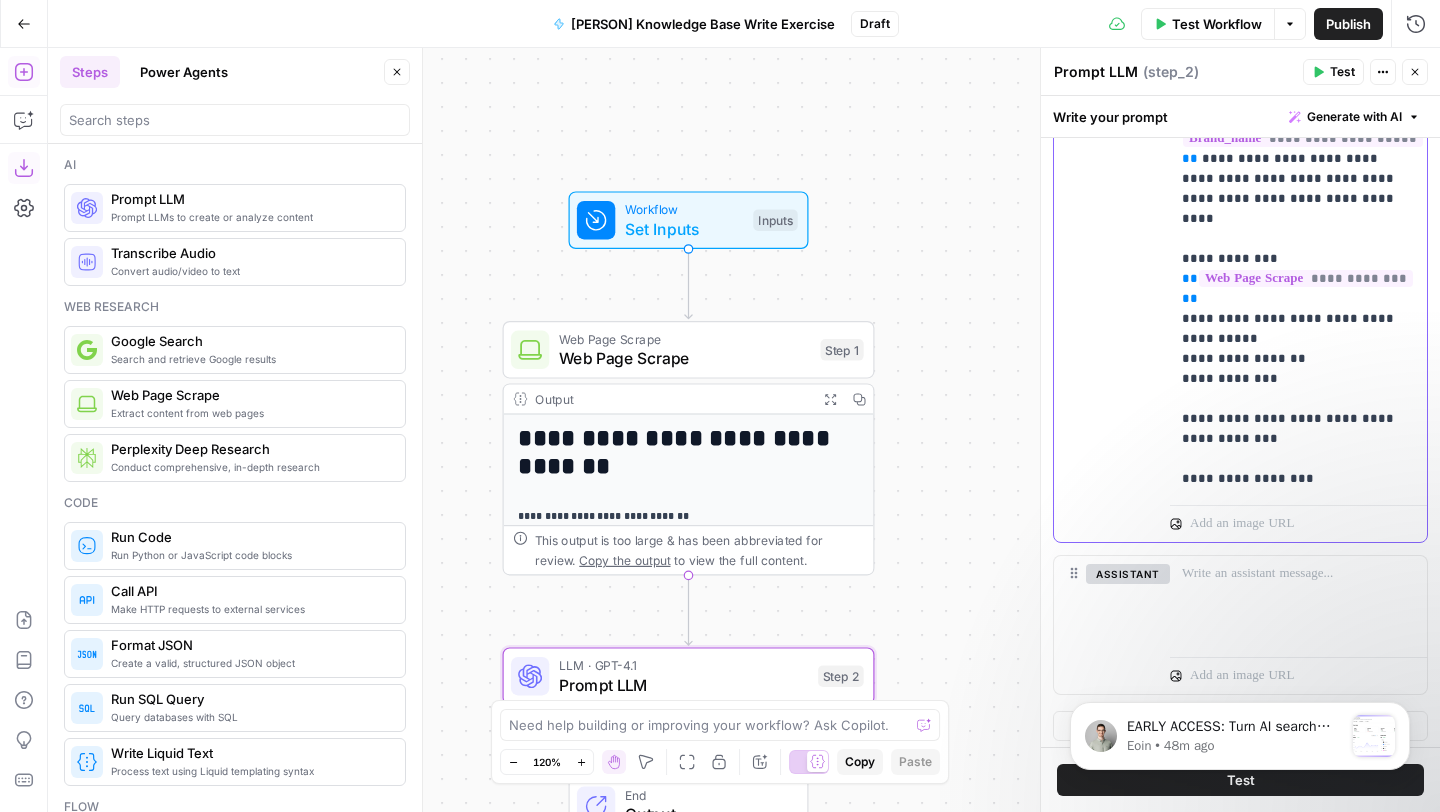 scroll, scrollTop: 467, scrollLeft: 0, axis: vertical 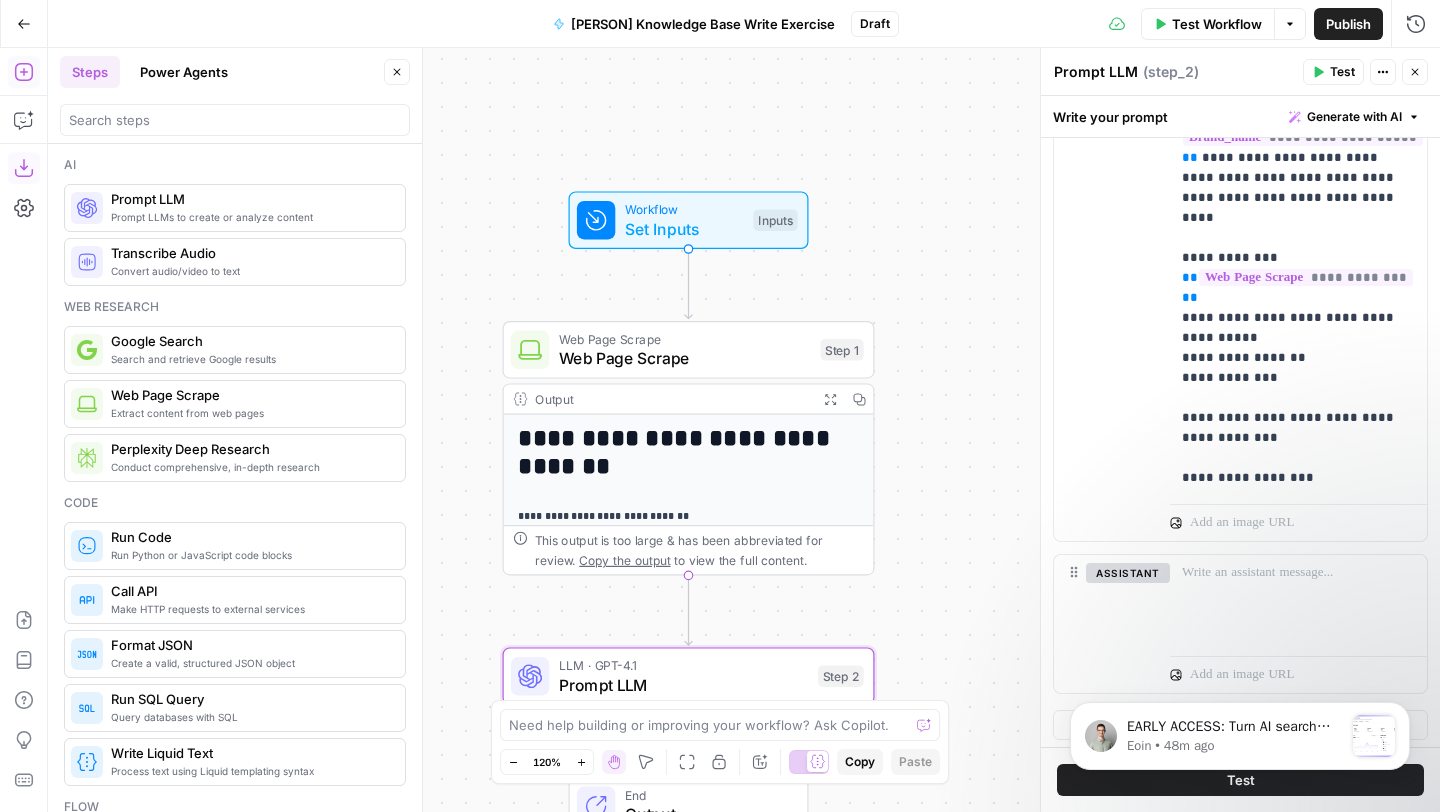 click on "Test" at bounding box center (1333, 72) 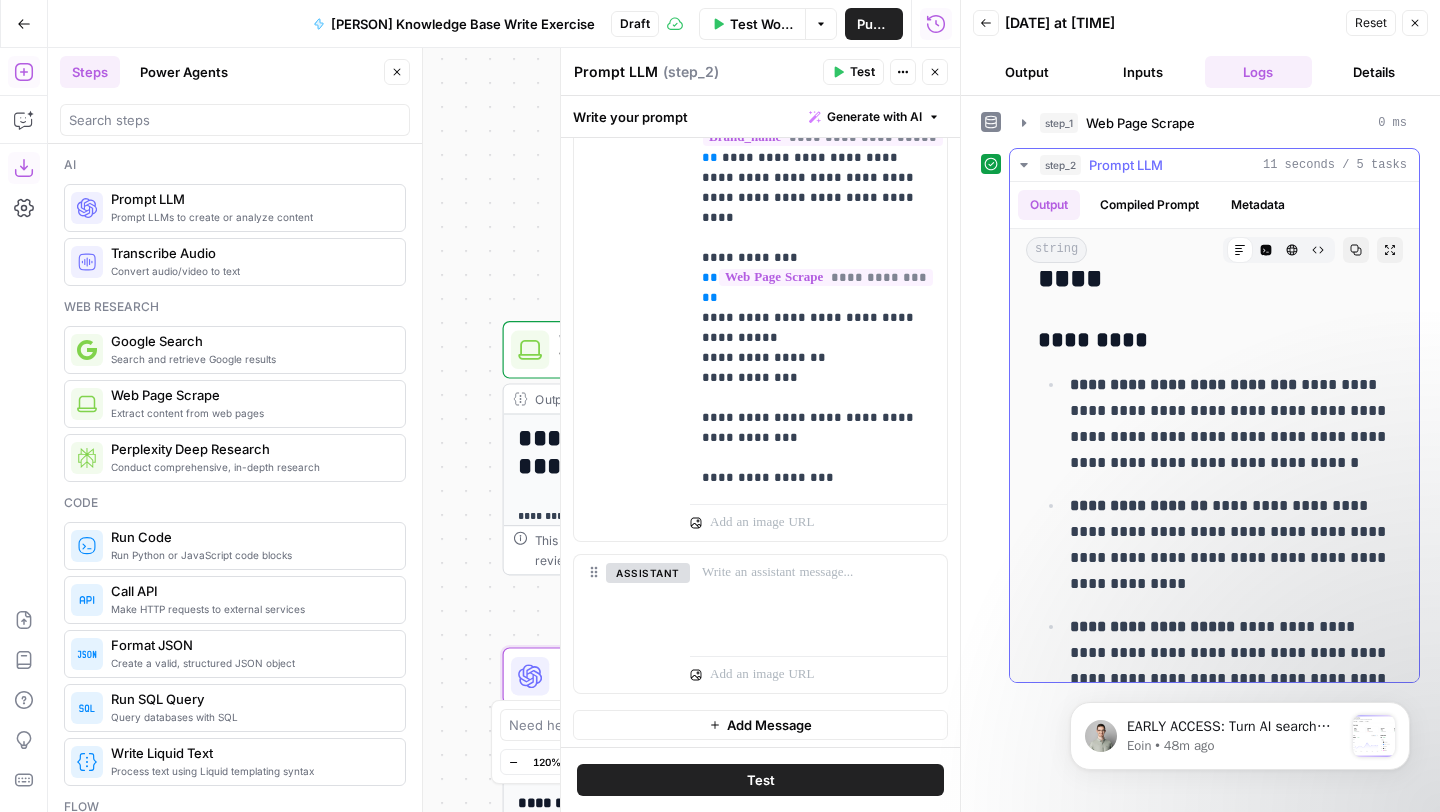 scroll, scrollTop: 0, scrollLeft: 0, axis: both 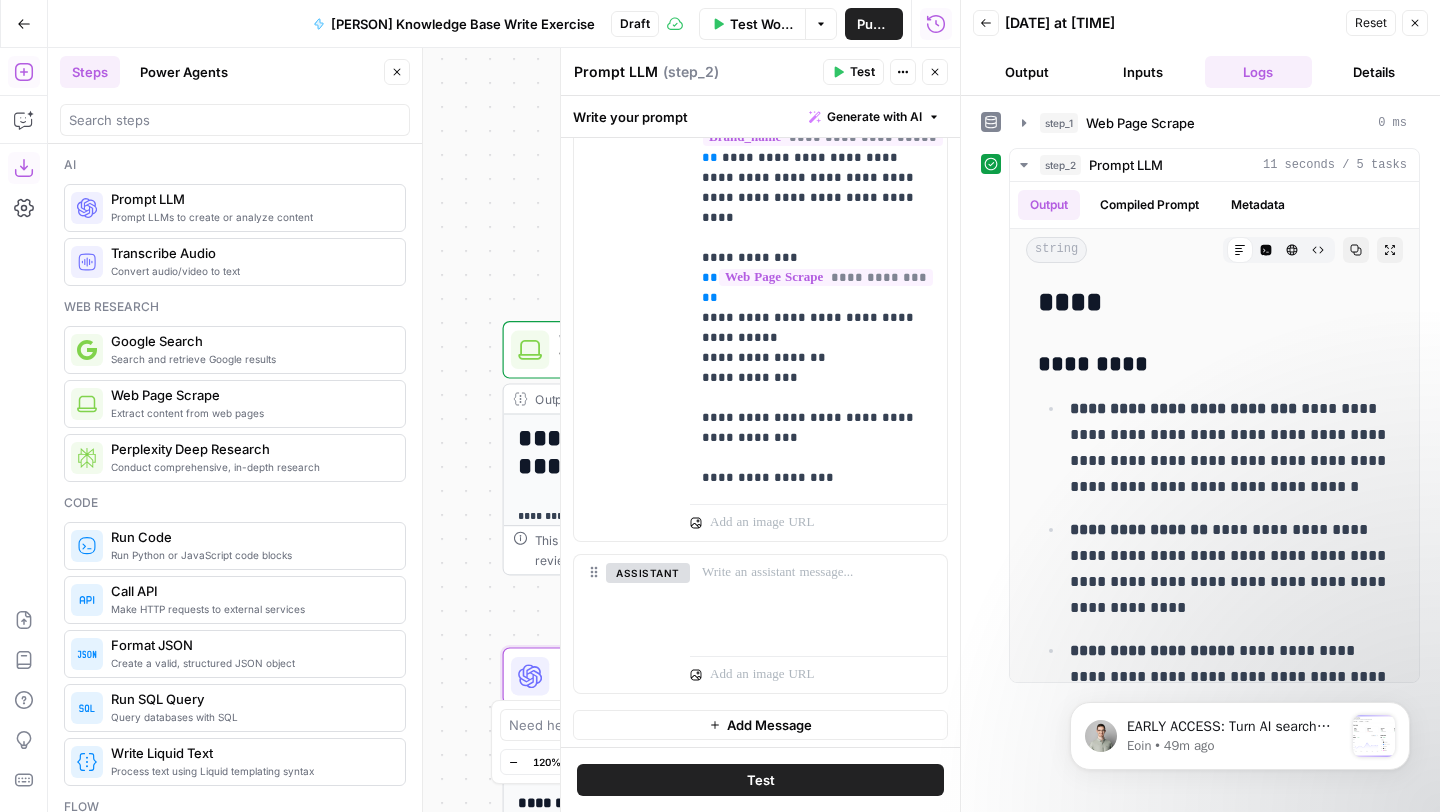 click on "Close" at bounding box center (1415, 23) 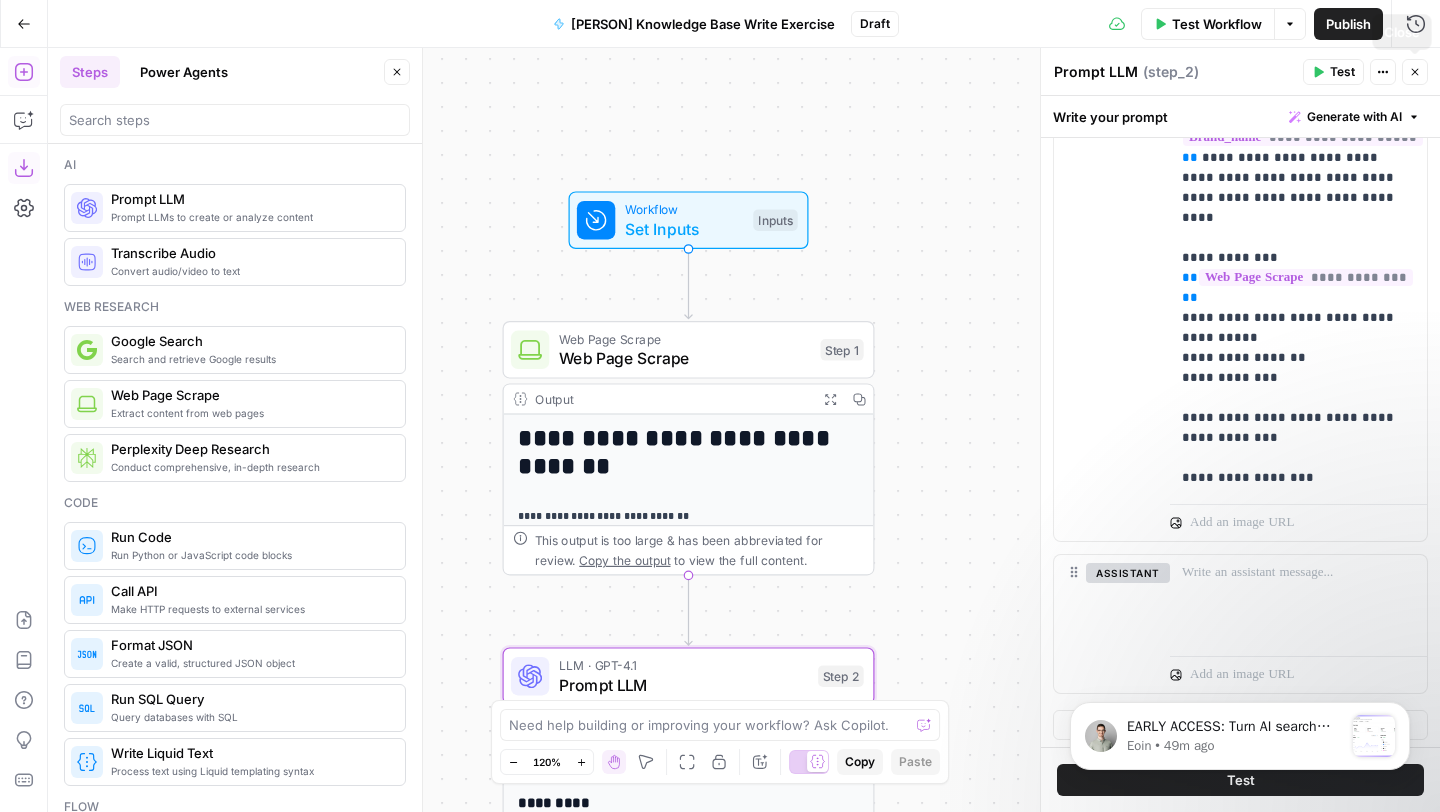 click 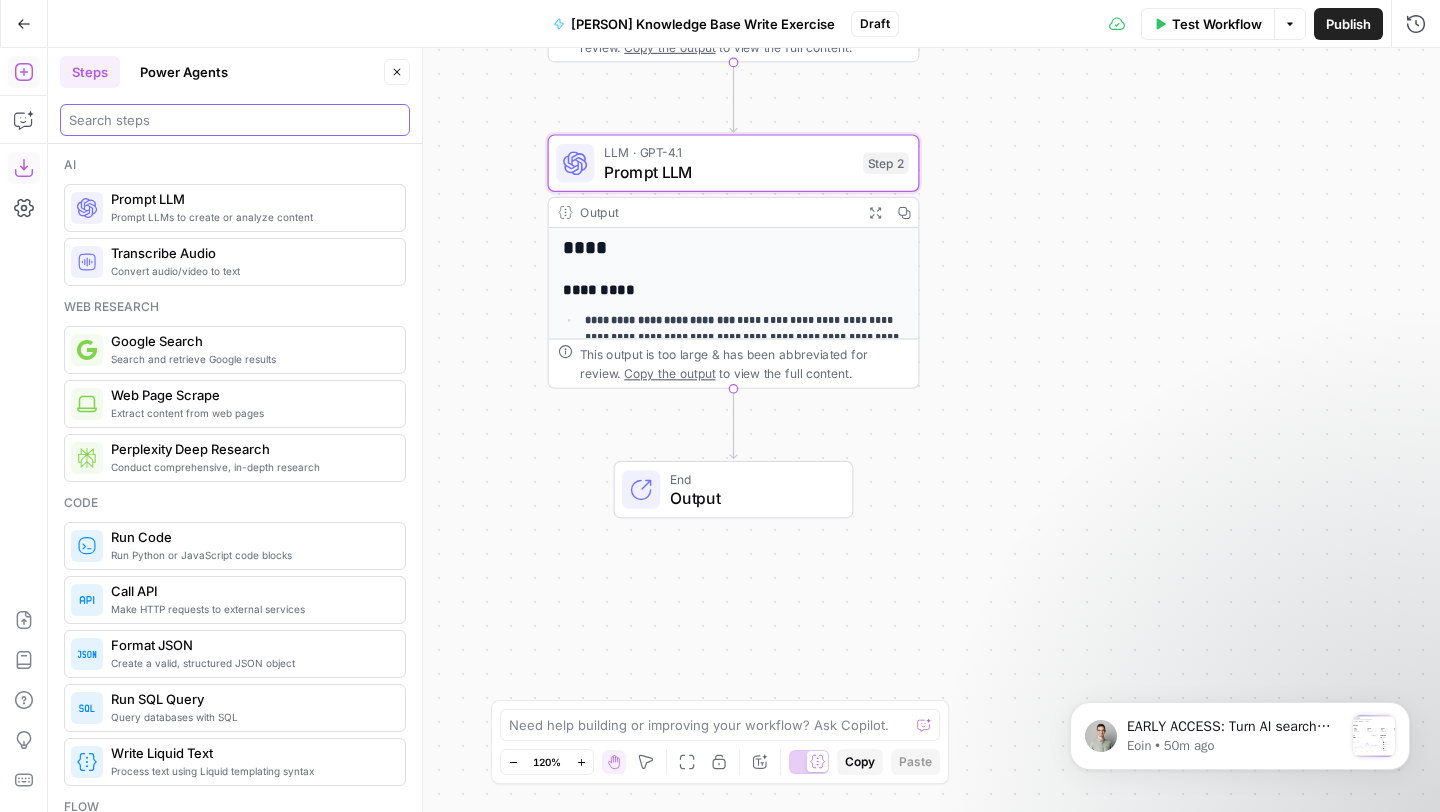 click at bounding box center [235, 120] 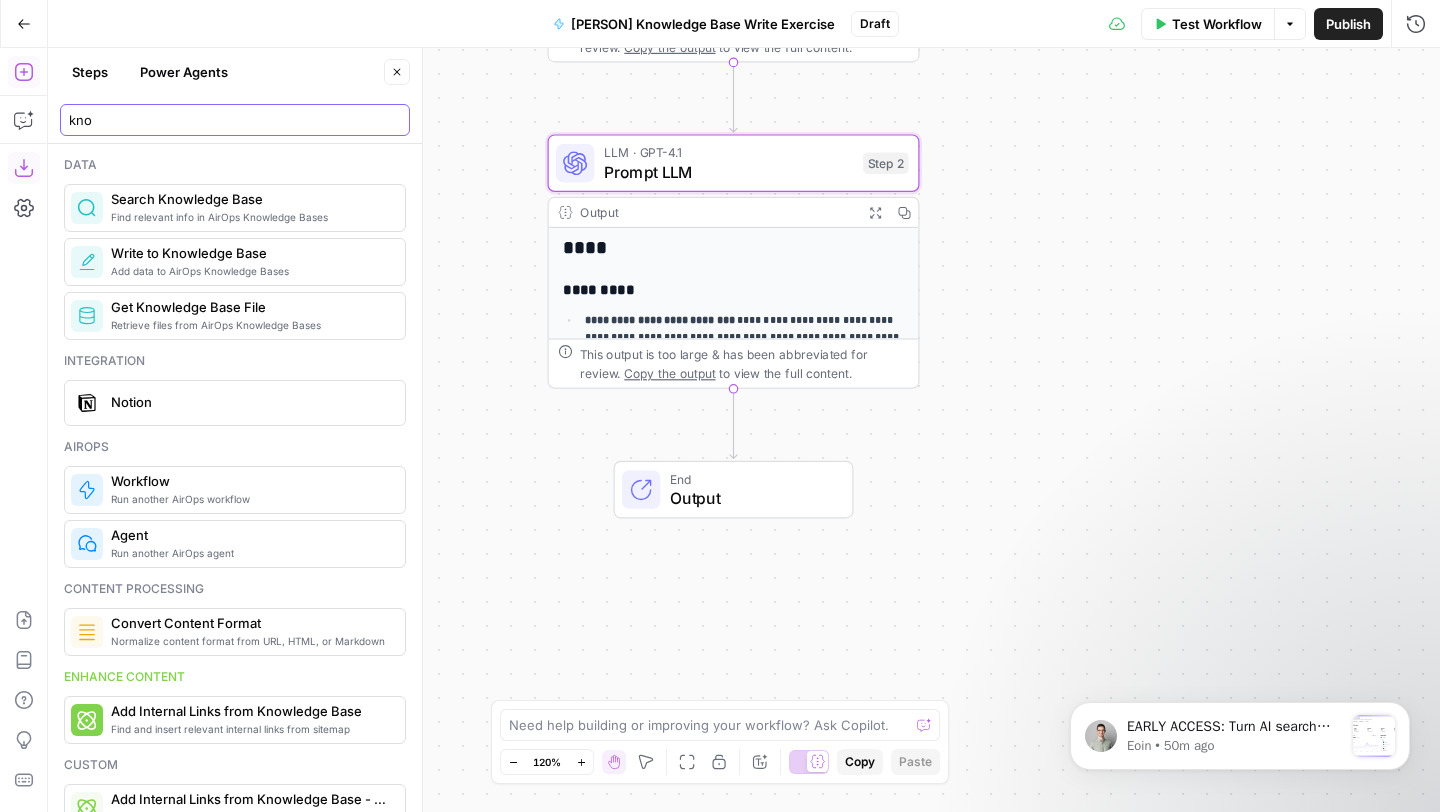 type on "kno" 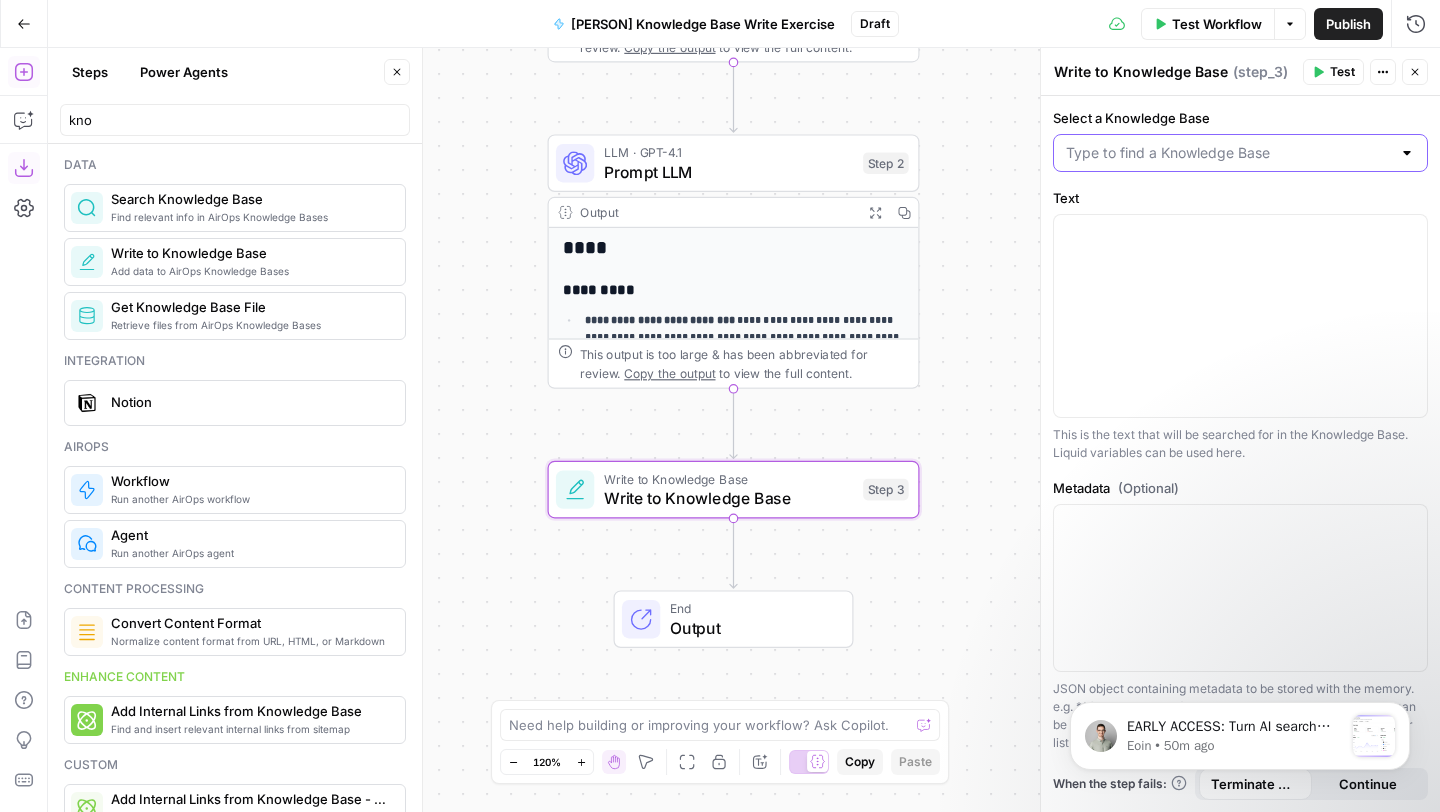click on "Select a Knowledge Base" at bounding box center (1228, 153) 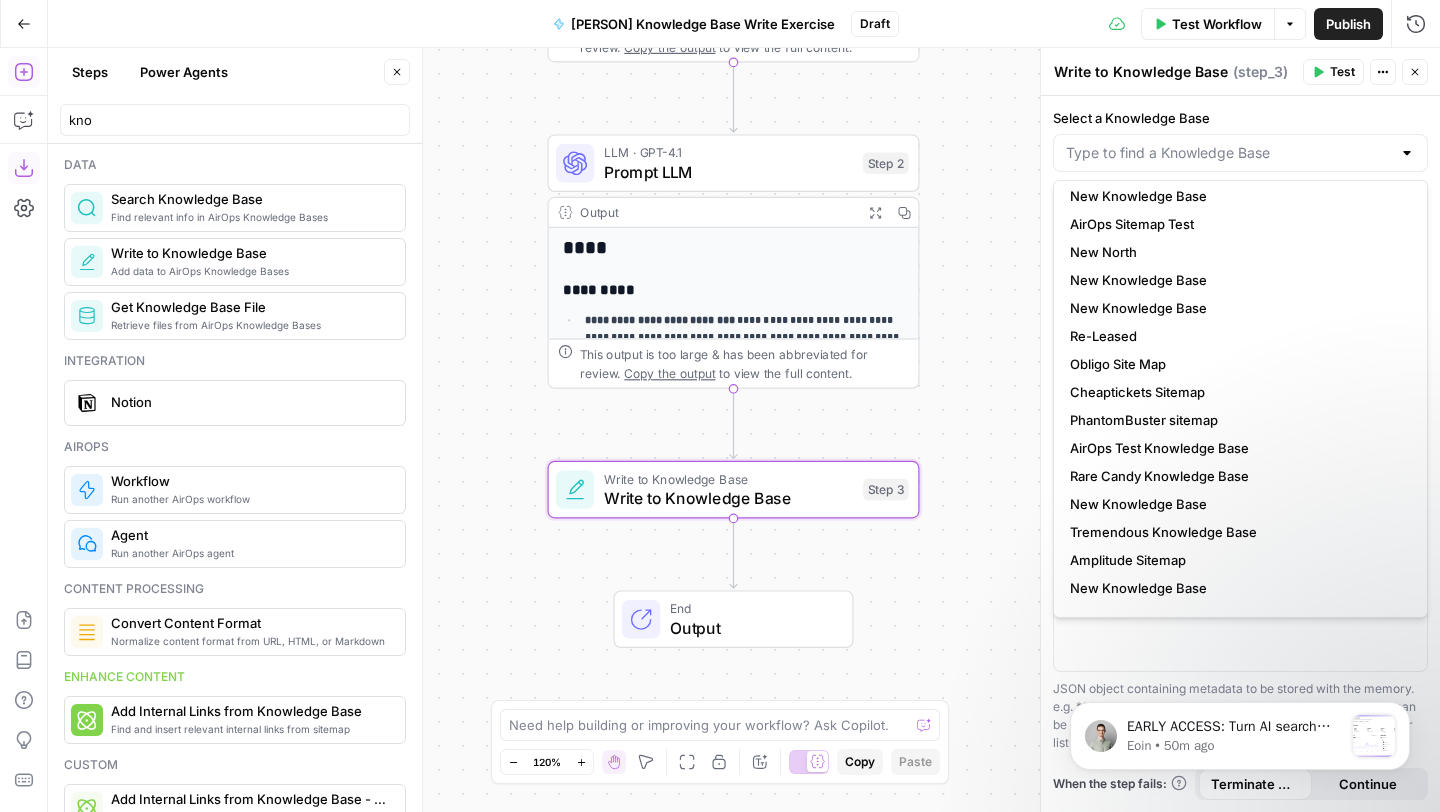 scroll, scrollTop: 476, scrollLeft: 0, axis: vertical 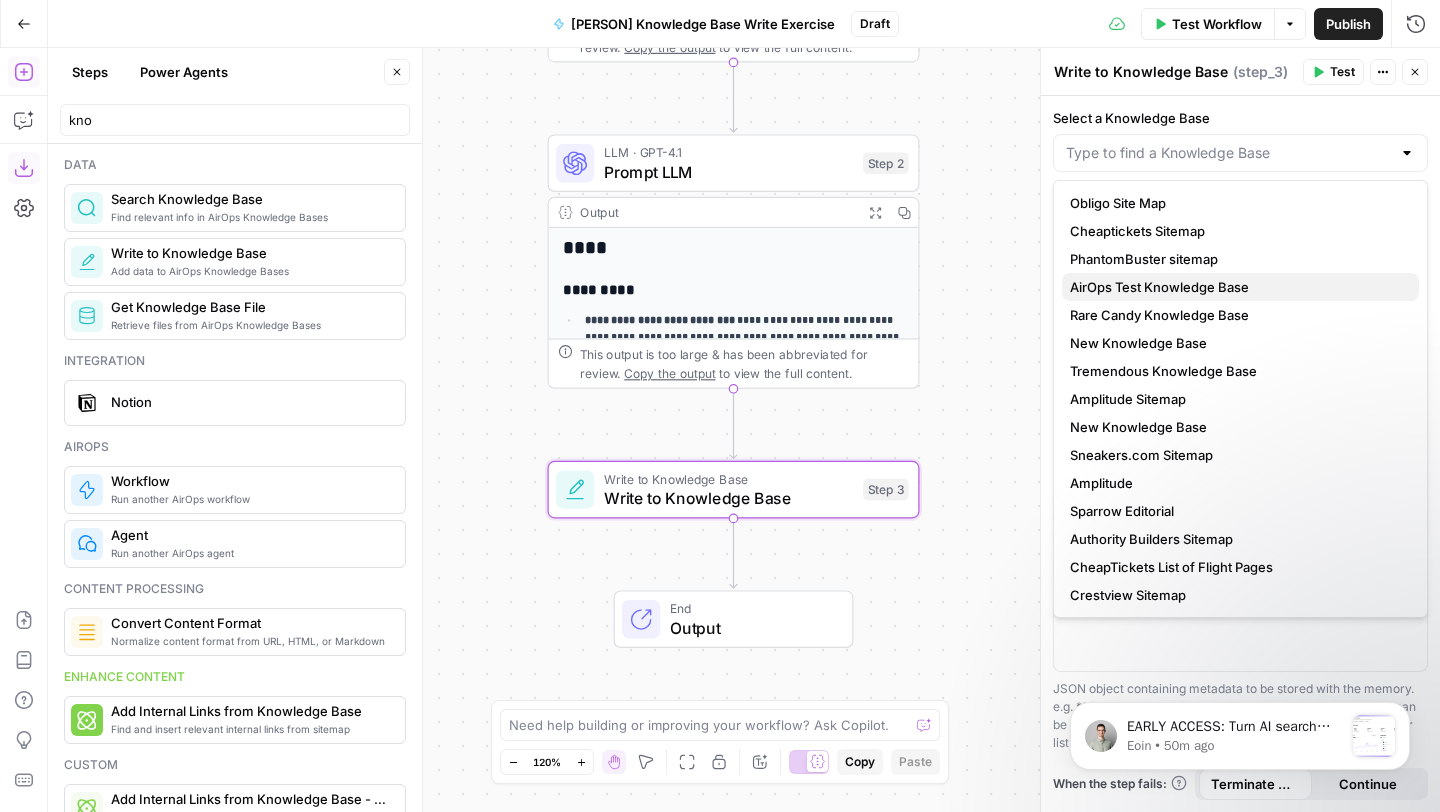 click on "AirOps Test Knowledge Base" at bounding box center [1236, 287] 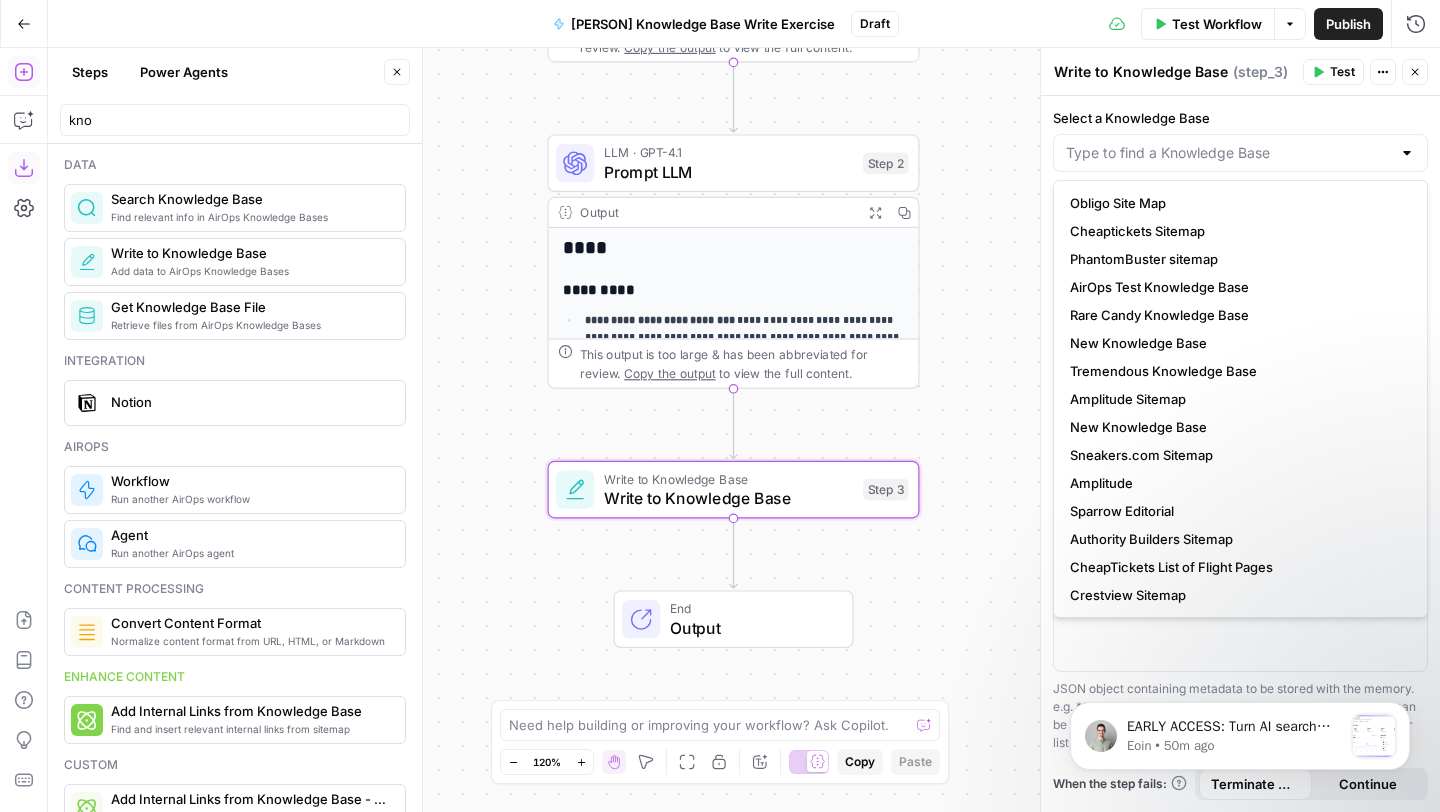 type on "AirOps Test Knowledge Base" 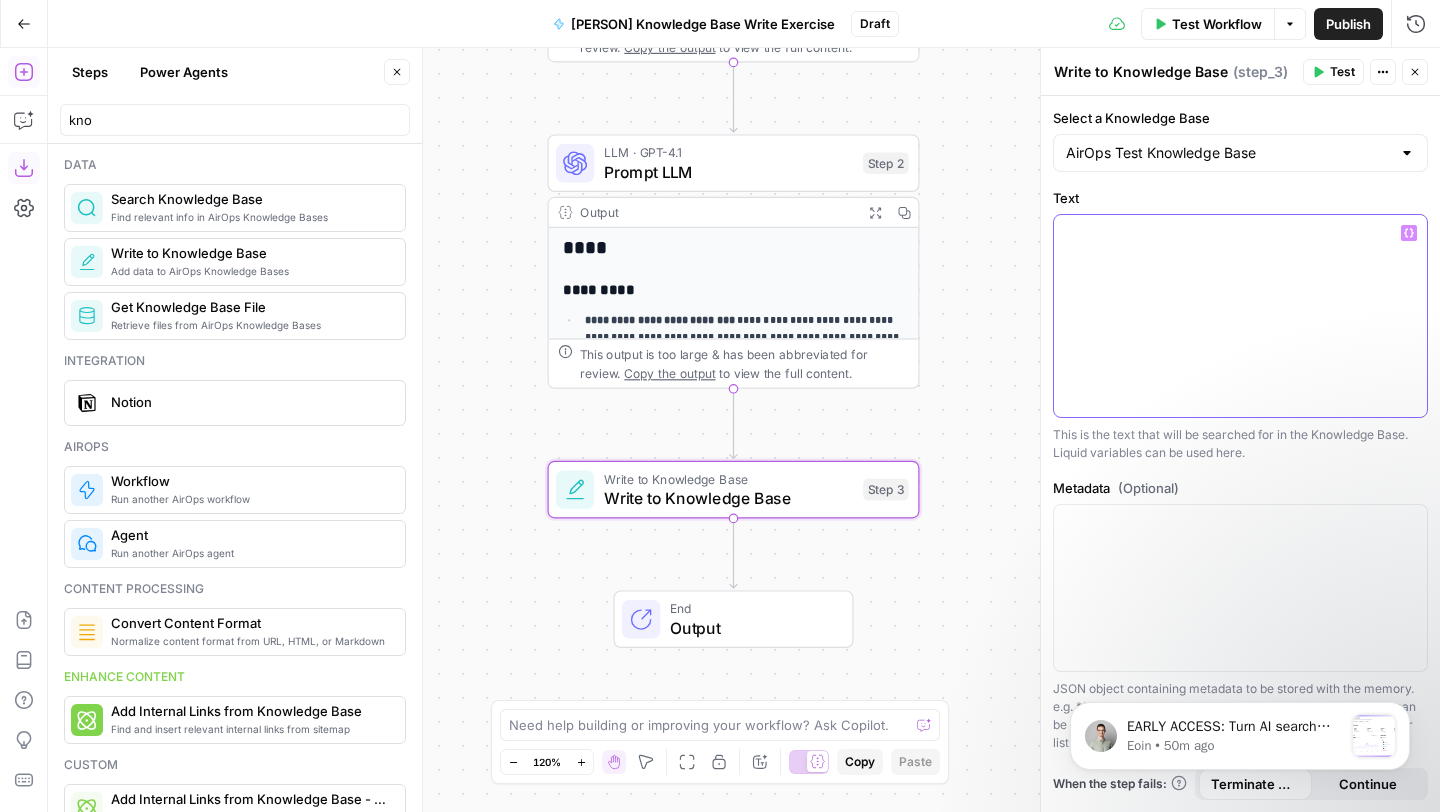 click at bounding box center (1240, 316) 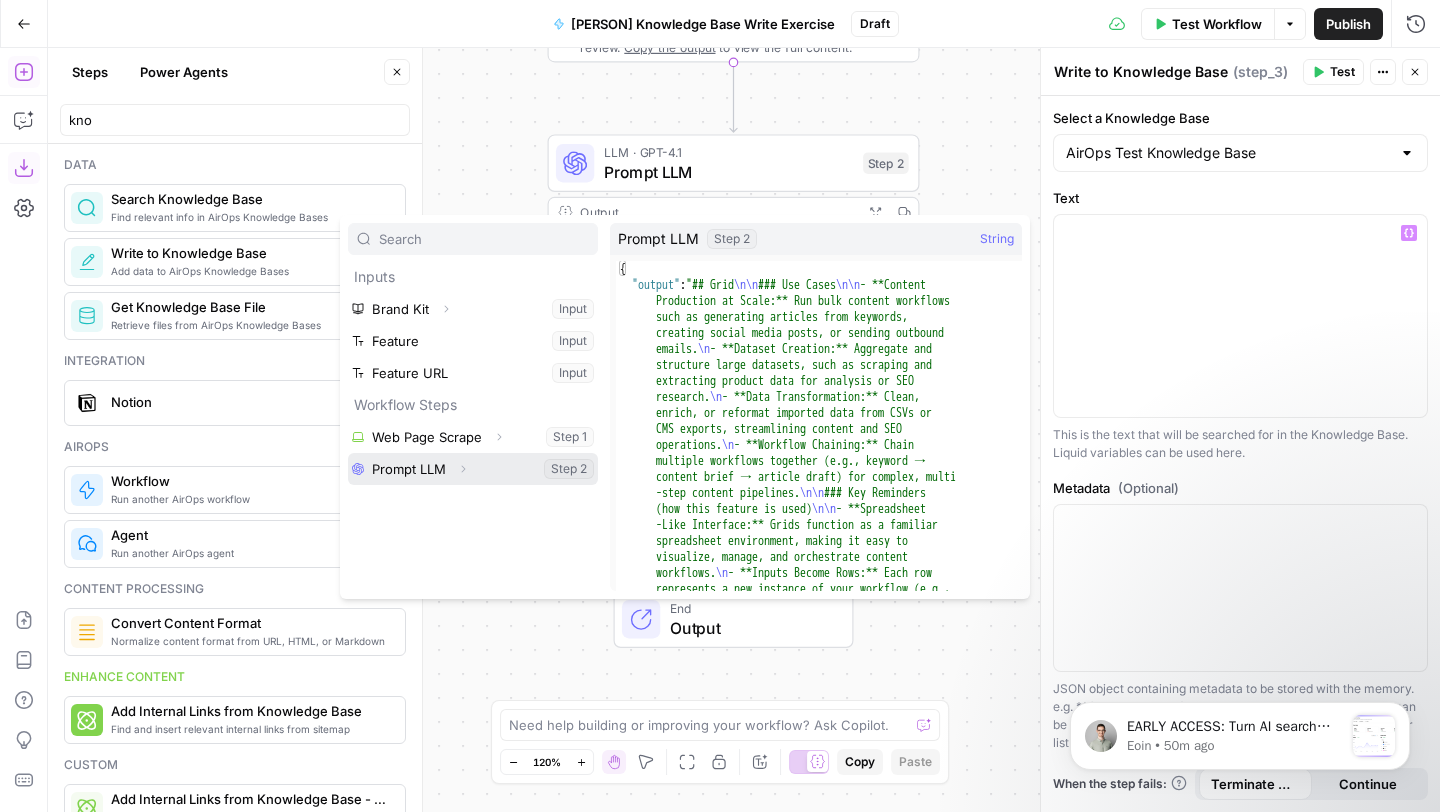 click at bounding box center (473, 469) 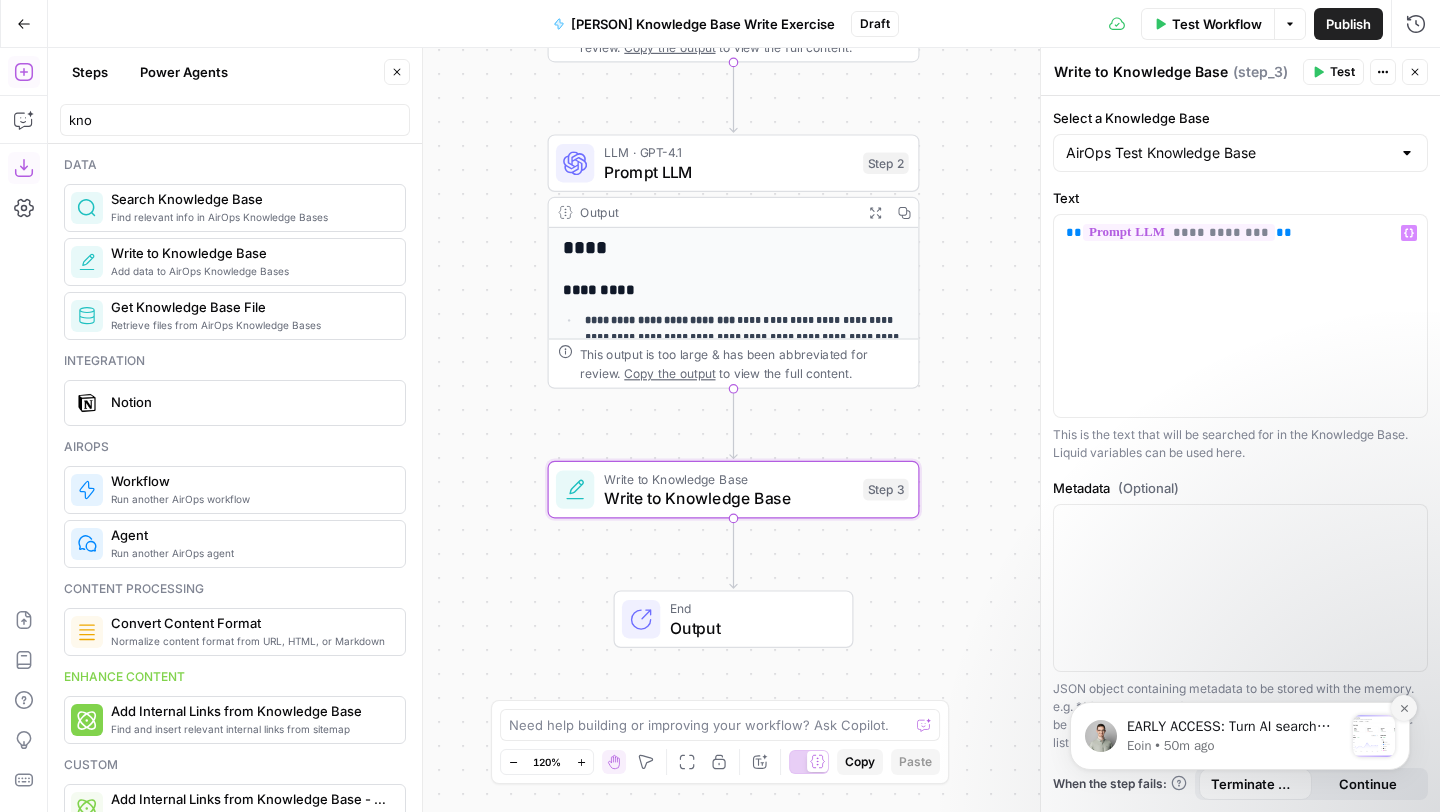 click 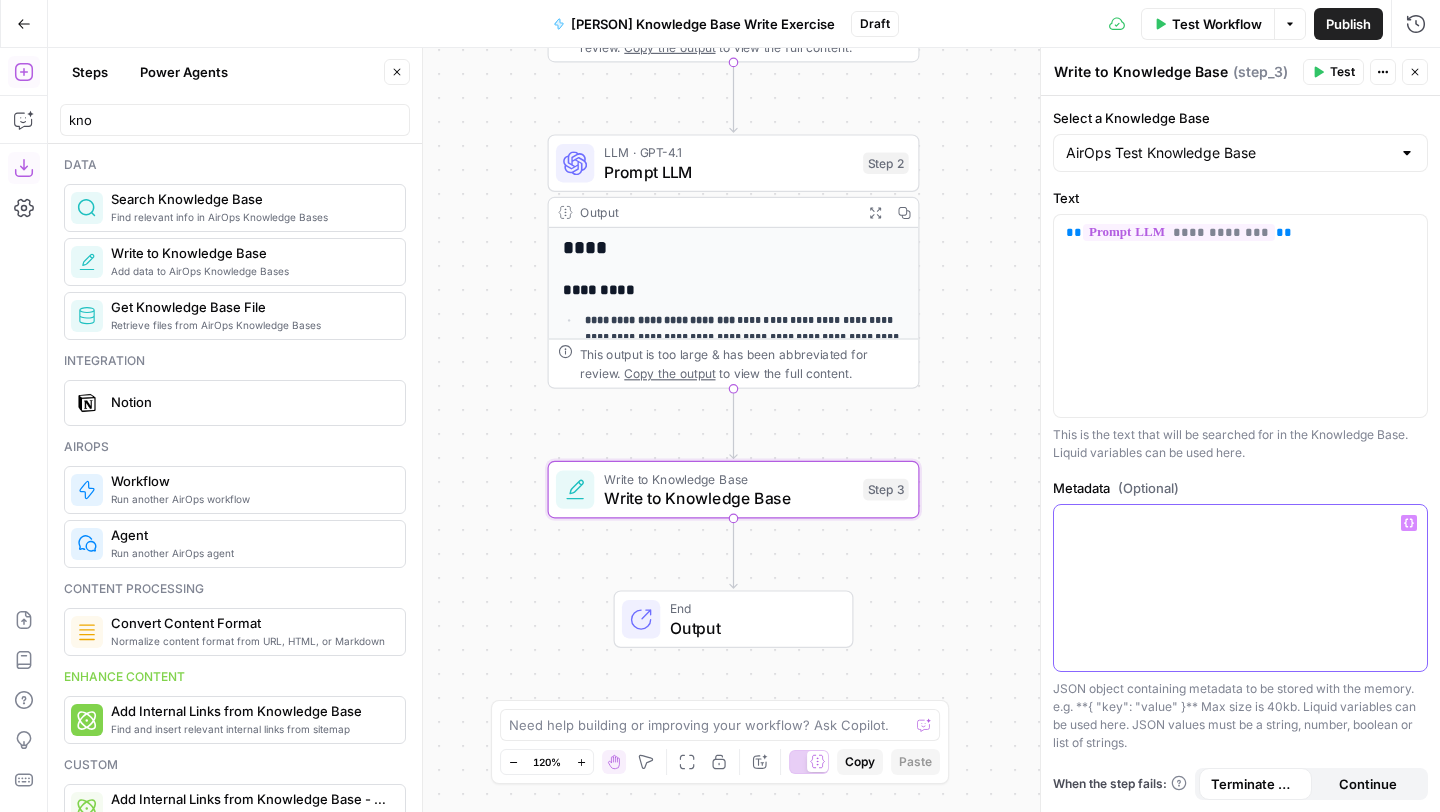 click at bounding box center (1240, 588) 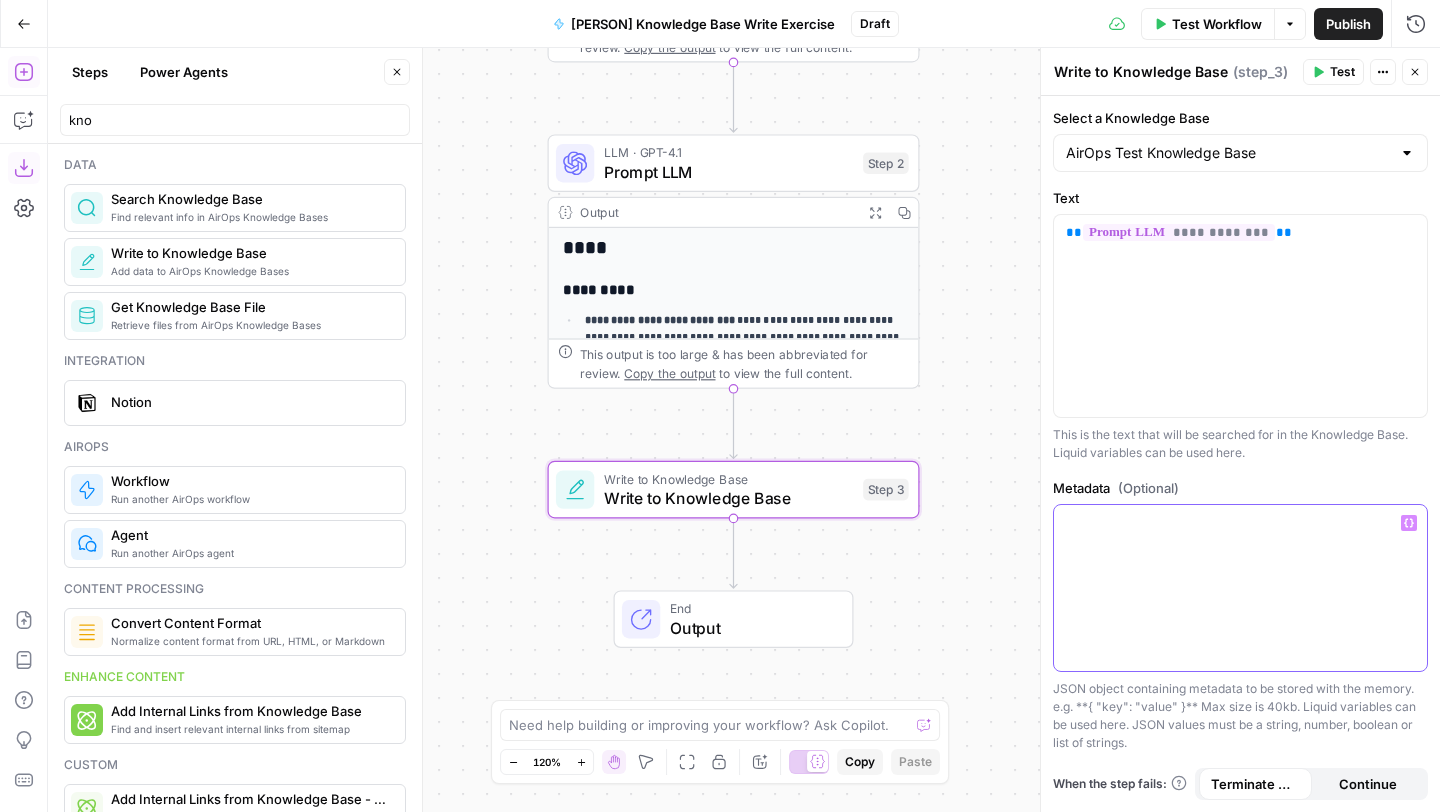 type 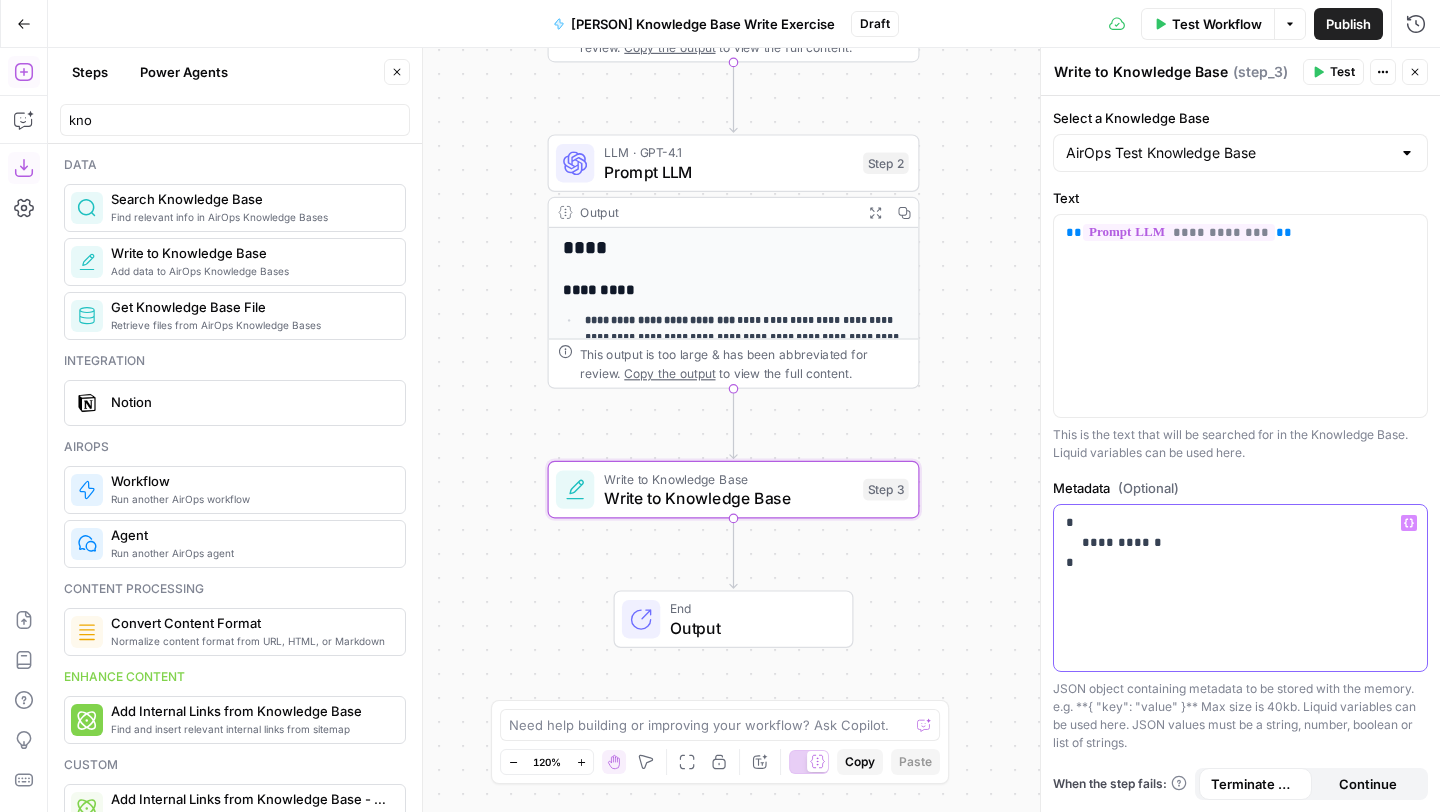 click 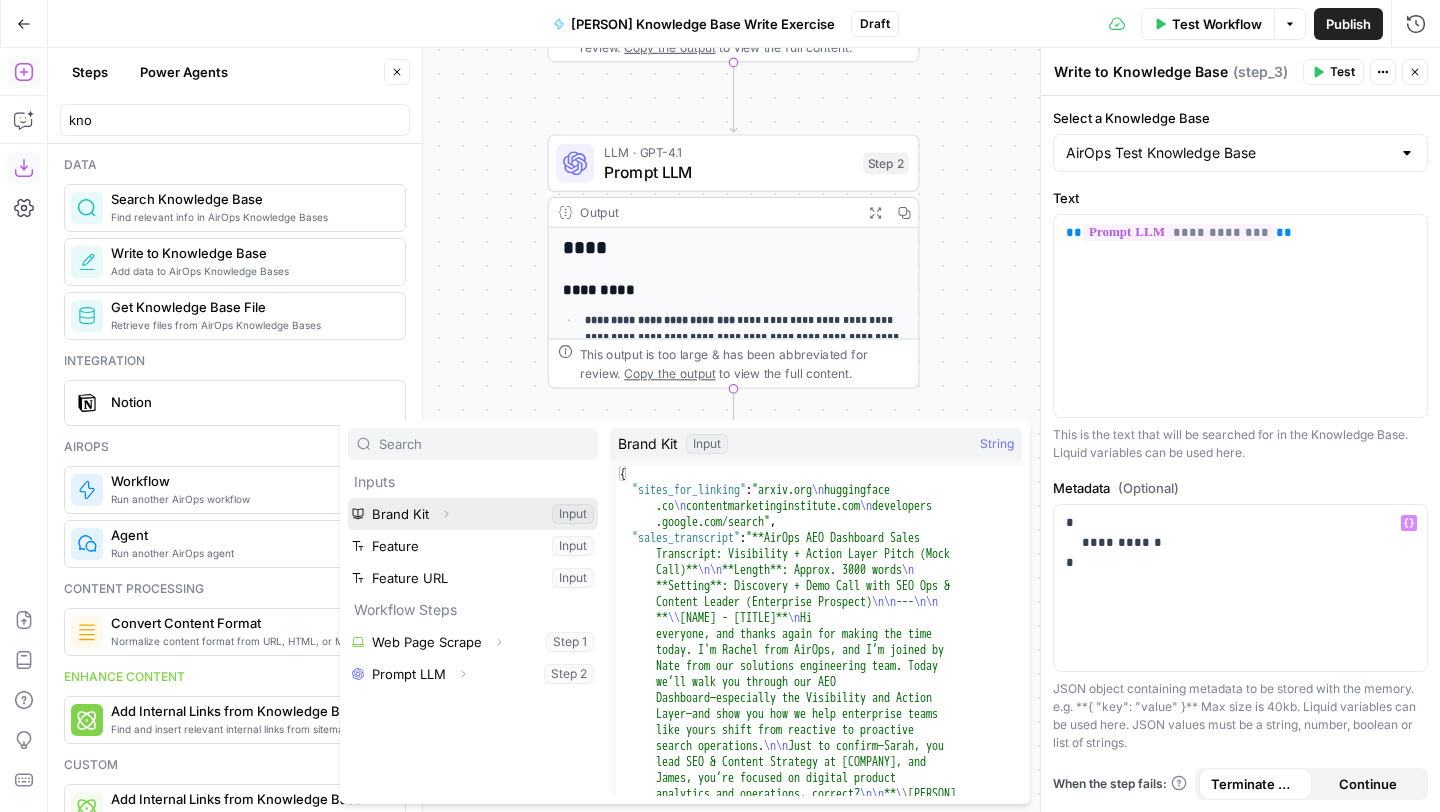 click at bounding box center [473, 514] 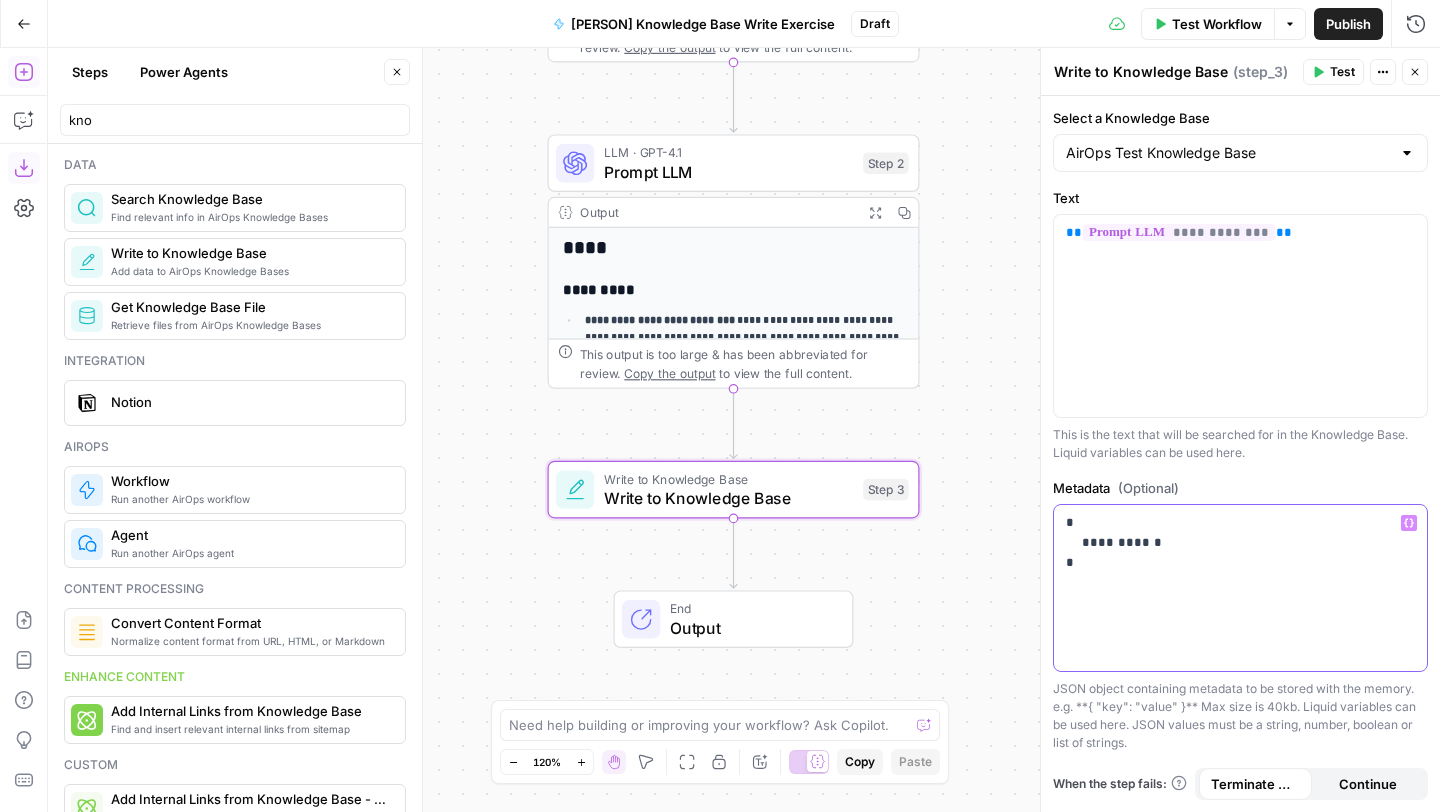 click on "Variables Menu" at bounding box center [1409, 523] 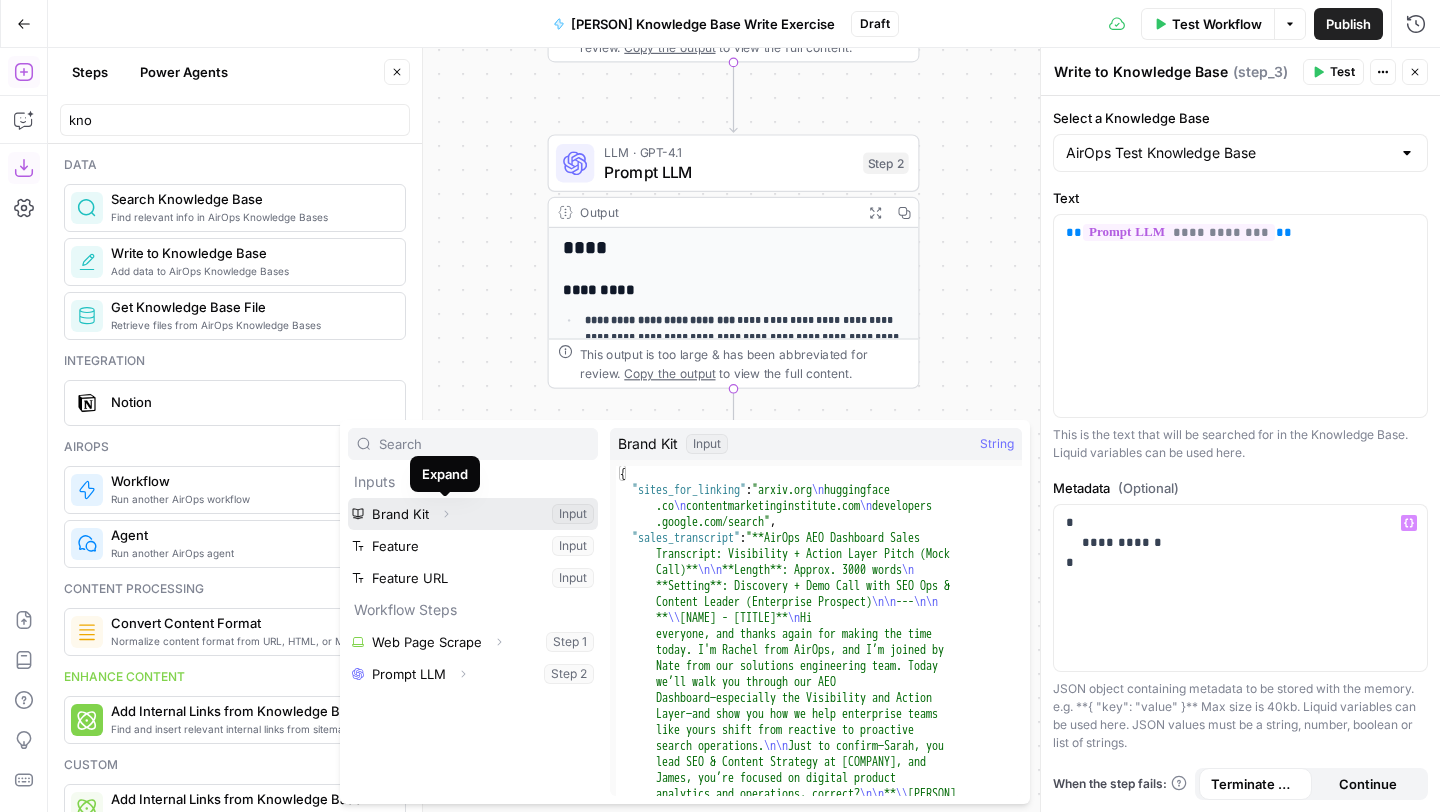 click 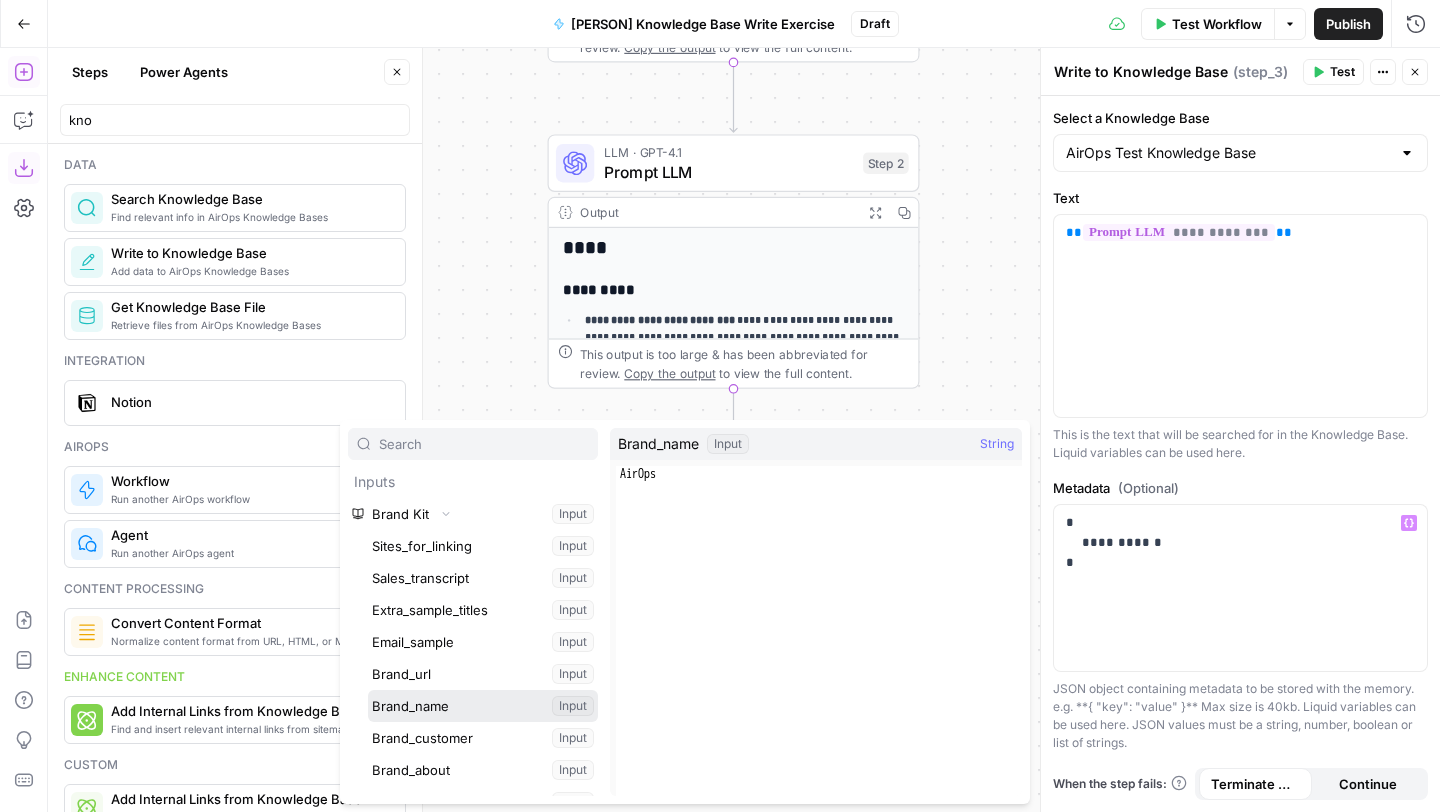 click at bounding box center [483, 706] 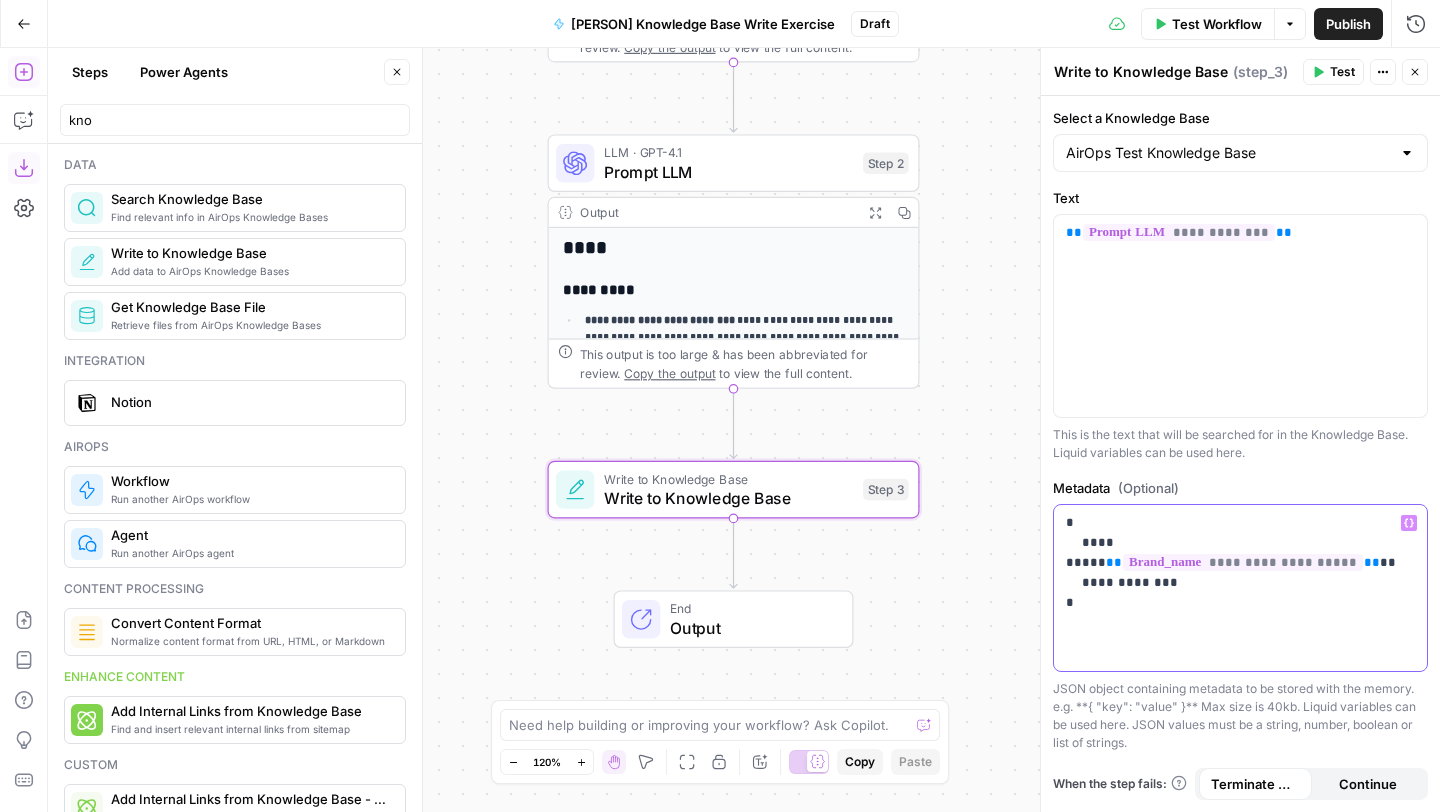 click 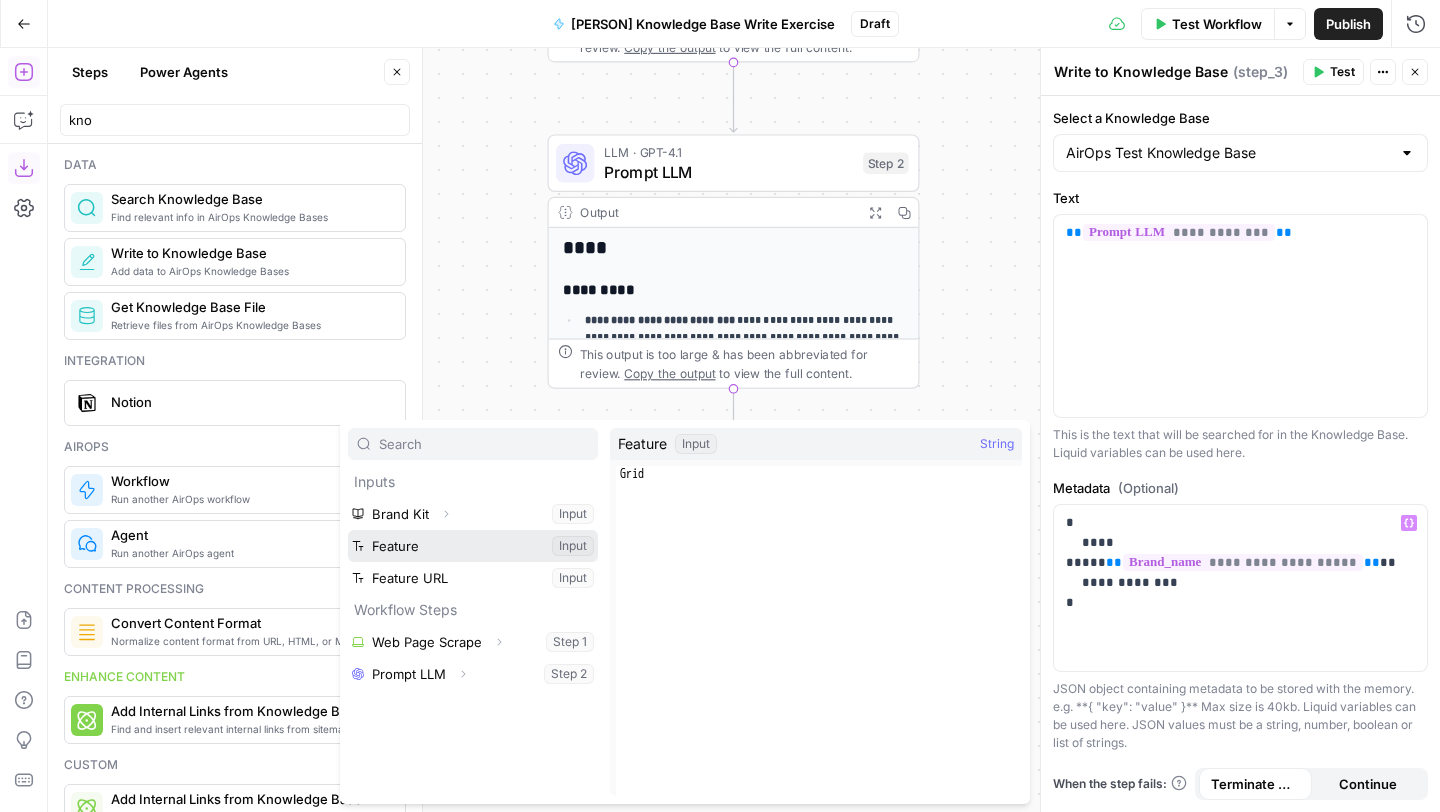 click at bounding box center (473, 546) 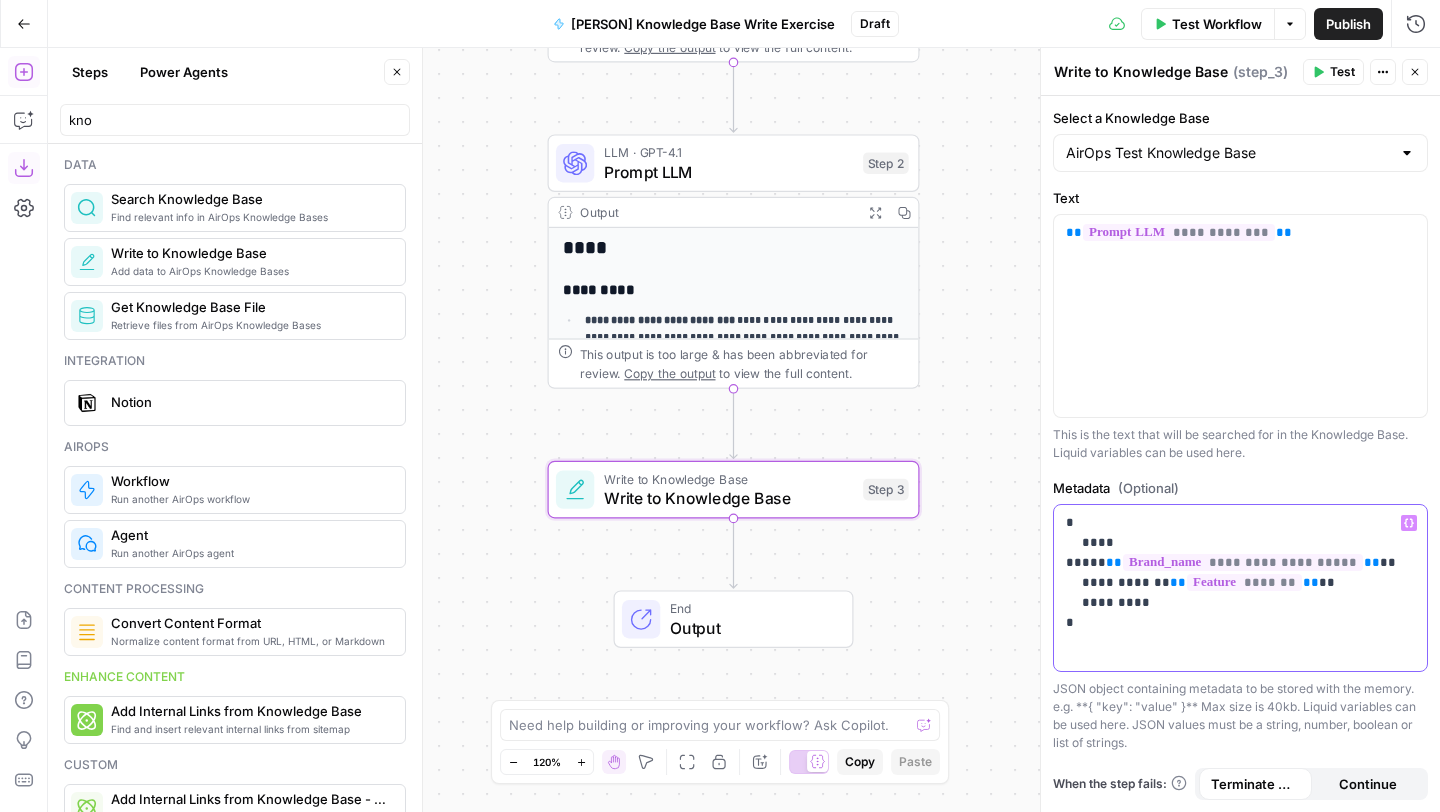 click 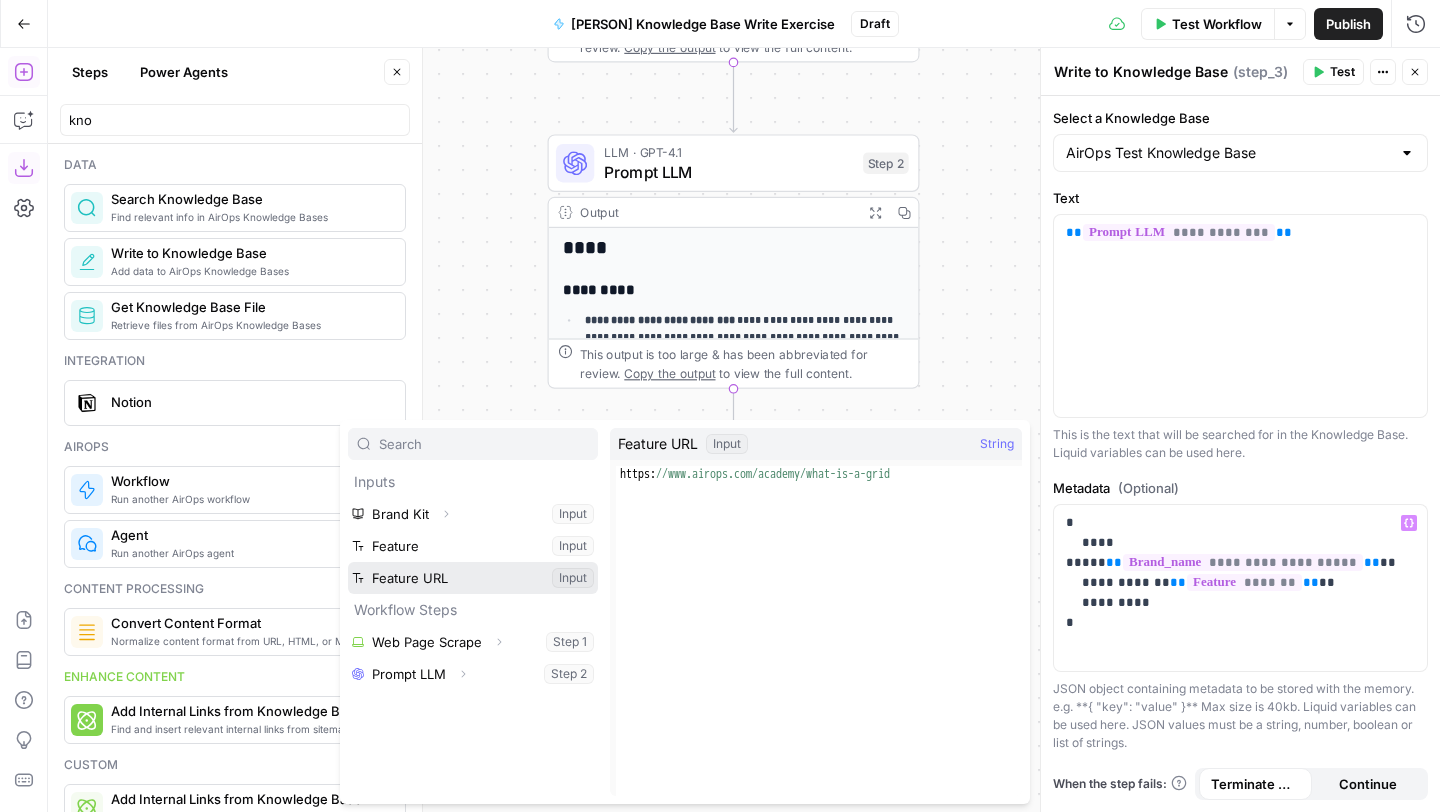 click at bounding box center [473, 578] 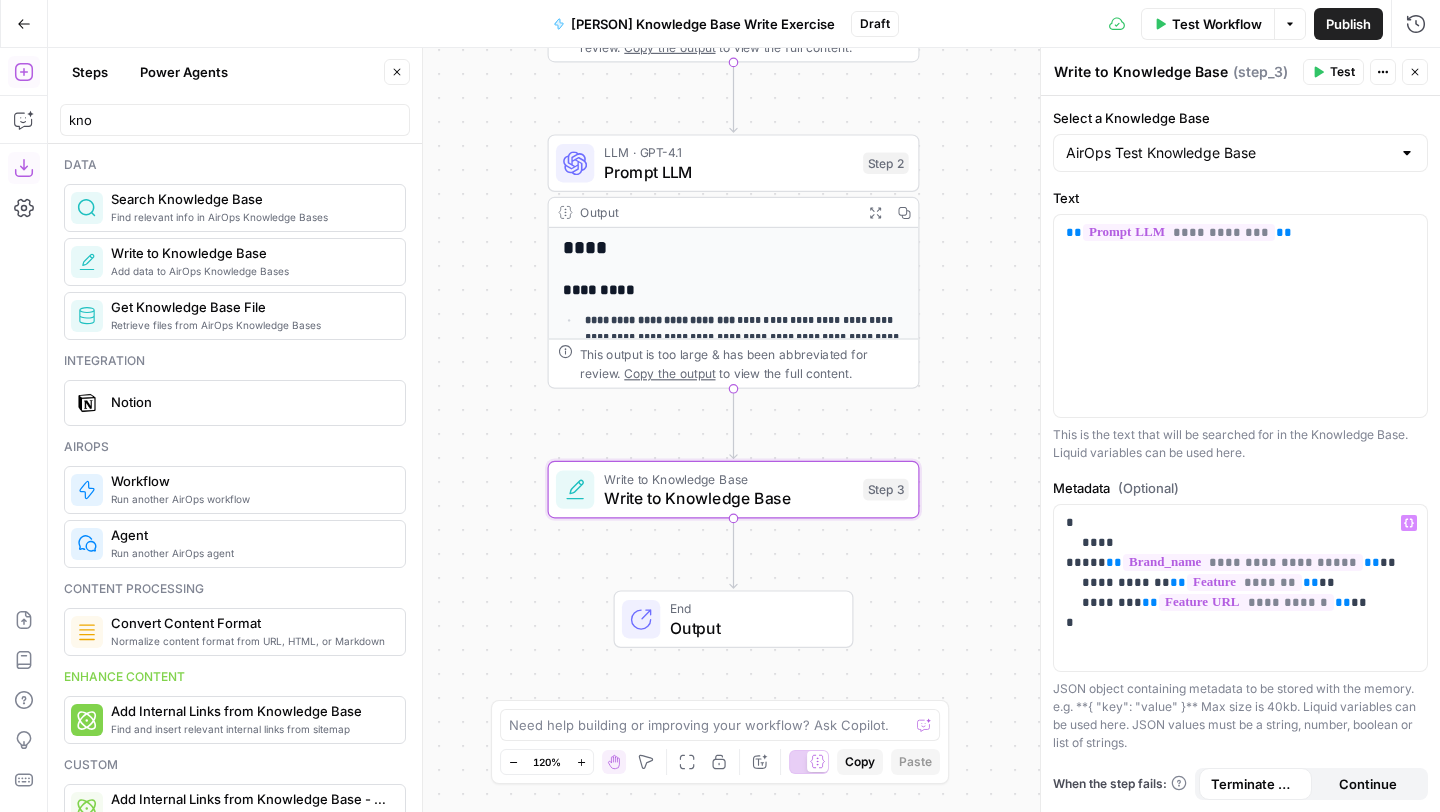 click on "Test" at bounding box center (1333, 72) 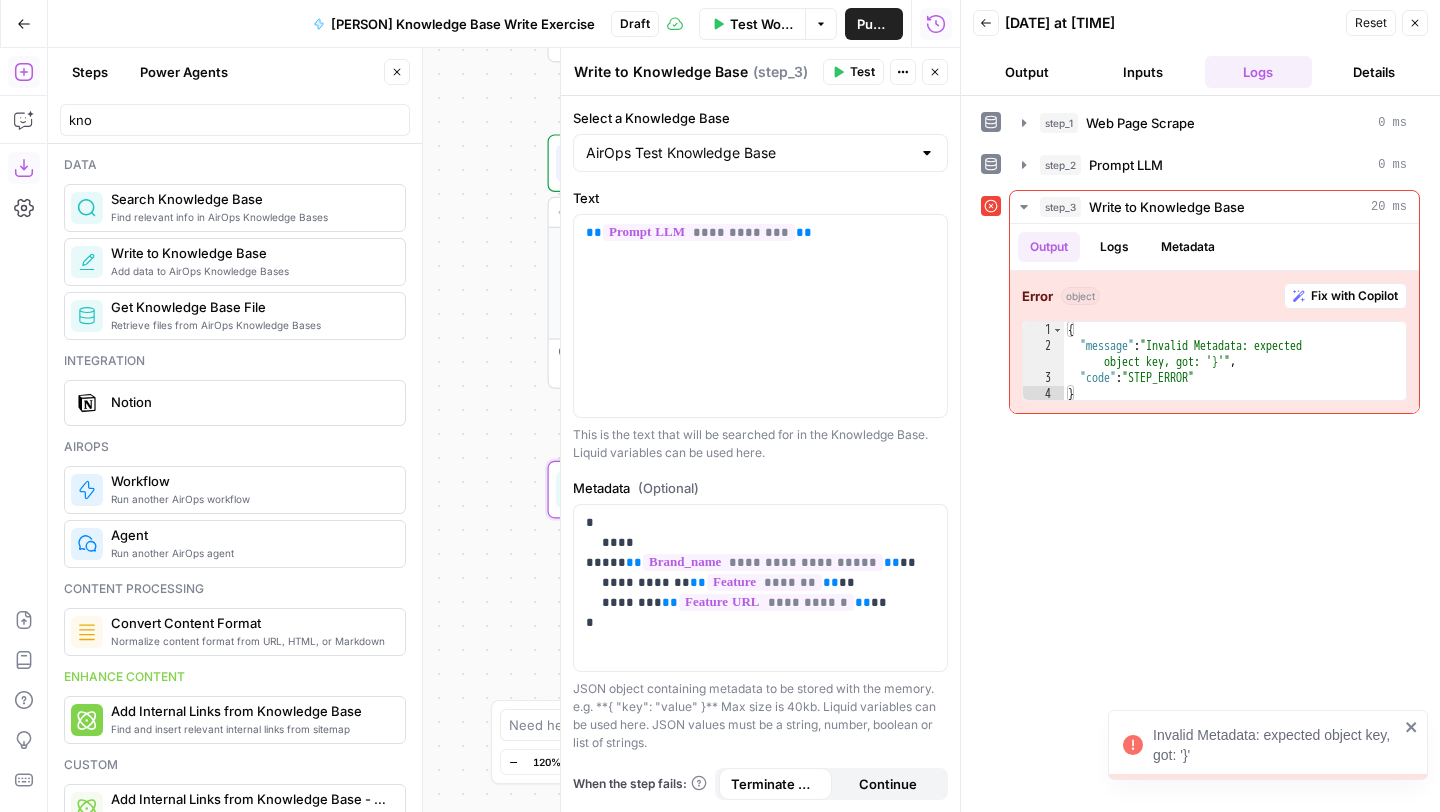click on "Output" at bounding box center (1027, 72) 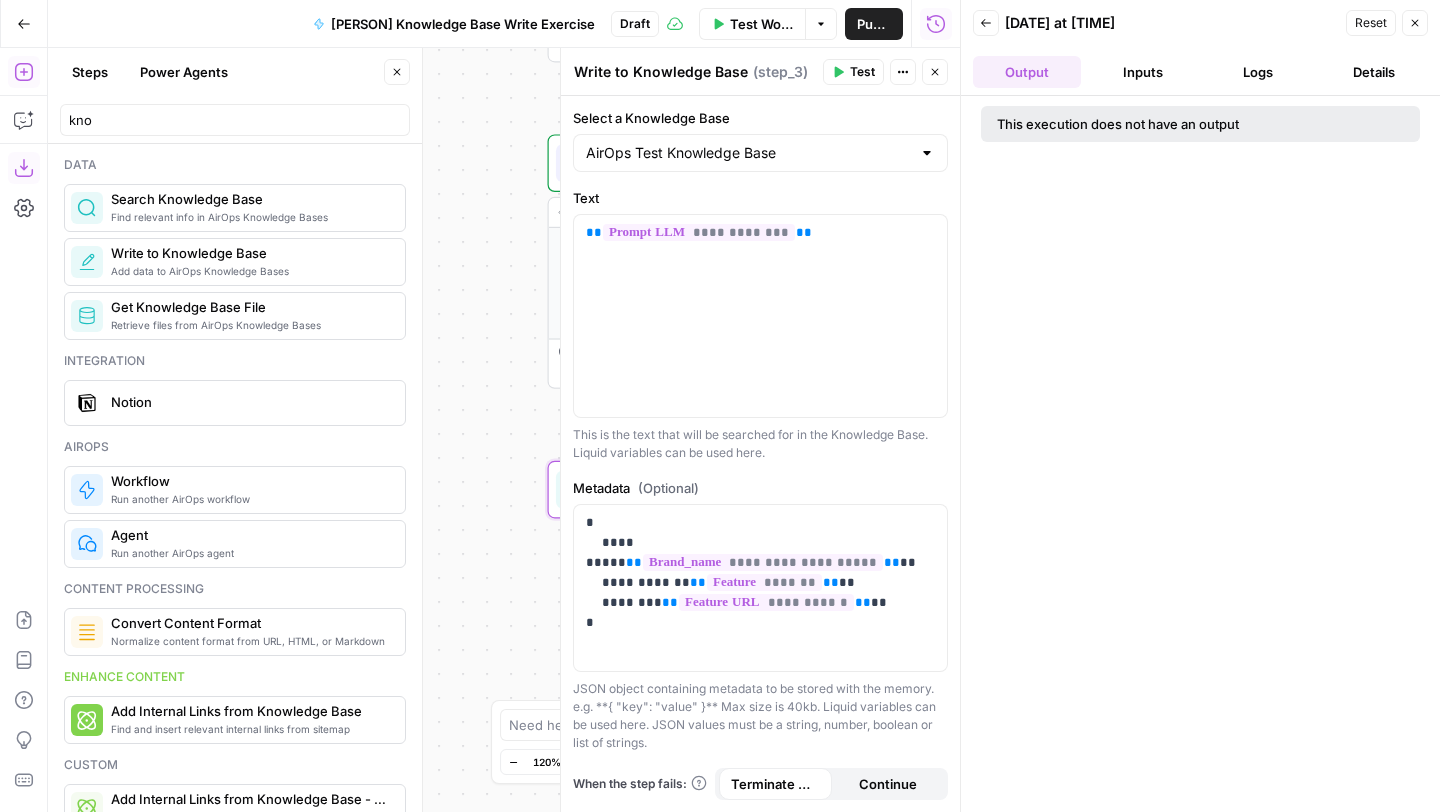 click on "Inputs" at bounding box center [1143, 72] 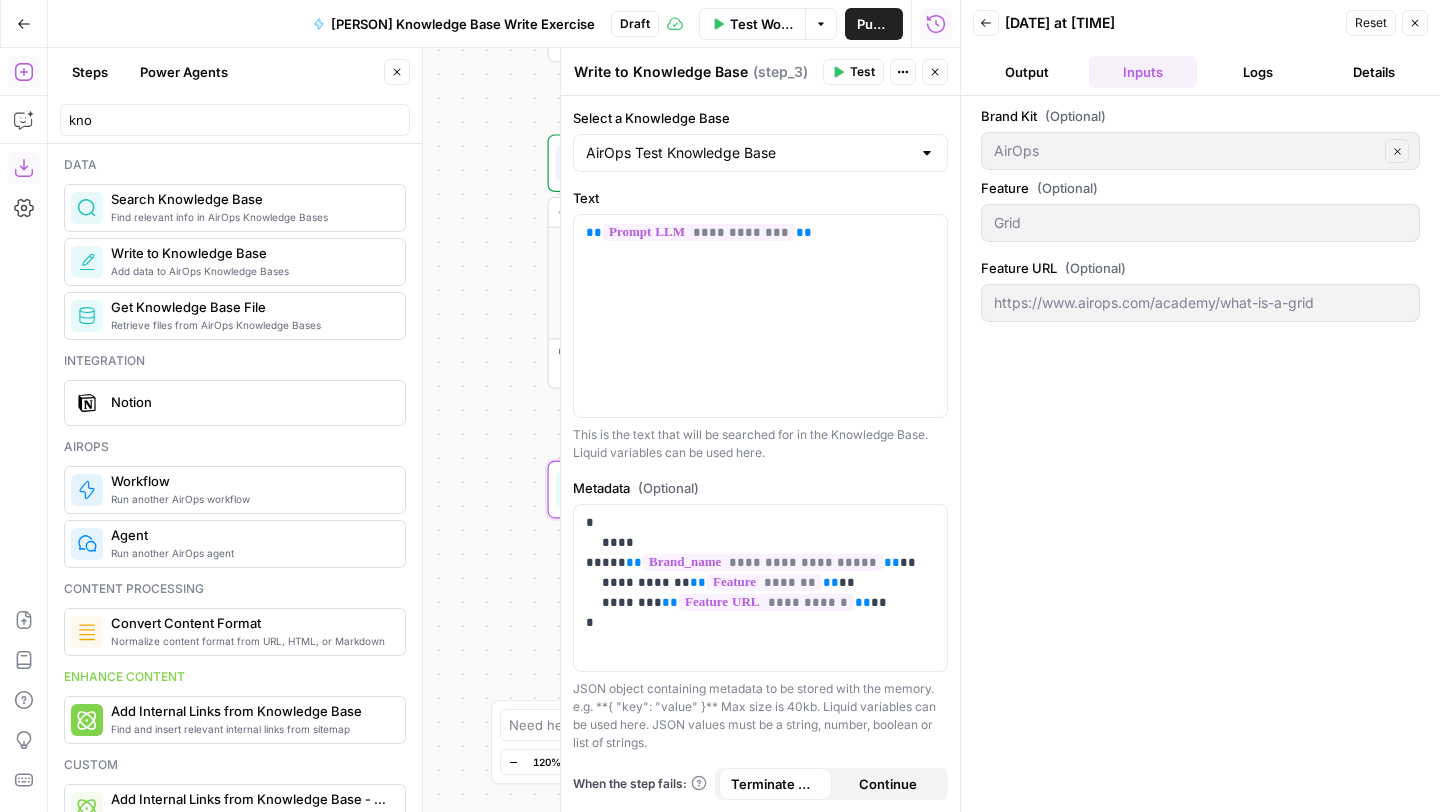 click on "Logs" at bounding box center [1259, 72] 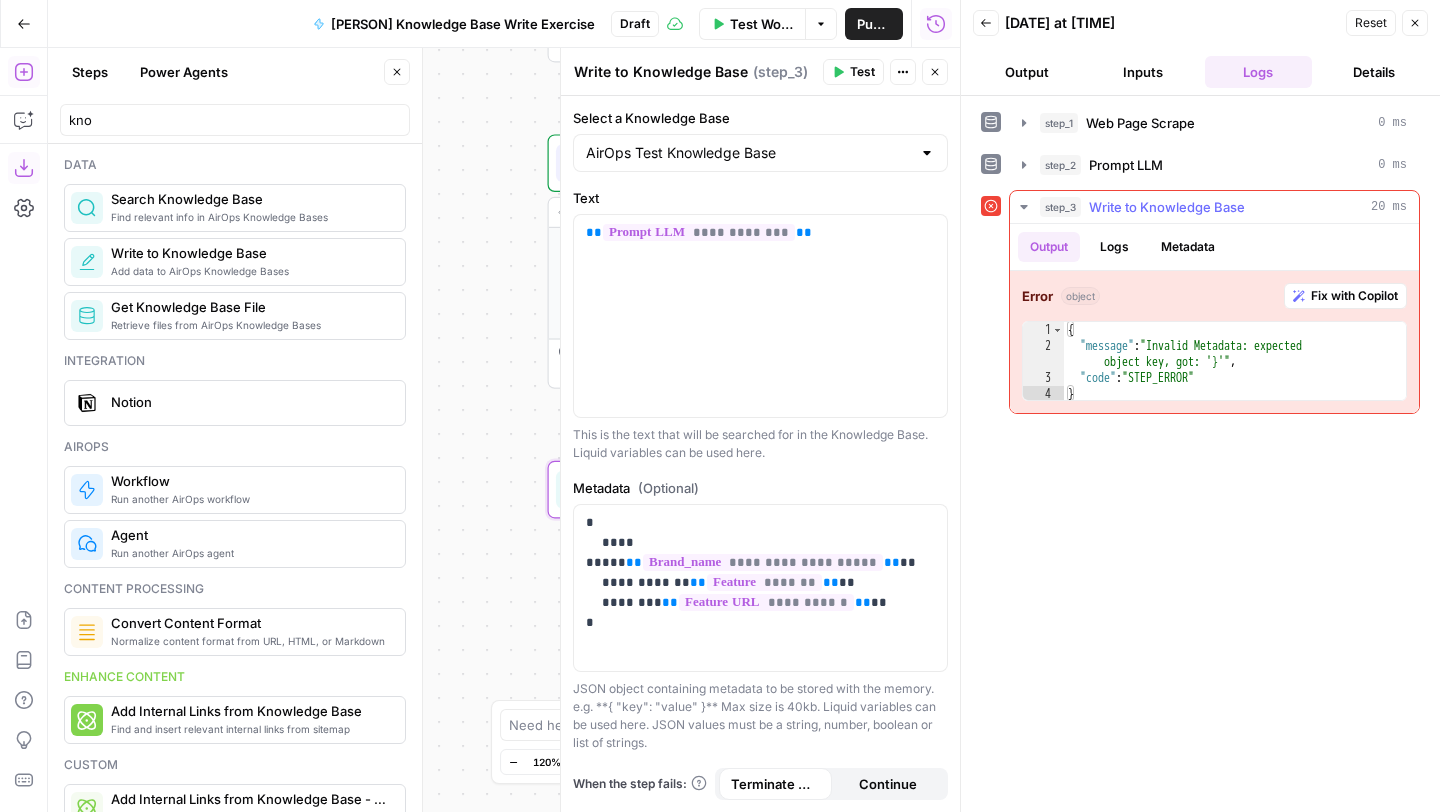 type on "**********" 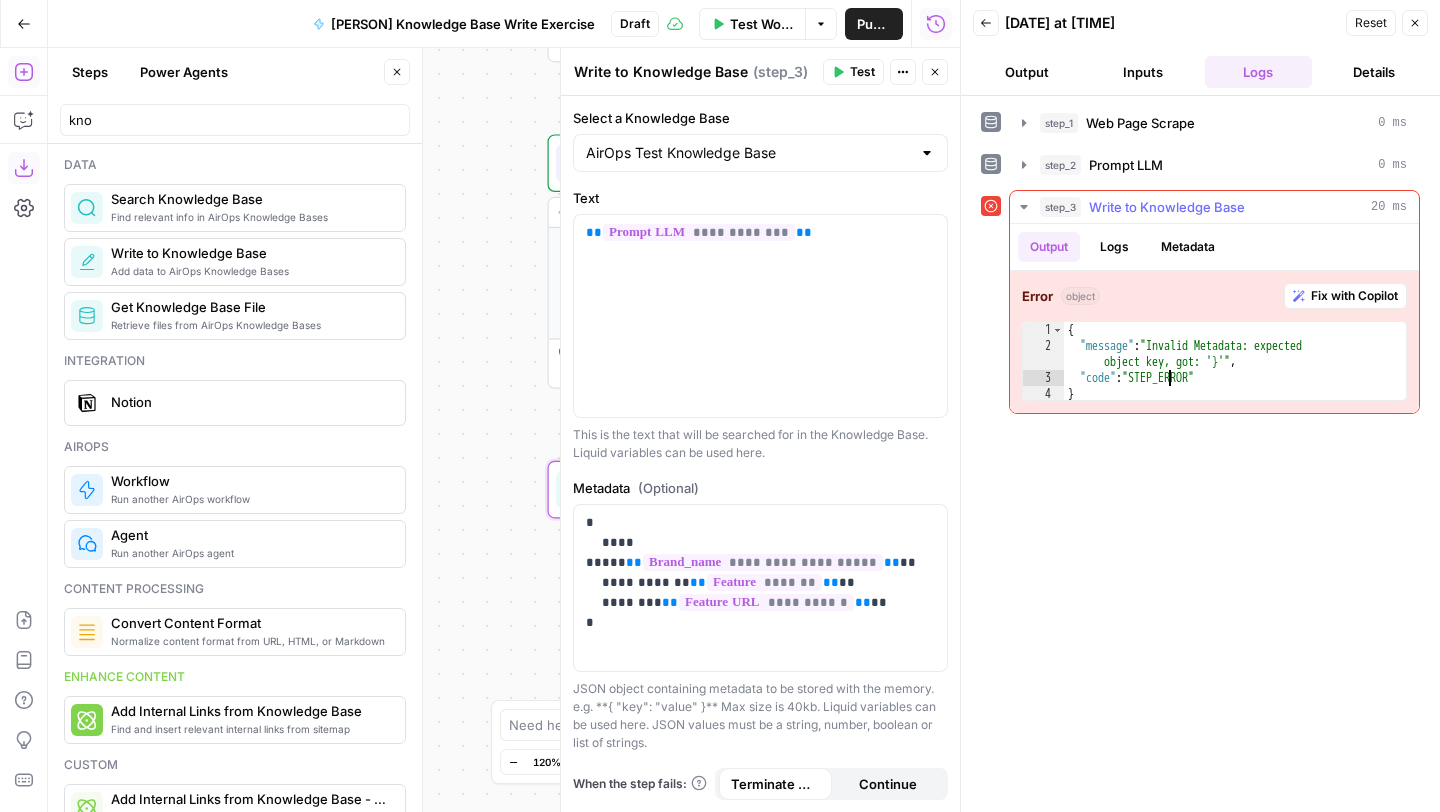 click on "Fix with Copilot" at bounding box center [1354, 296] 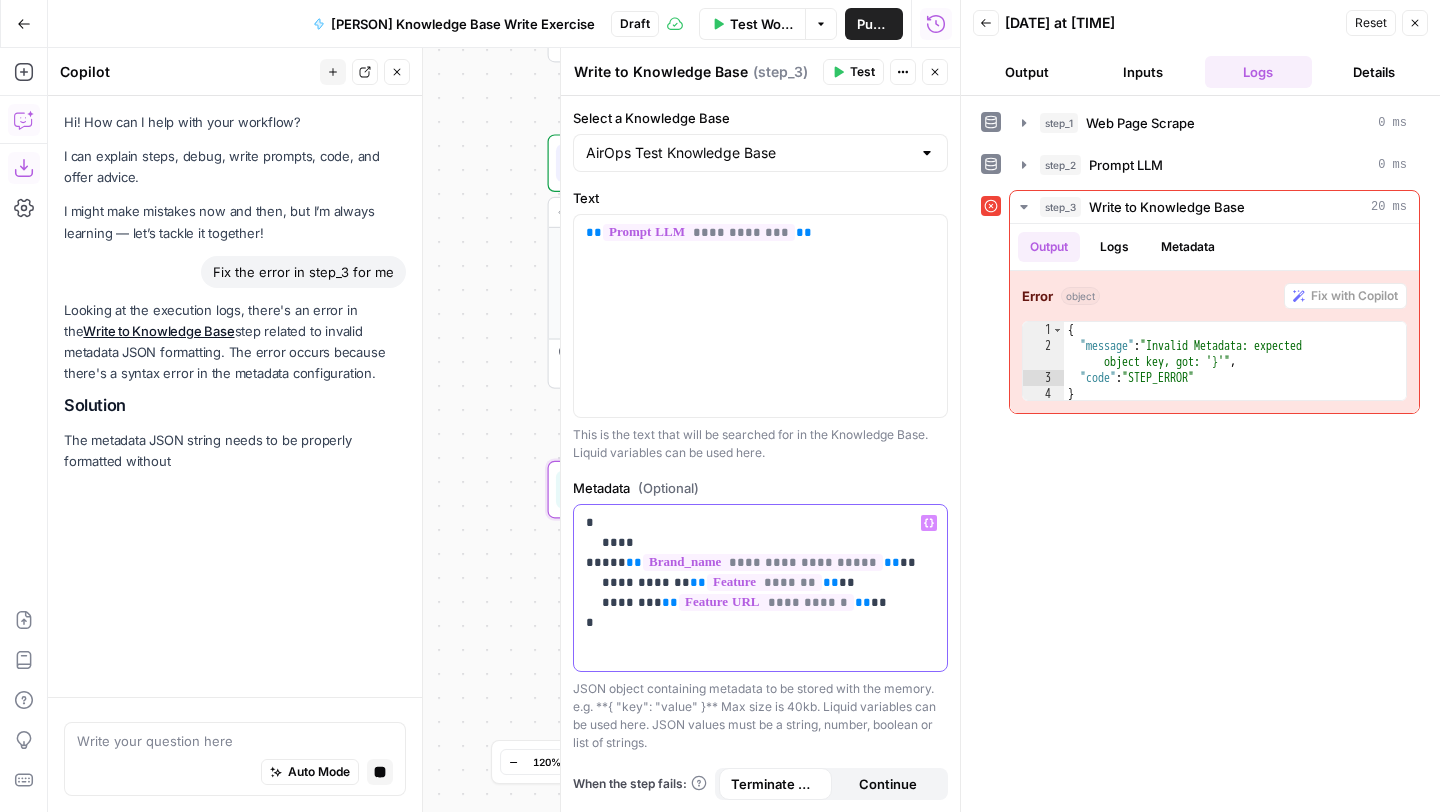 click on "**********" at bounding box center [760, 588] 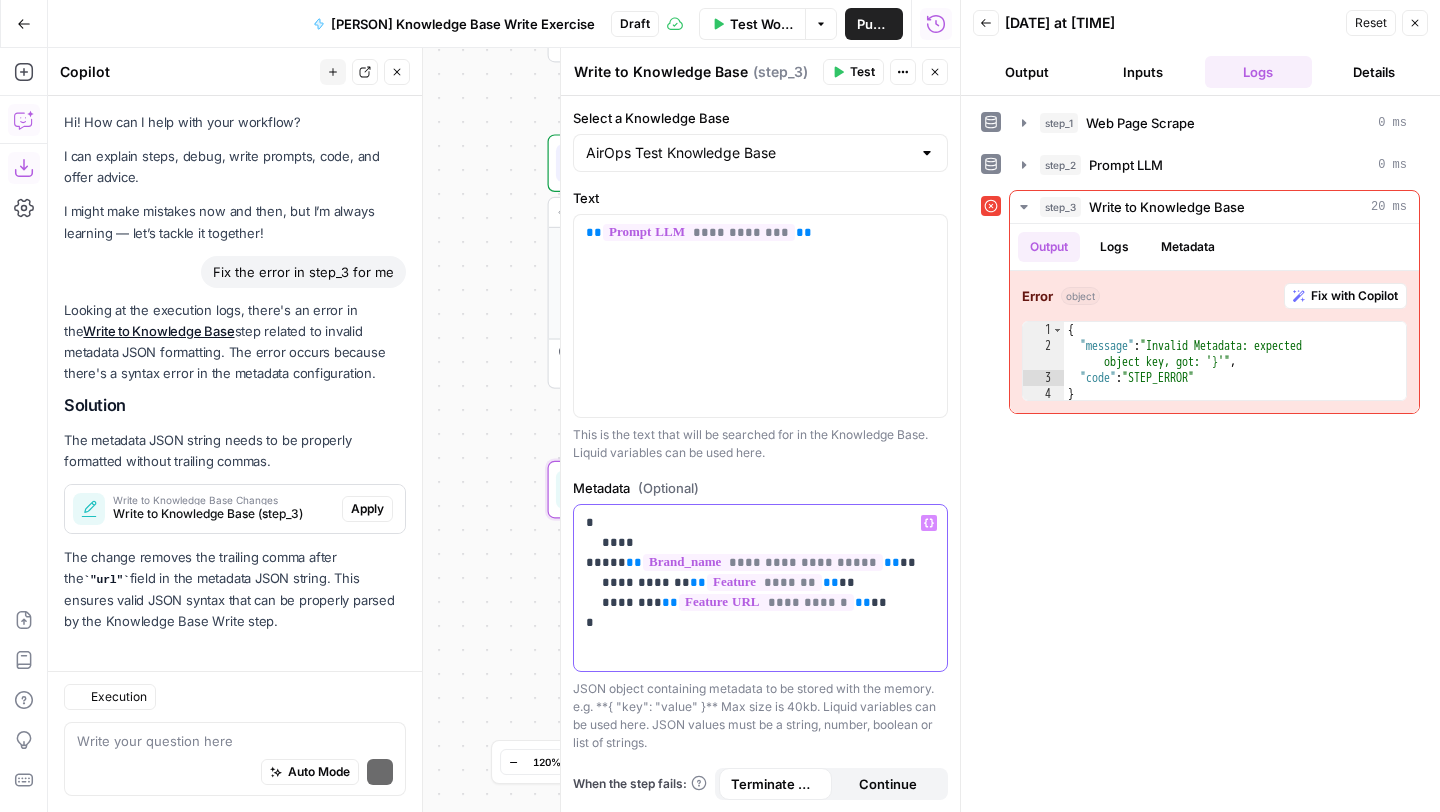 scroll, scrollTop: 8, scrollLeft: 0, axis: vertical 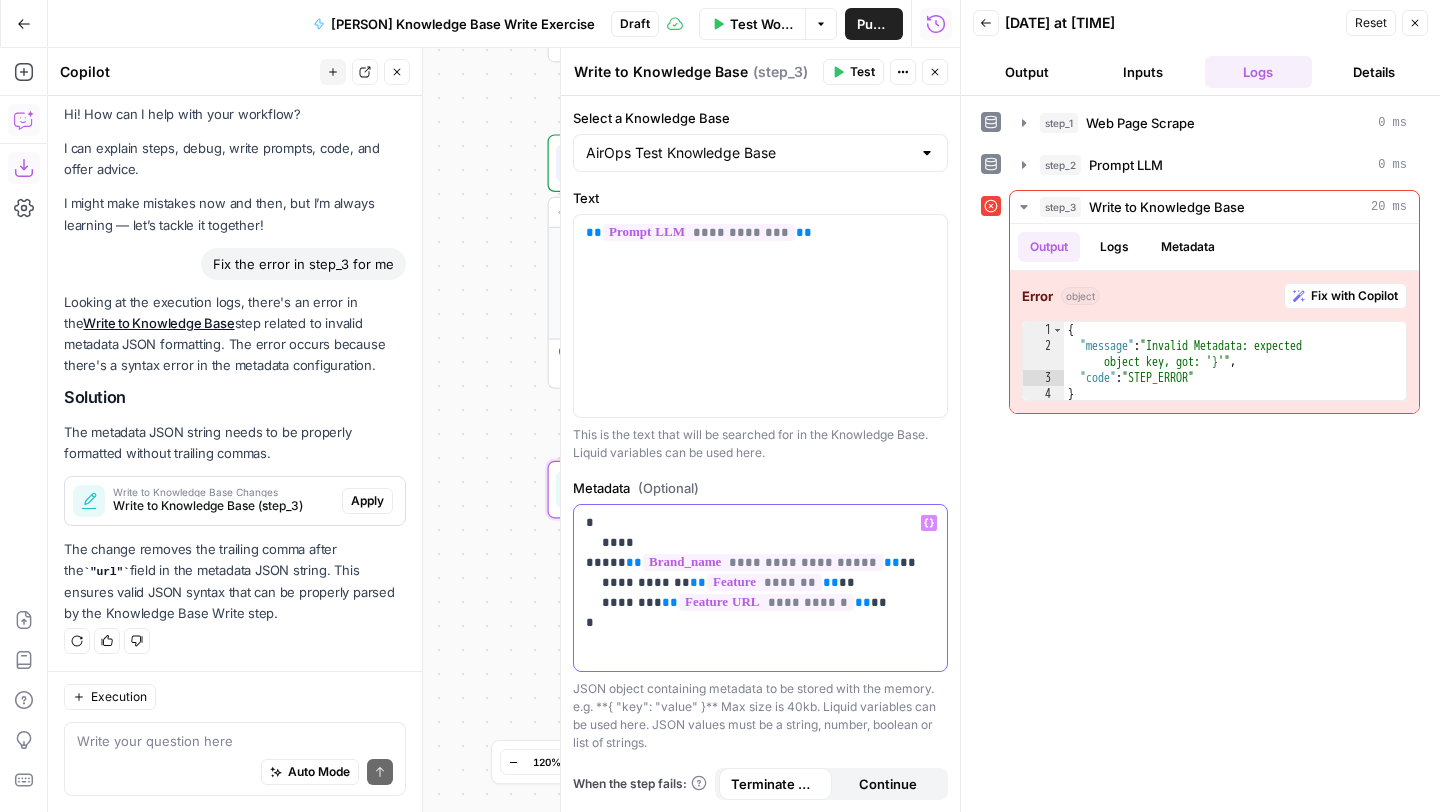 click on "**********" at bounding box center (760, 563) 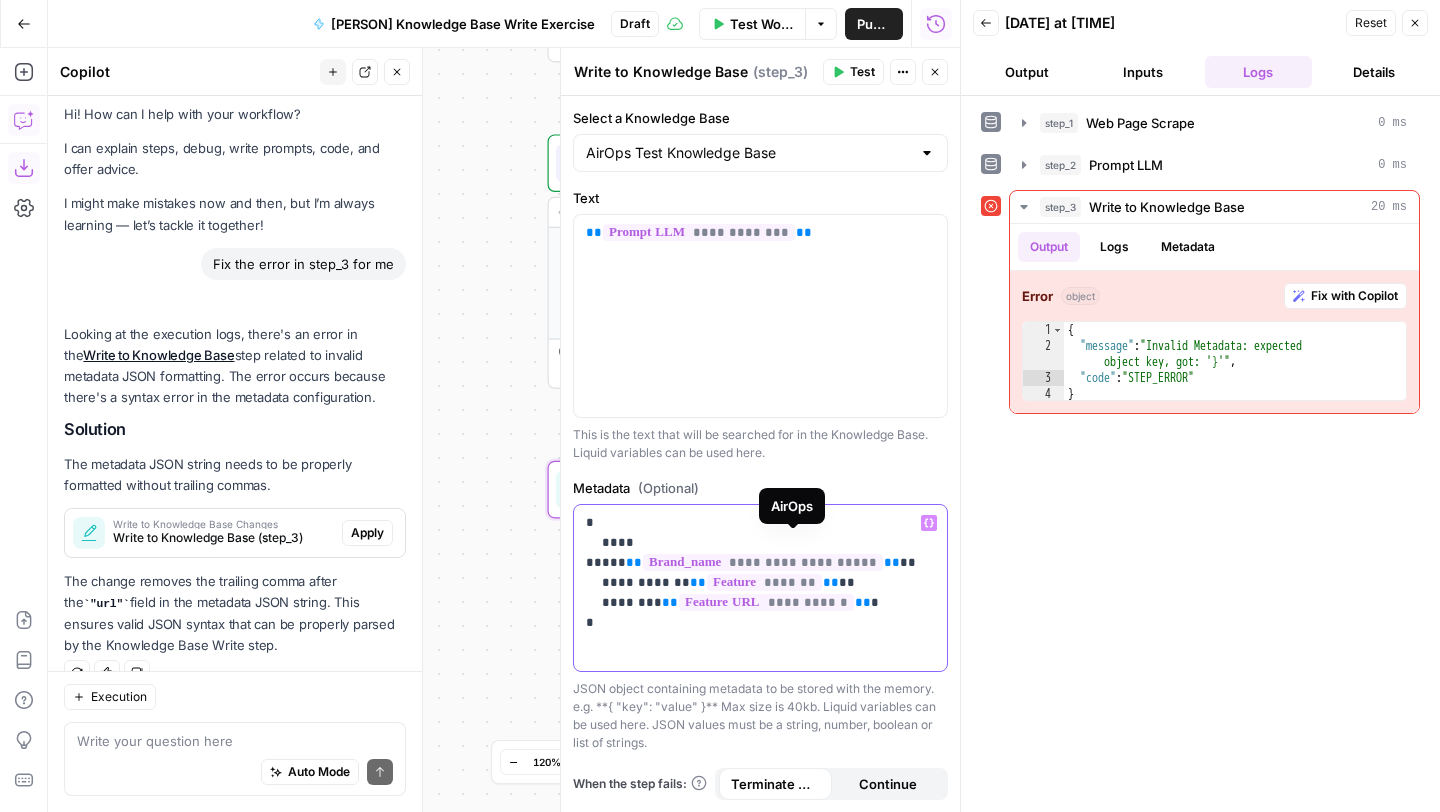scroll, scrollTop: 40, scrollLeft: 0, axis: vertical 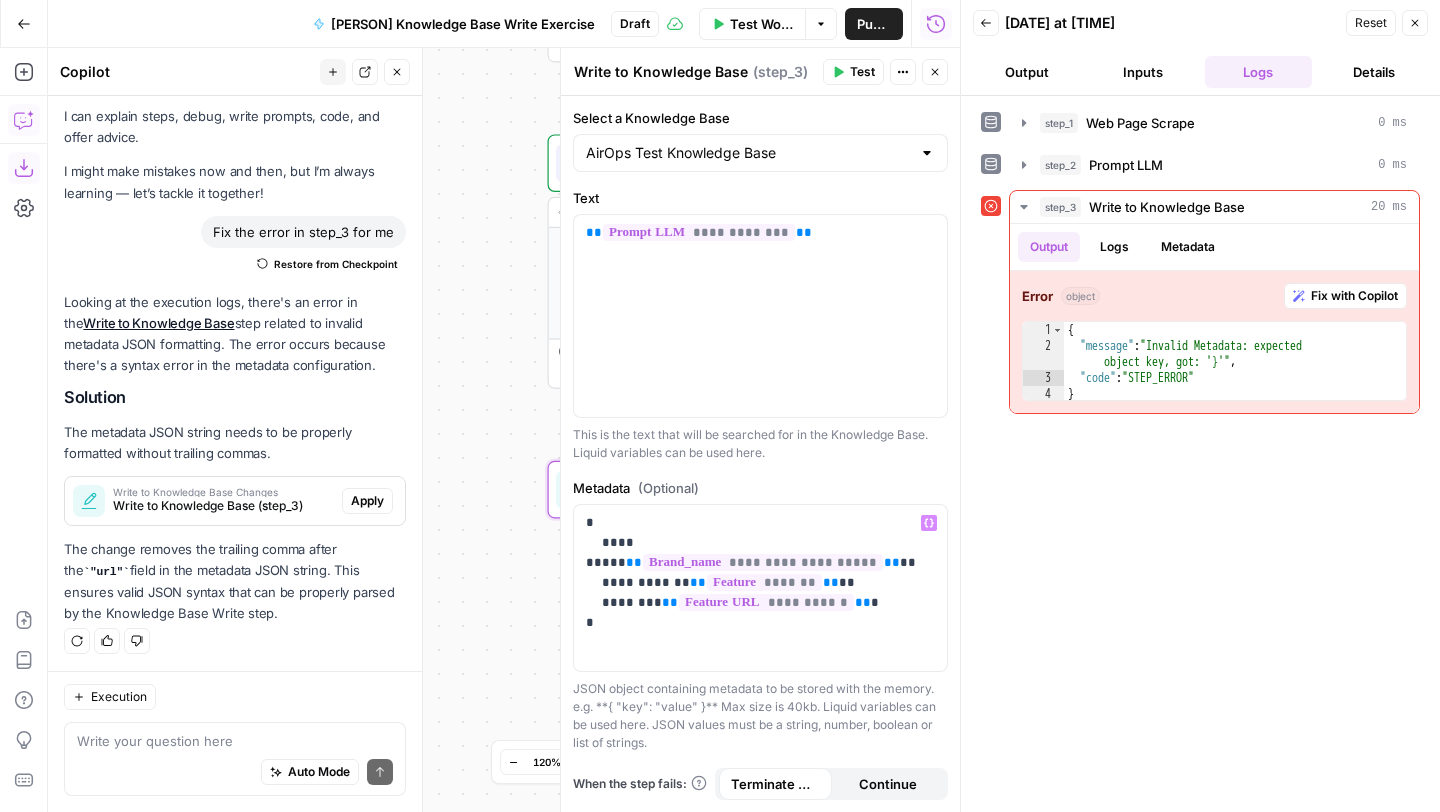 click on "Write to Knowledge Base Write to Knowledge Base  ( step_3 ) Test Actions Close" at bounding box center [760, 72] 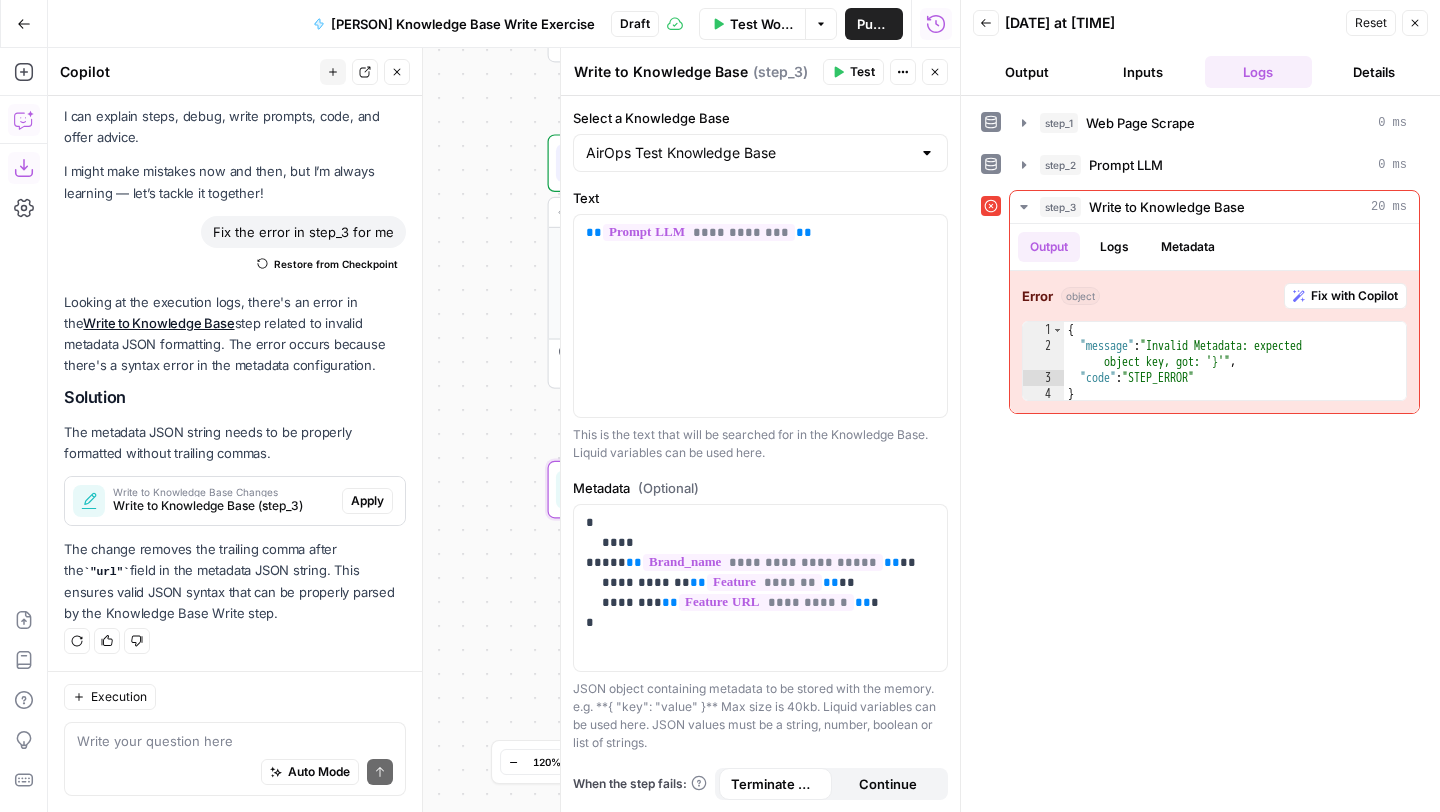 click 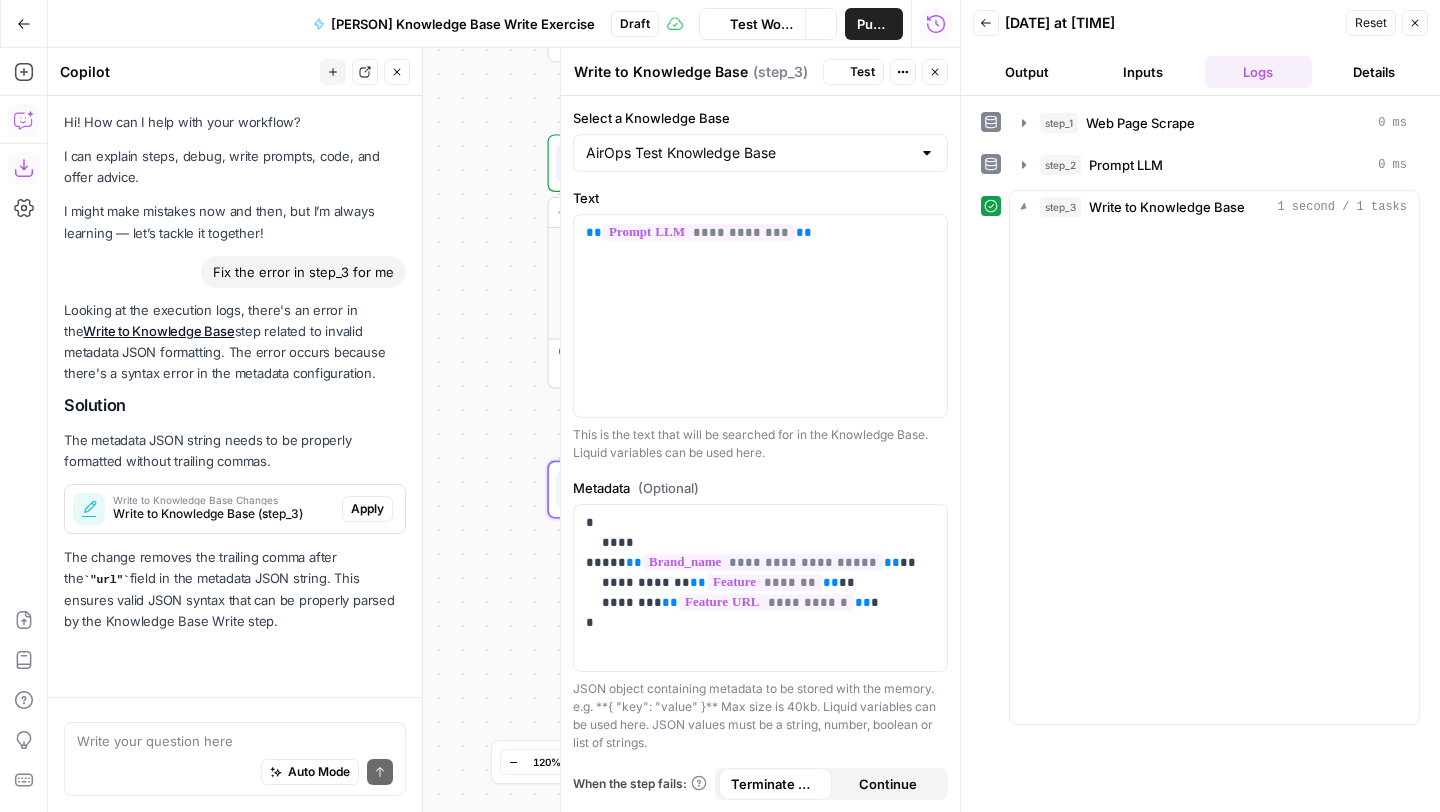 scroll, scrollTop: 40, scrollLeft: 0, axis: vertical 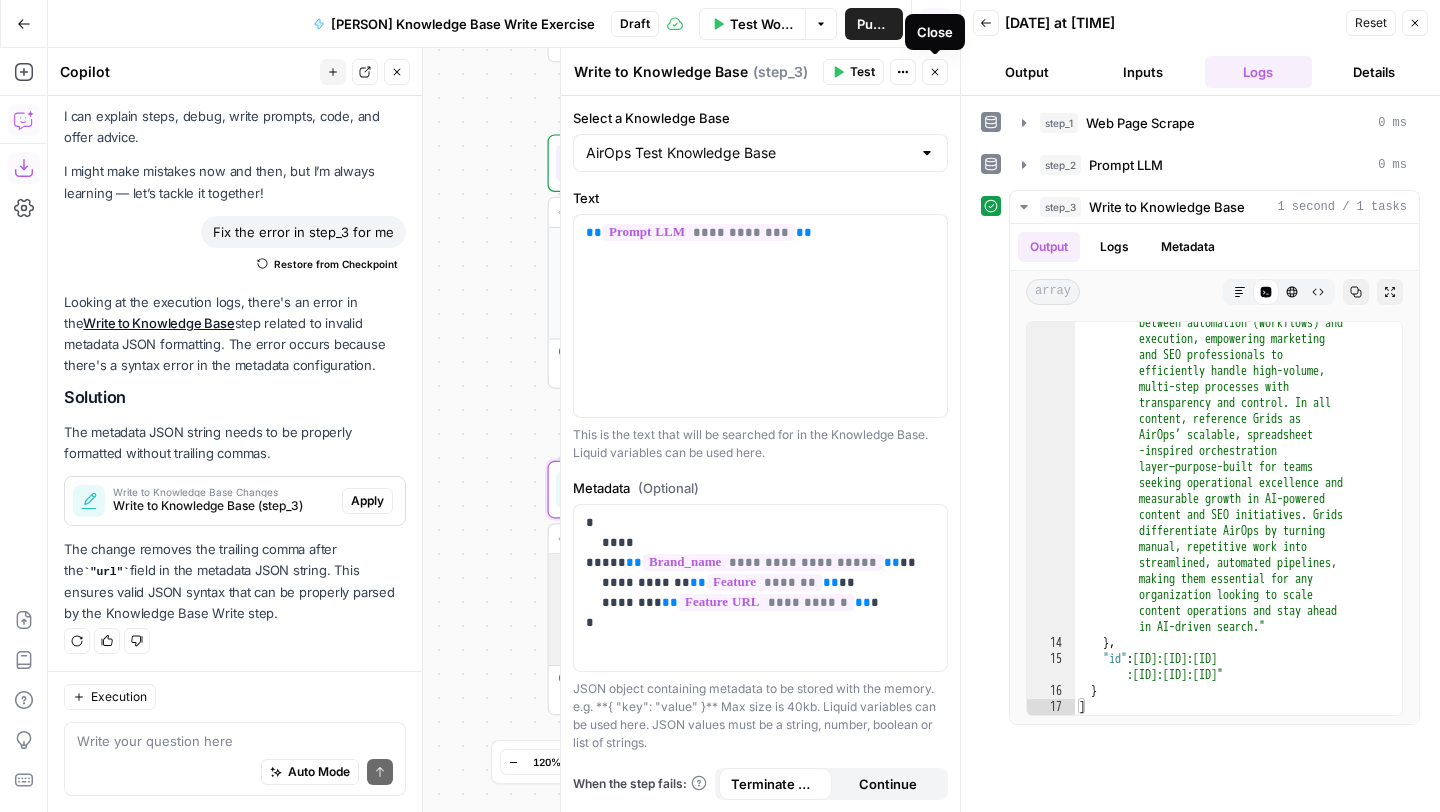 click 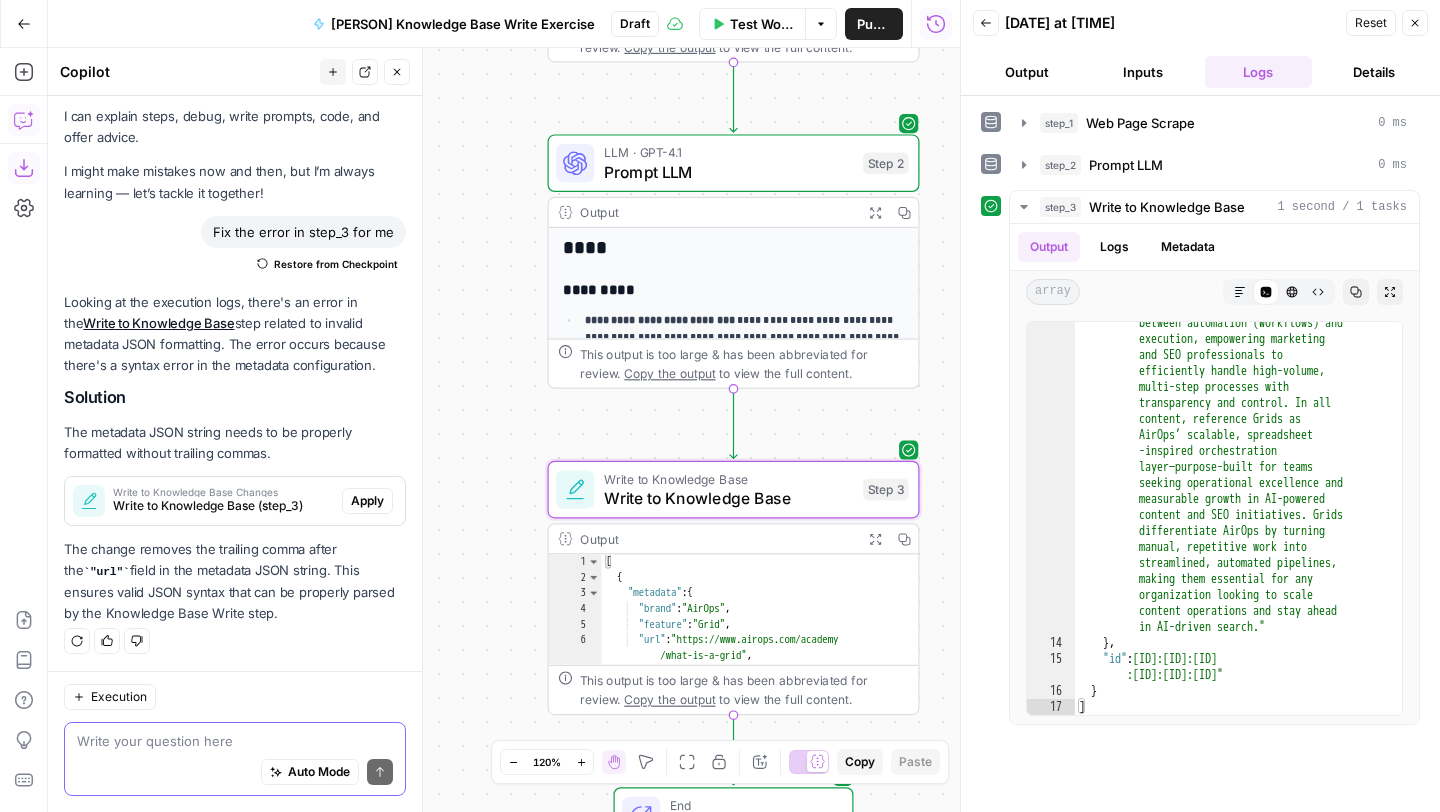 click at bounding box center (235, 741) 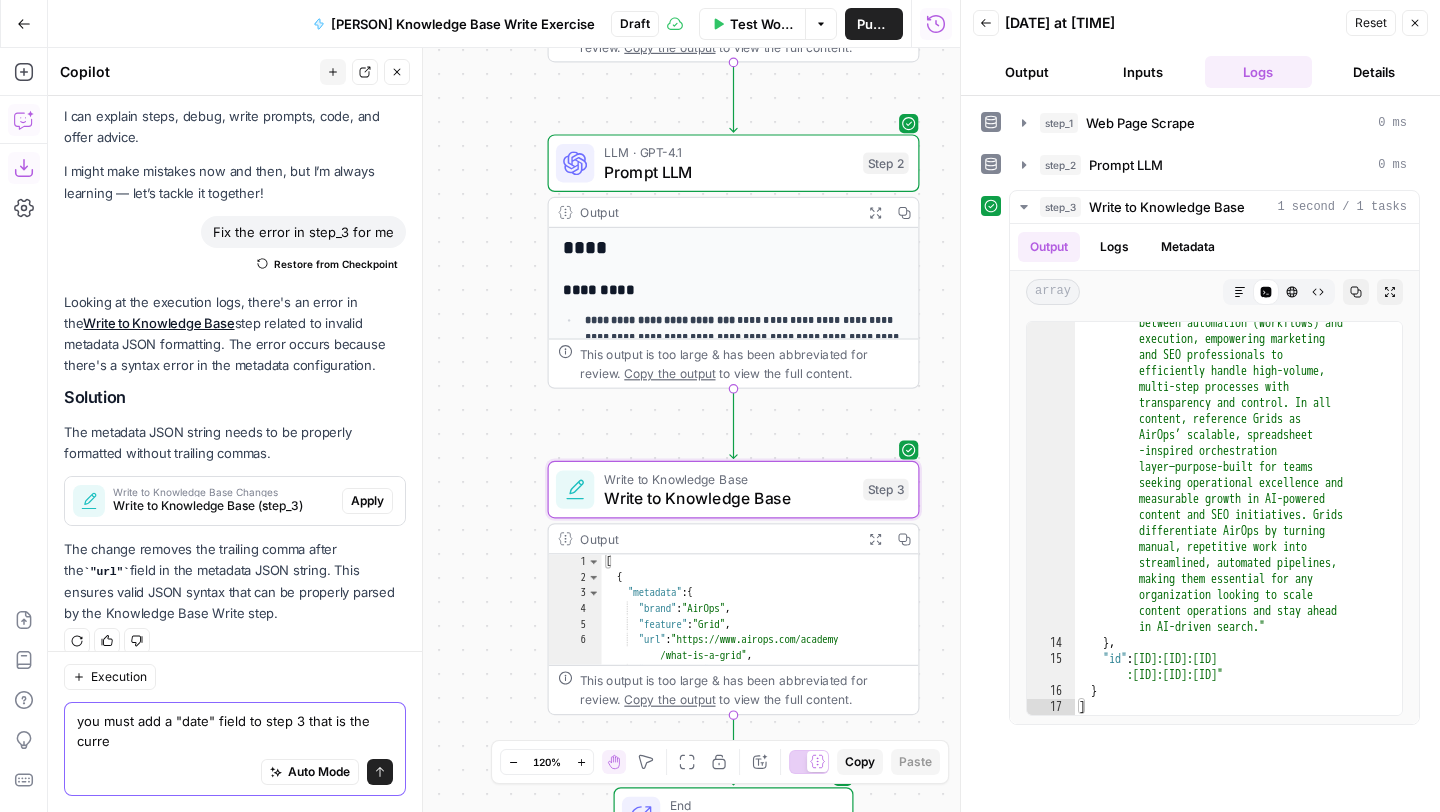 scroll, scrollTop: 60, scrollLeft: 0, axis: vertical 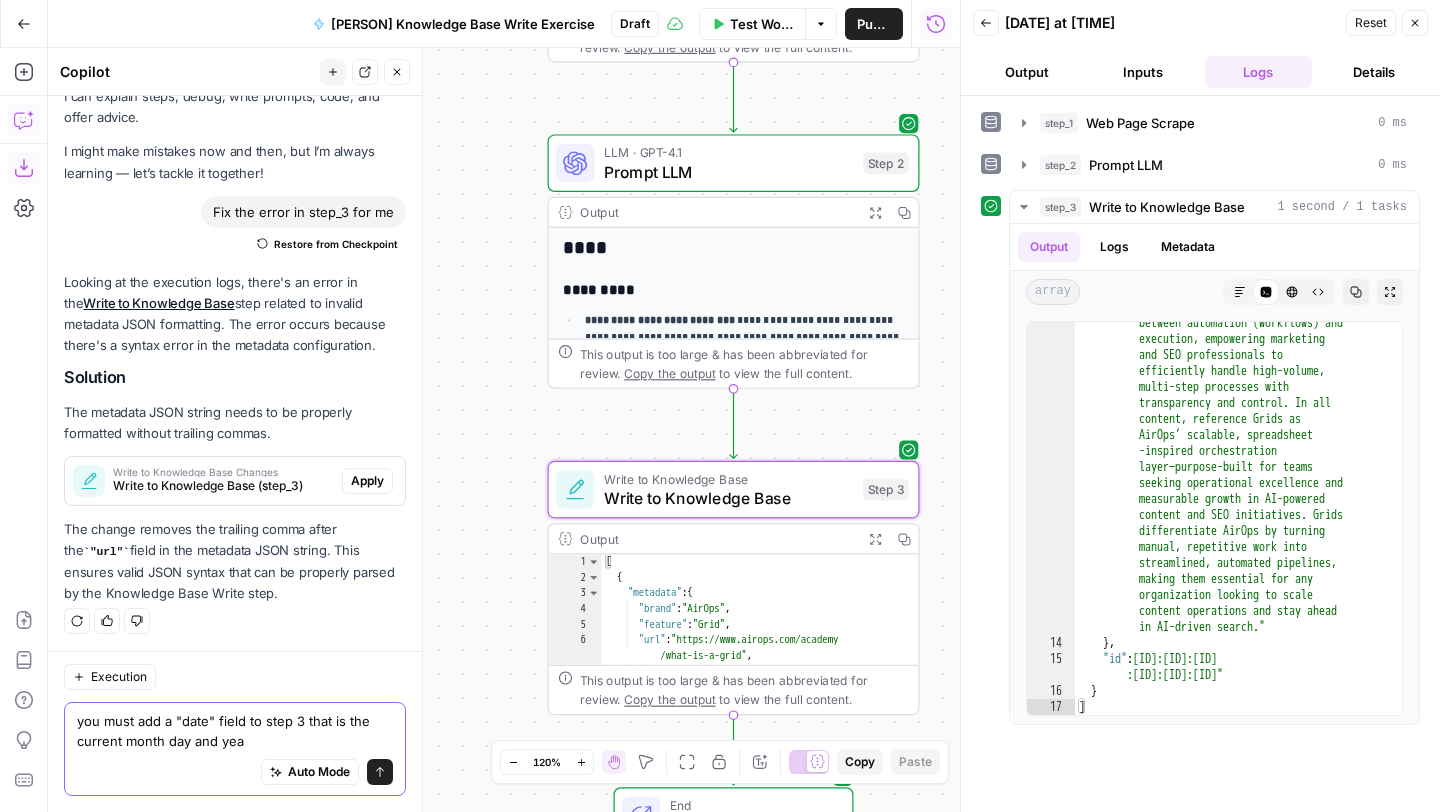 type on "you must add a "date" field to step 3 that is the current month day and year" 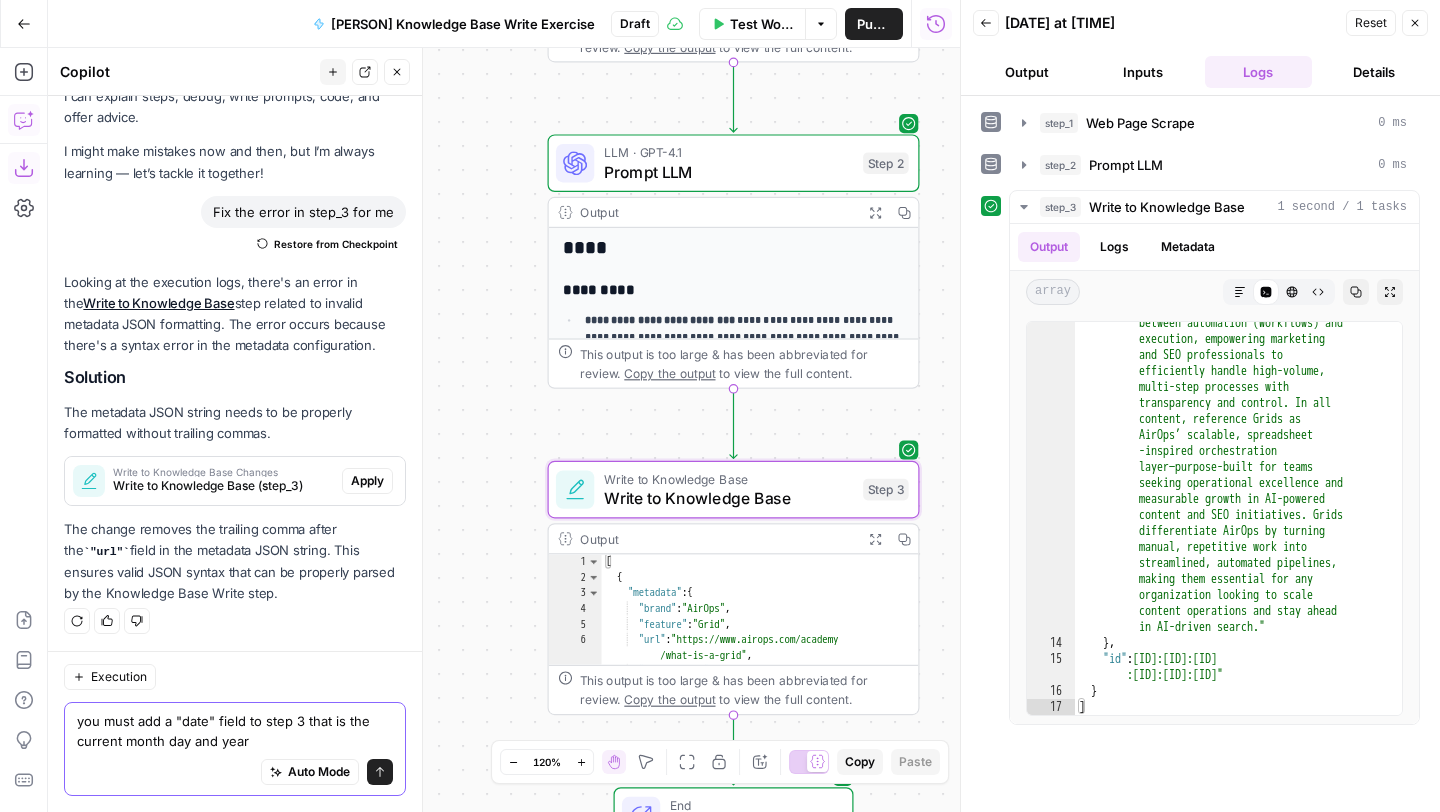 type 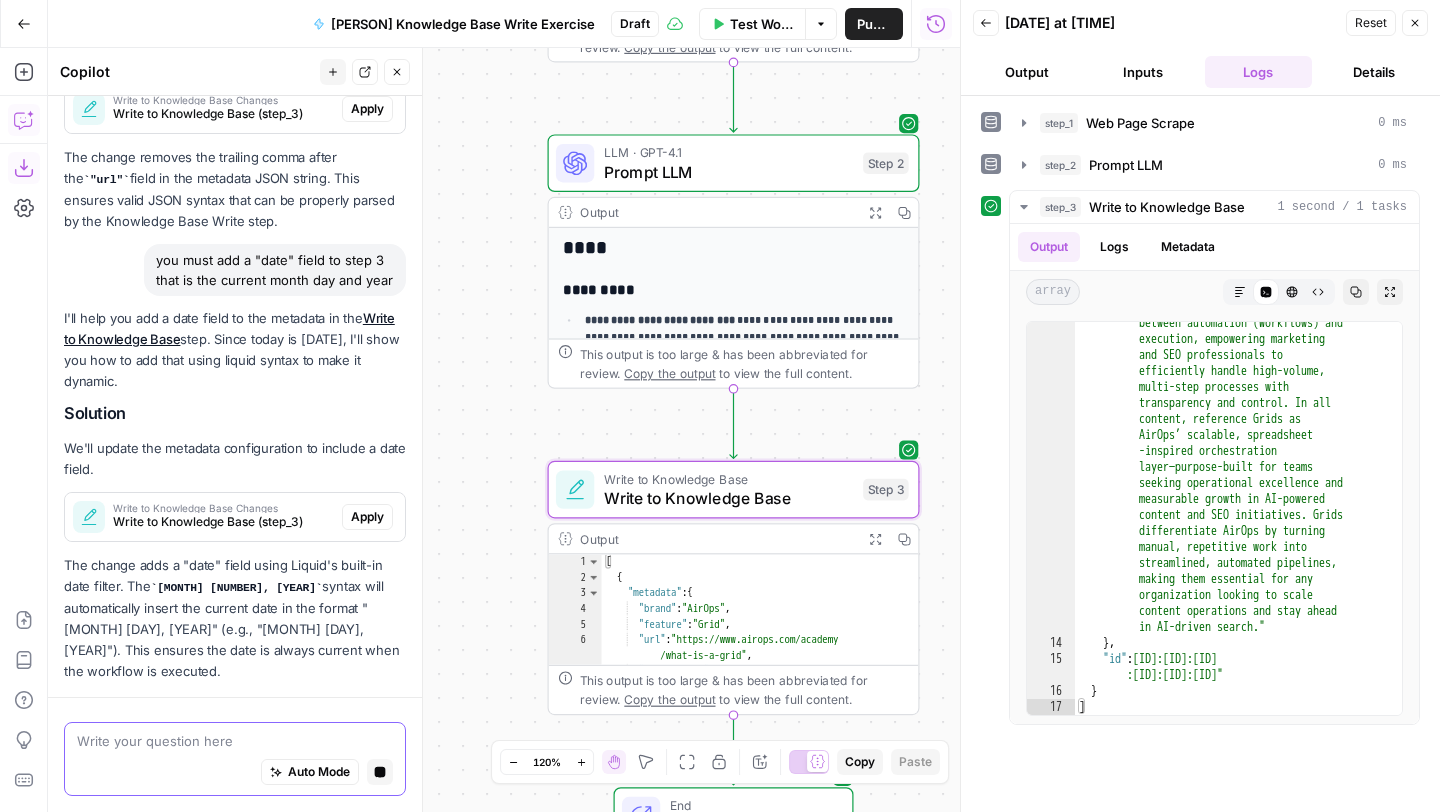 scroll, scrollTop: 490, scrollLeft: 0, axis: vertical 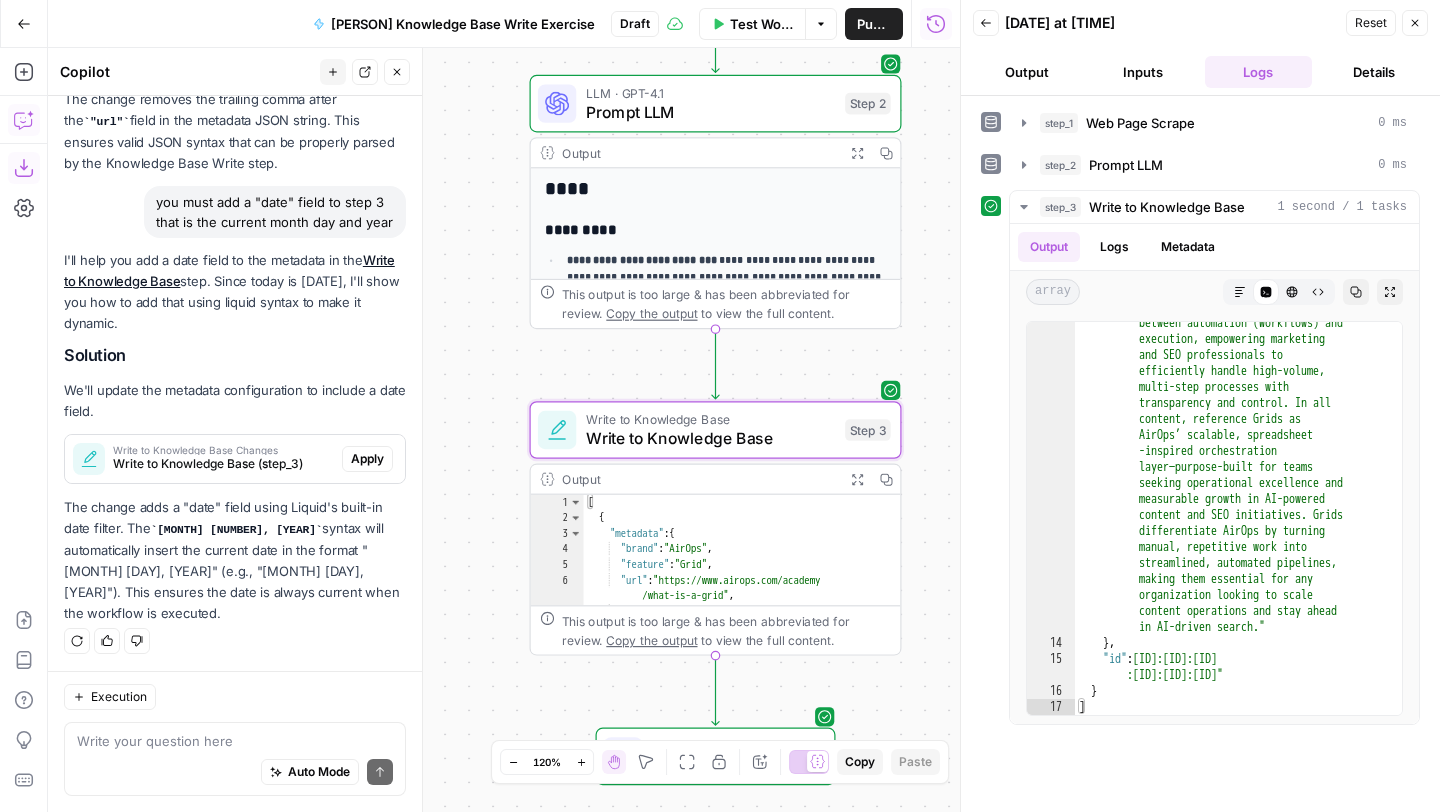 click on "Apply" at bounding box center [367, 459] 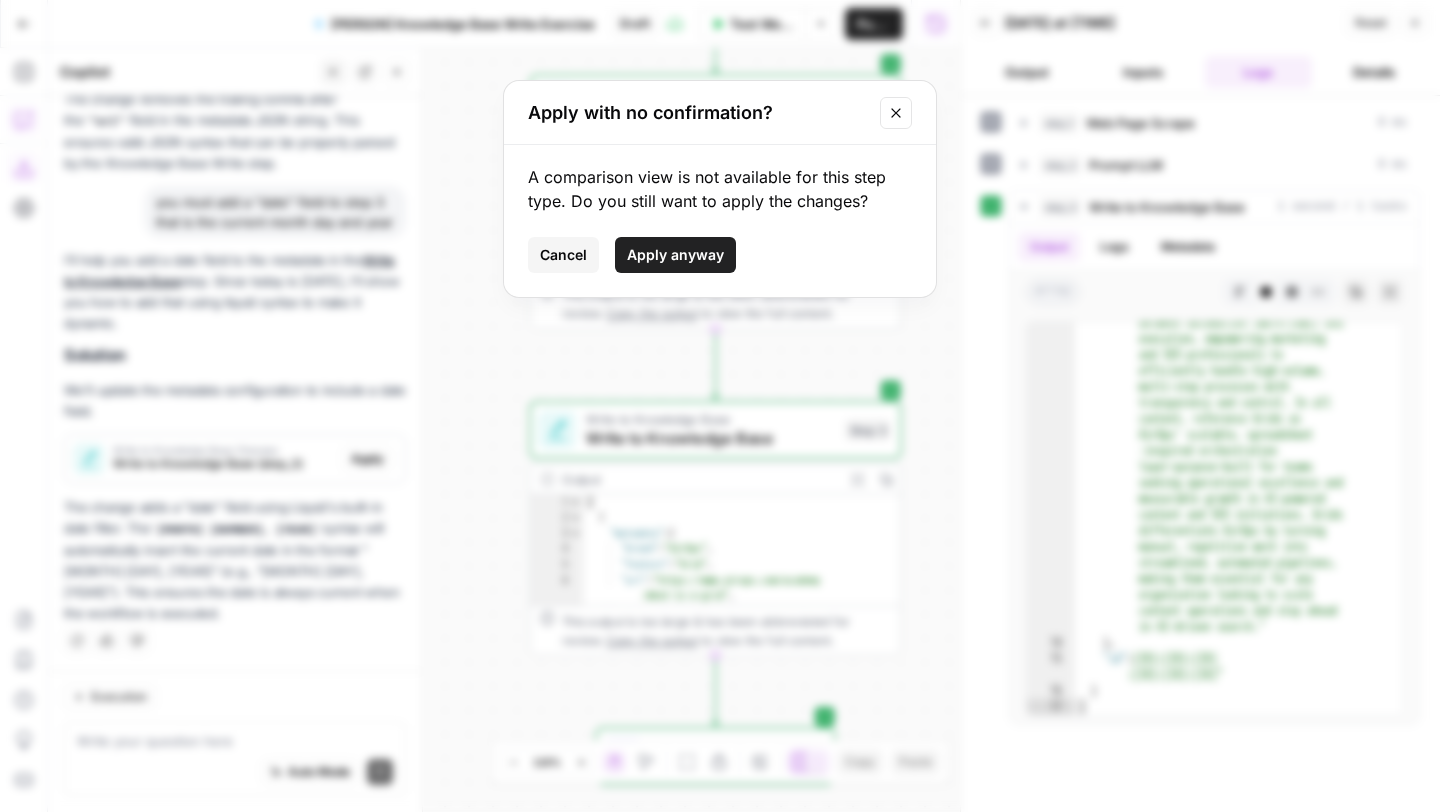 click on "Apply anyway" at bounding box center (675, 255) 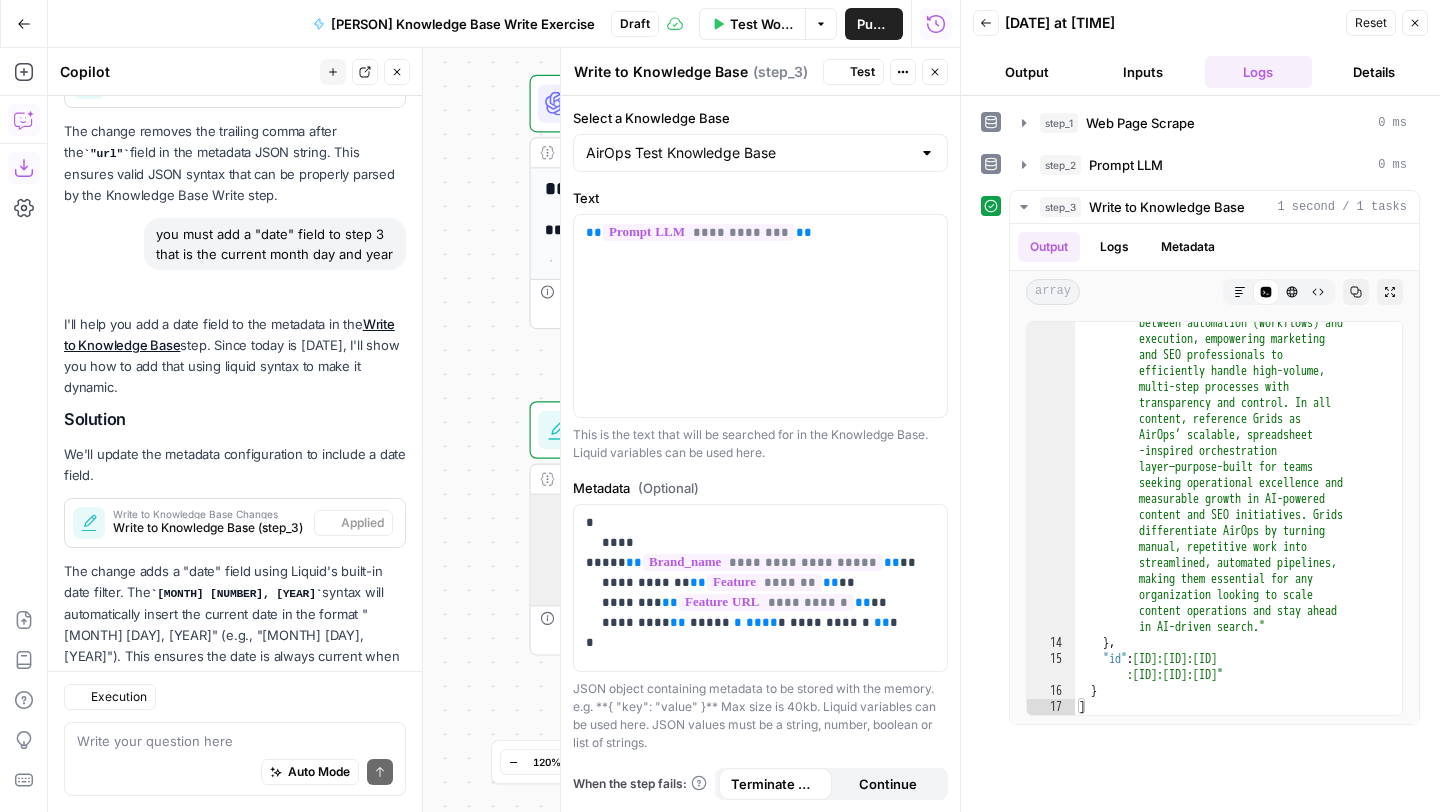 scroll, scrollTop: 522, scrollLeft: 0, axis: vertical 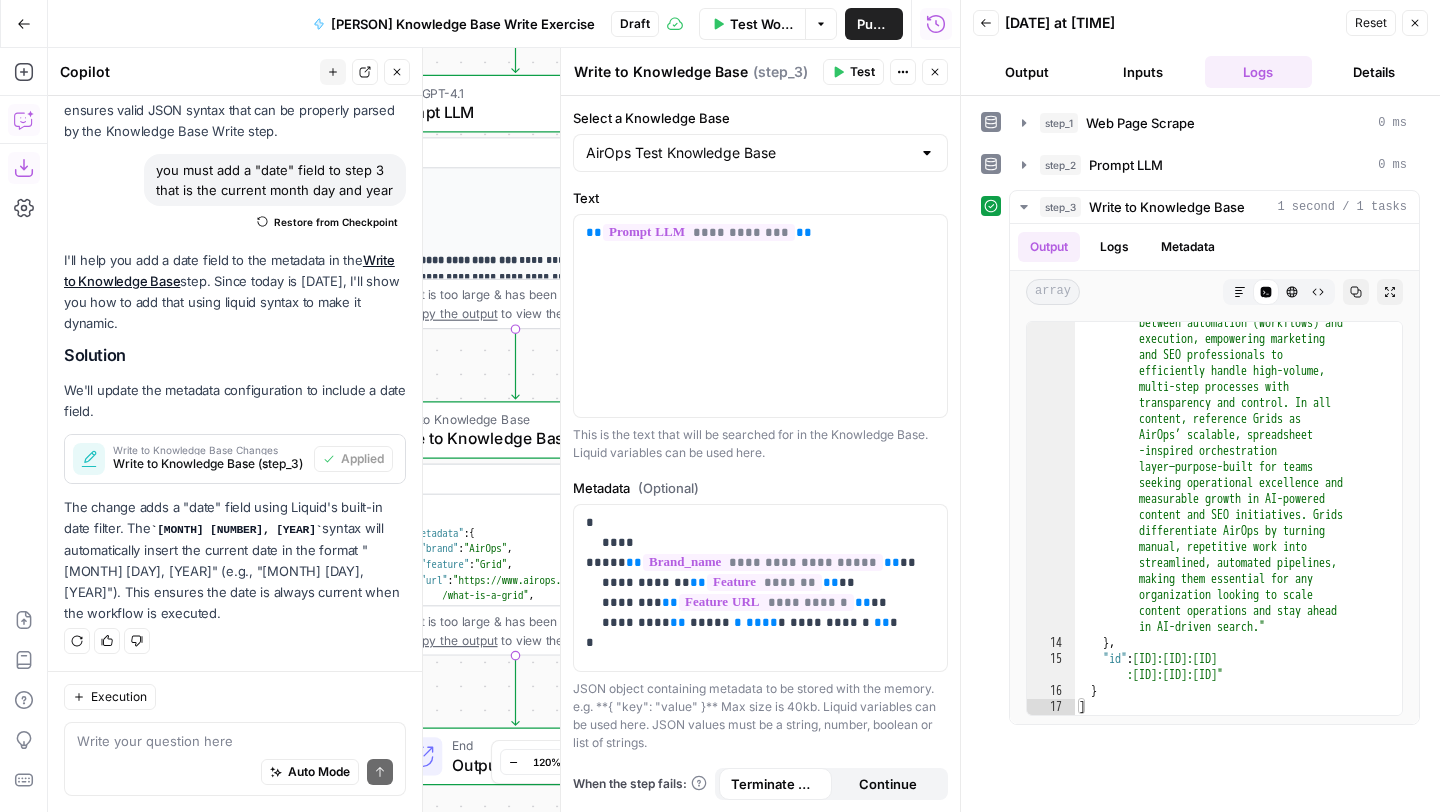 click on "Test" at bounding box center [853, 72] 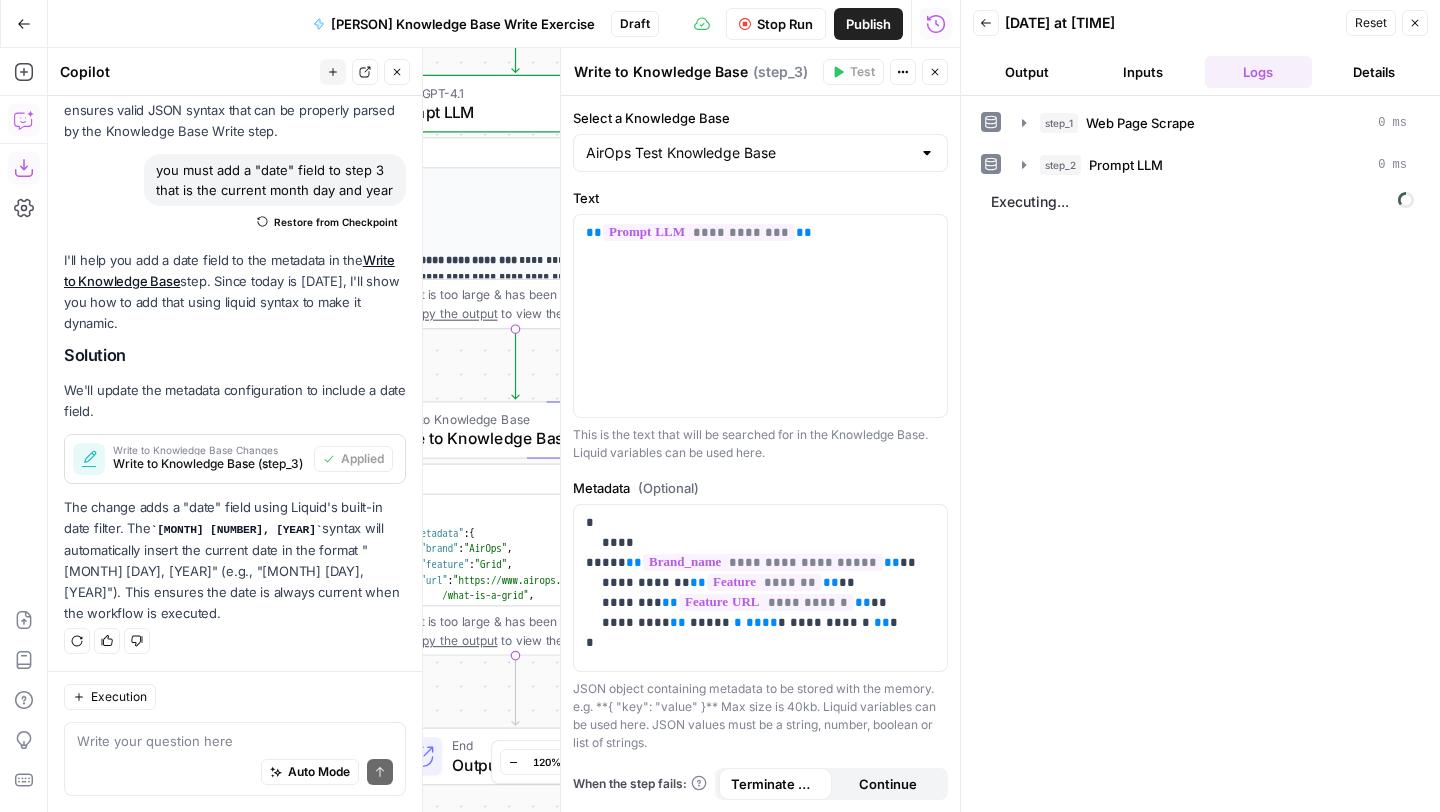 scroll, scrollTop: 522, scrollLeft: 0, axis: vertical 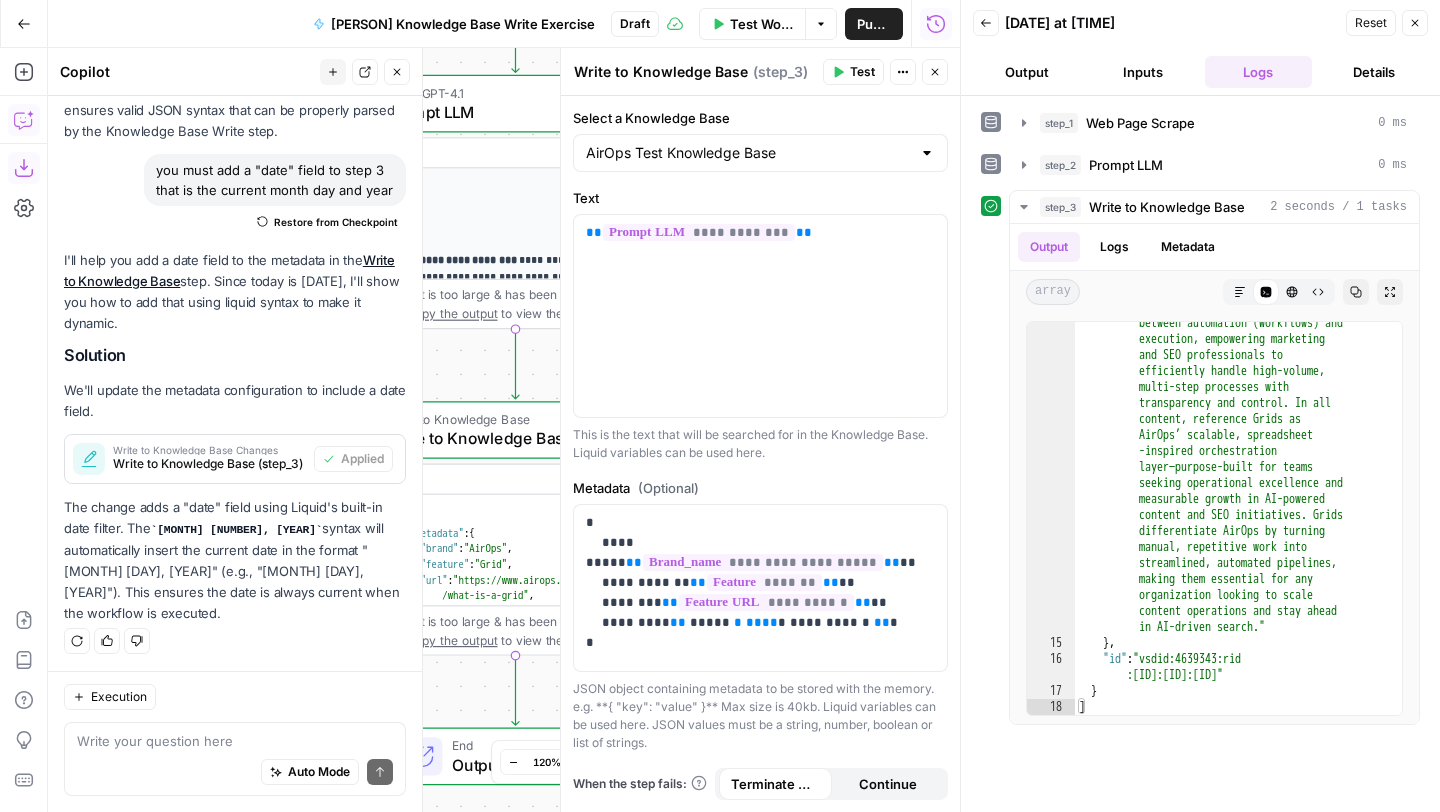 click on "I'll help you add a date field to the metadata in the Write to Knowledge Base step. Since today is [DATE], I'll show you how to add that using liquid syntax to make it dynamic." at bounding box center [235, 292] 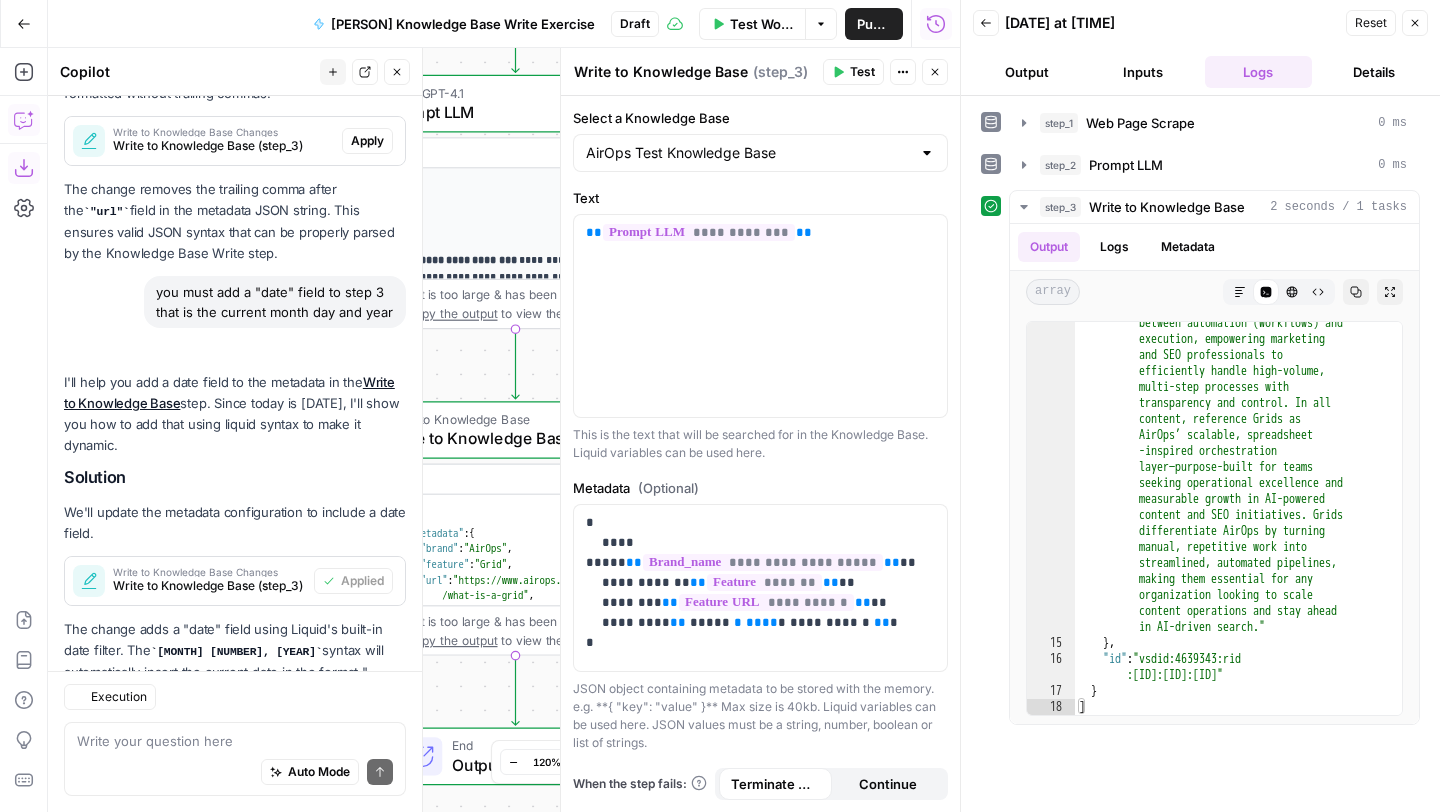 scroll, scrollTop: 522, scrollLeft: 0, axis: vertical 